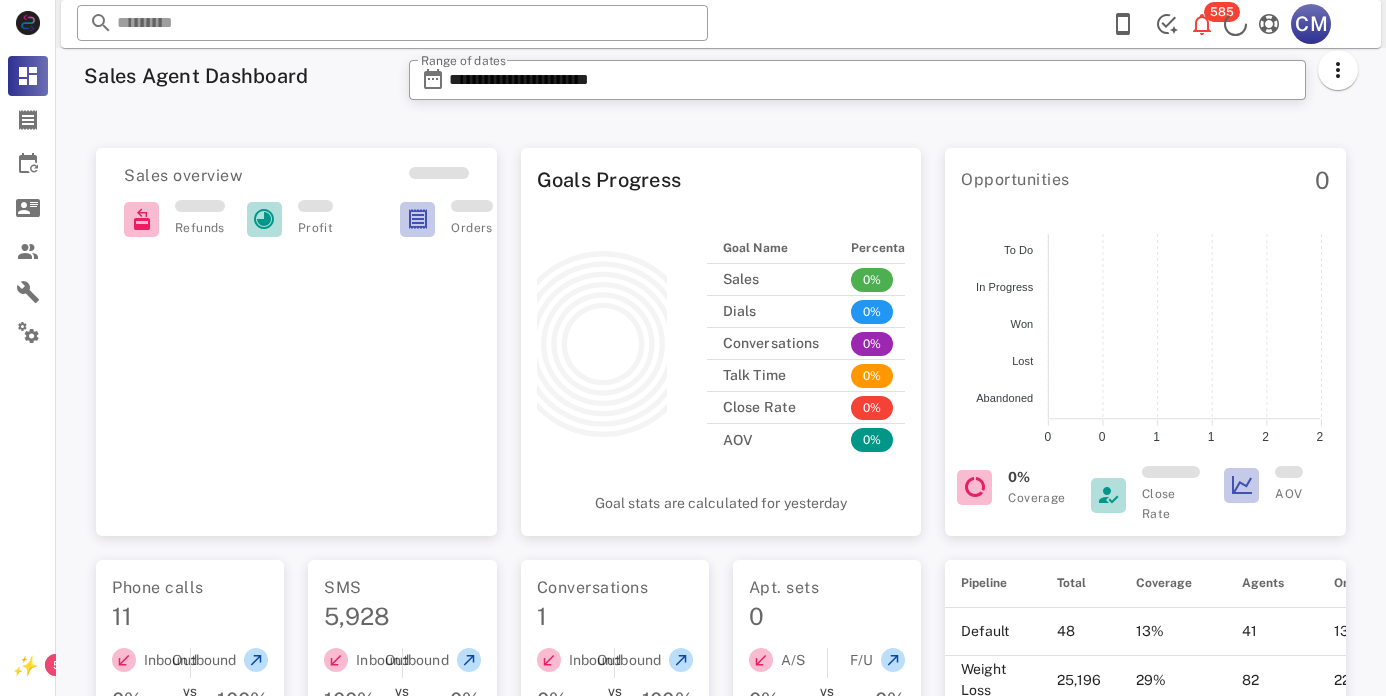 scroll, scrollTop: 0, scrollLeft: 0, axis: both 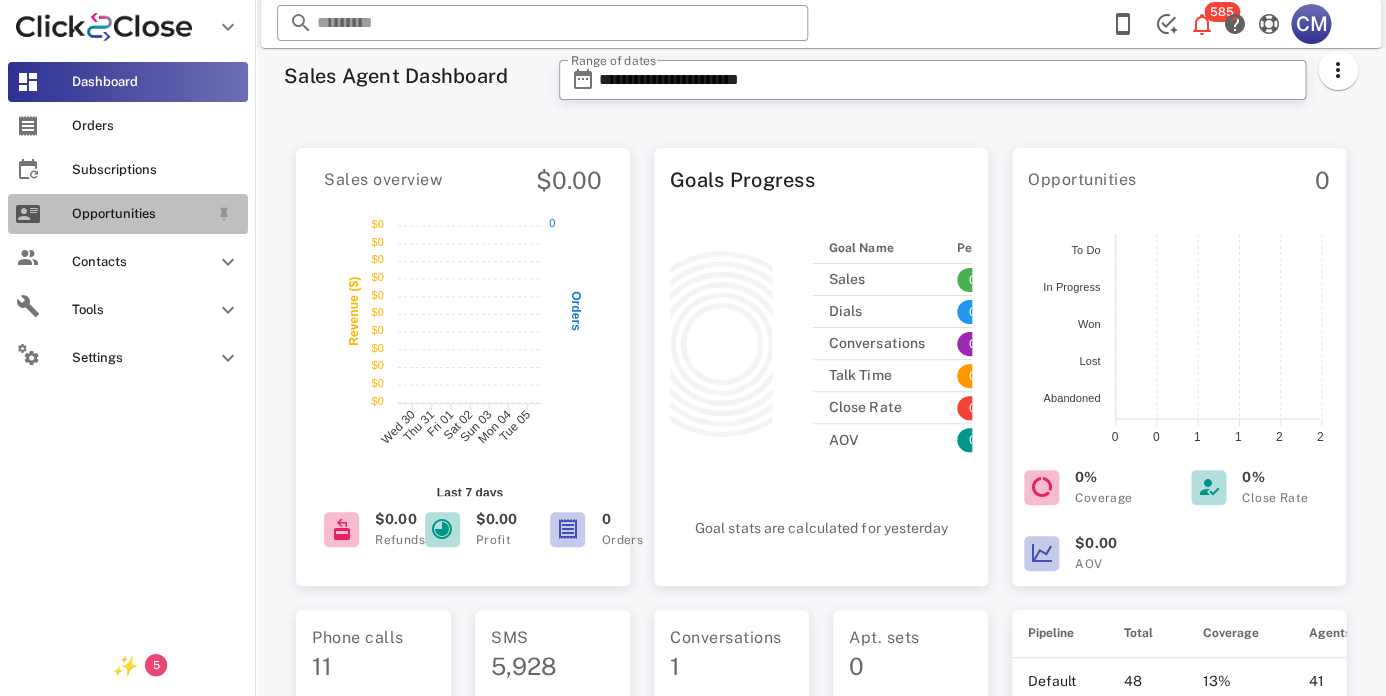 click on "Opportunities" at bounding box center (140, 214) 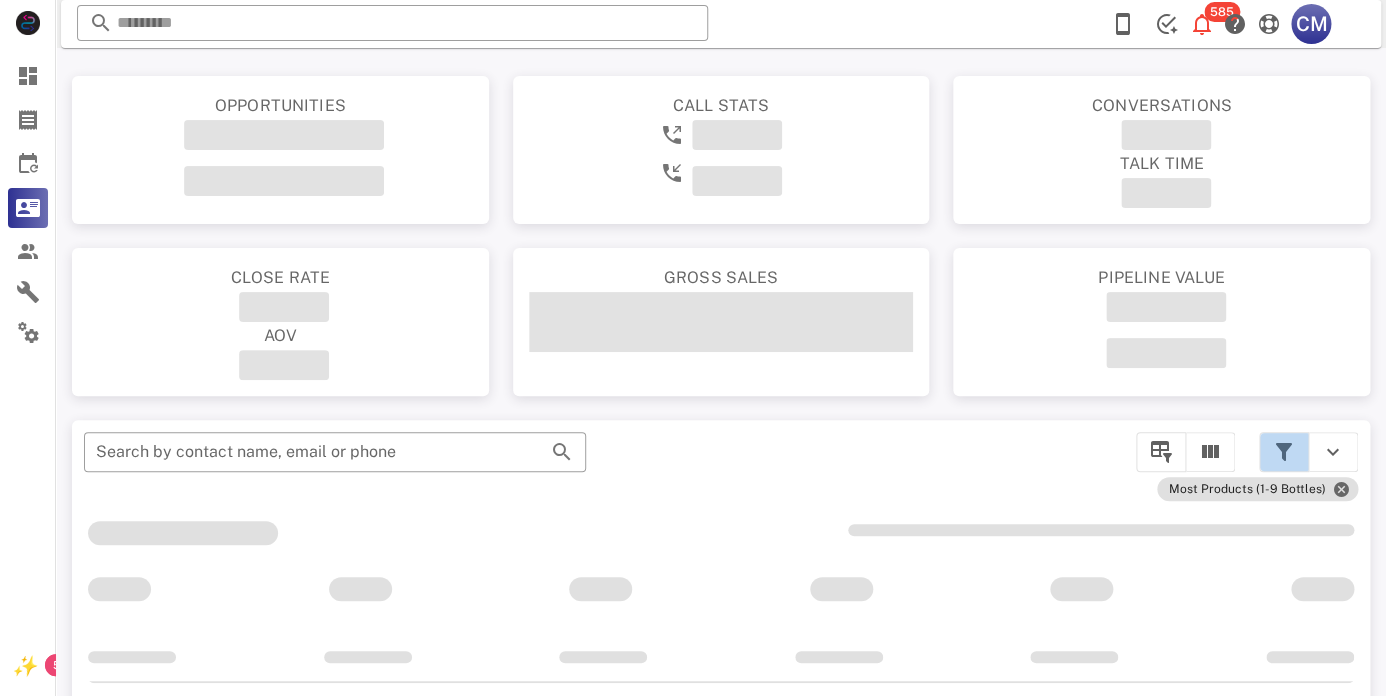 click at bounding box center [1284, 452] 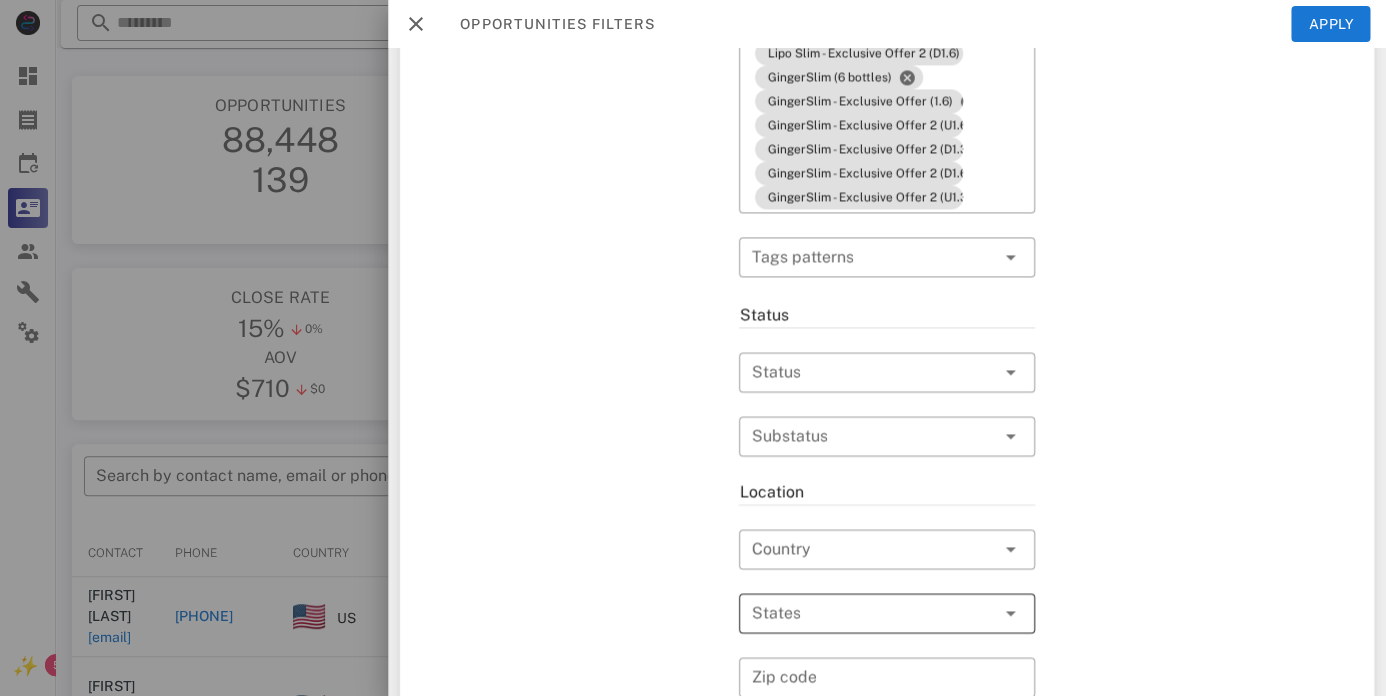 scroll, scrollTop: 1161, scrollLeft: 0, axis: vertical 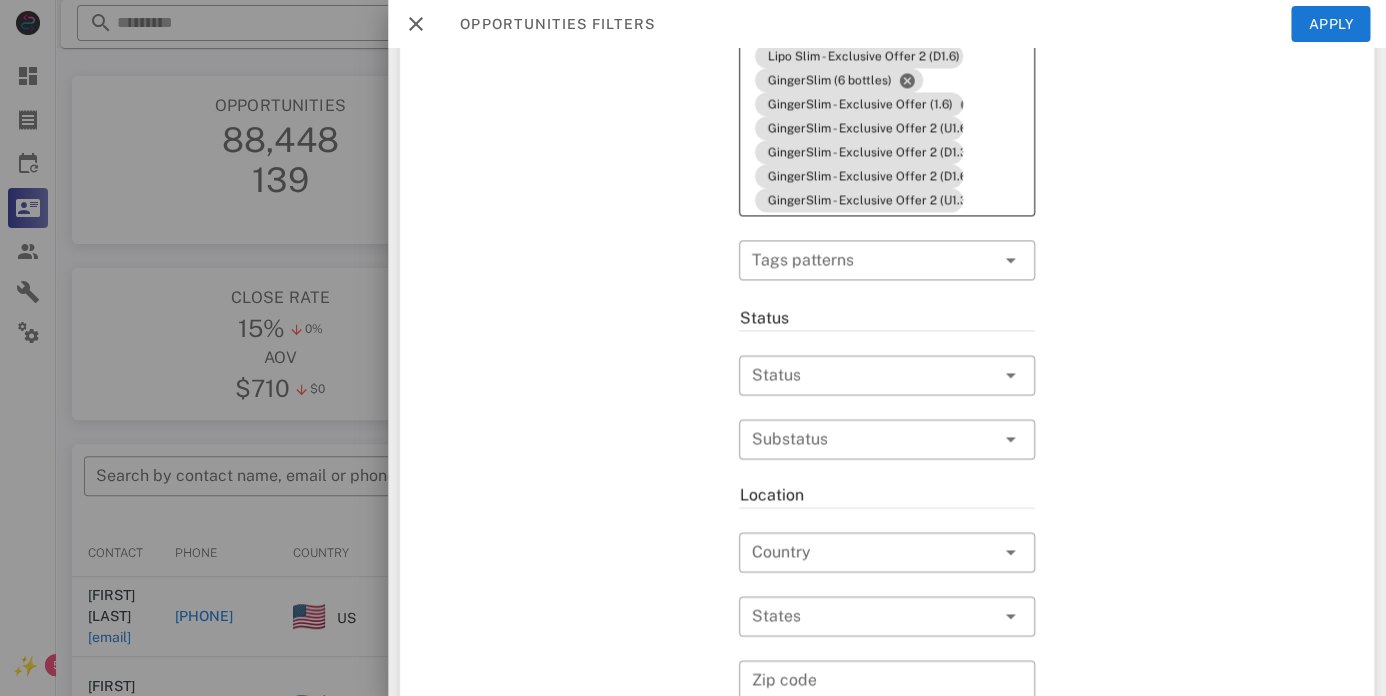 click on "Tags GingerSlim (1 bottle) GingerSlim (3 bottles) Lipo Slim (1 Bottle) Lipo Slim (3 Bottles) Moundrops 1 Bottle Moundrops 3 Bottles Glyco Fix 3 bottles Glyco Clean (3 bottles) Glyco Fix Deal (1 bottle) Glyco Fix (1 bottle) Glyco Fix (3 bottles b) Glyco Fix (6 bottles b) Glyco Fix (1 bottle b) Glyco Clean (1 bottle) Glyco Fix GLP1 MAX (3 bottles) GLP1 MAX (1 bottle) GLP1 MAX - Exclusive Offer (U1.1) GingerSlim - Exclusive Offer (1.1) GingerSlim - Exclusive Offer (1.3) Moundrops 6 Bottles Moundrops 2 Bottles Moundrops 4 Bottles Moundrops 9 Bottles Lipo Slim (6 Bottles) Lipo Slim (9 Bottles) Lipo Gummy (6 bottles) Lipo Gummy (3 bottles) Lipo Gummy (1 bottle) Lipo Corpus (3 Bottles) Lipo Corpus (6 bottles) Lipo Slim - Exclusive Offer 2 (U1.6) Lipo Slim - Exclusive Offer 2 (U1.1) Lipo Slim - Exclusive Offer 2 (U1.3) Lipo Slim - Exclusive Offer 2 (U2.6) Lipo Slim - Exclusive Offer 2 (U2.3) Lipo Slim - Exclusive Offer 2 (D1.6) GingerSlim (6 bottles) GingerSlim - Exclusive Offer (1.6)" at bounding box center (886, -304) 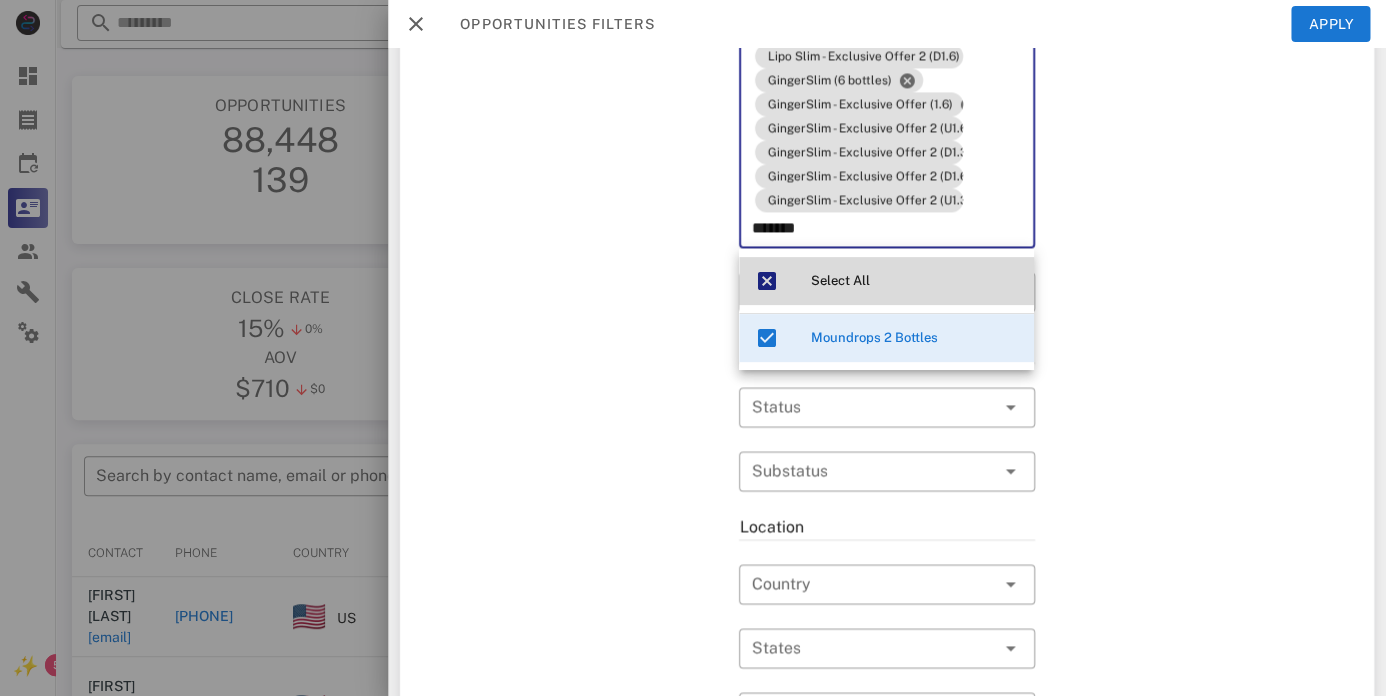type on "********" 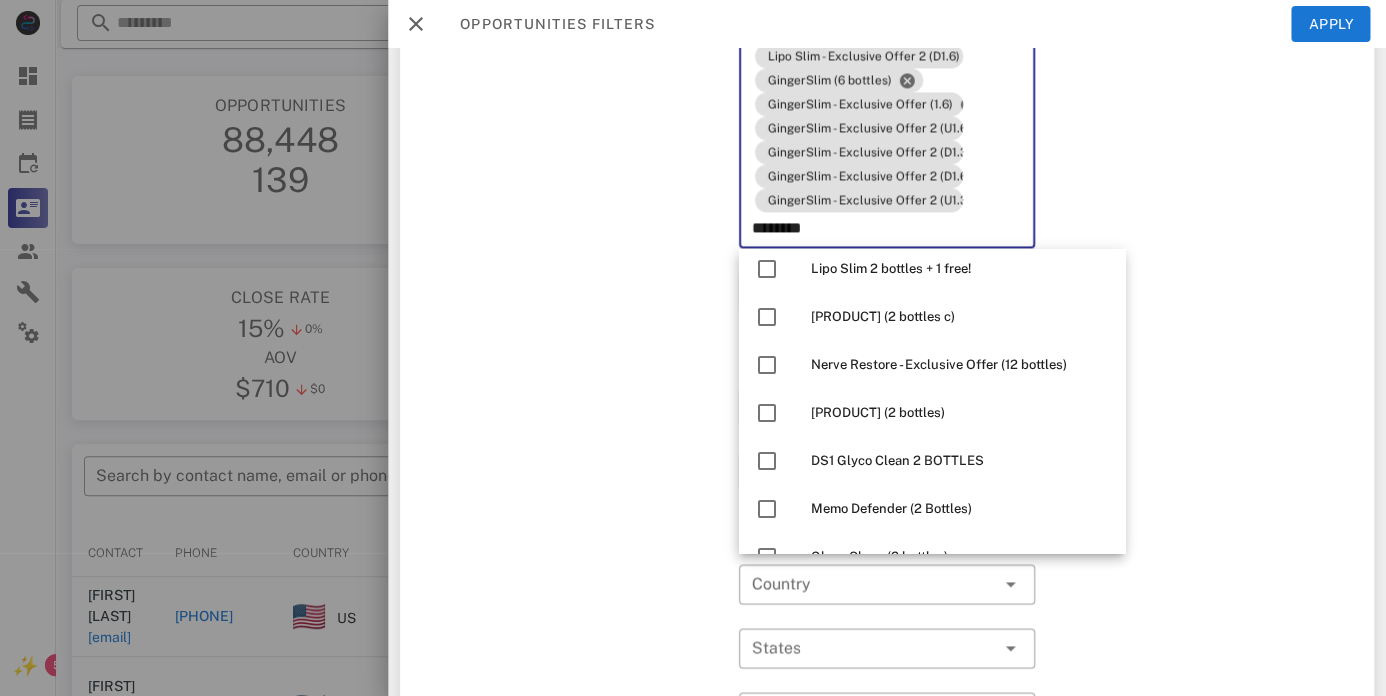 scroll, scrollTop: 233, scrollLeft: 0, axis: vertical 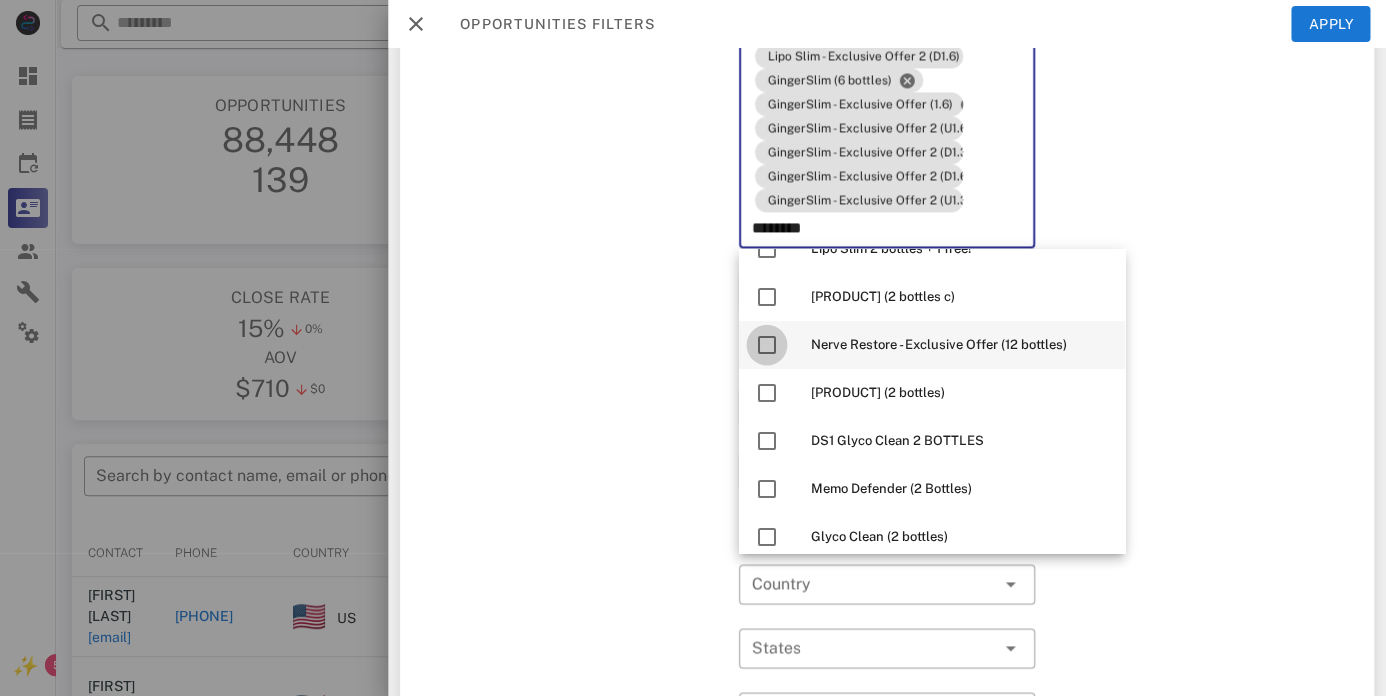 click at bounding box center (767, 345) 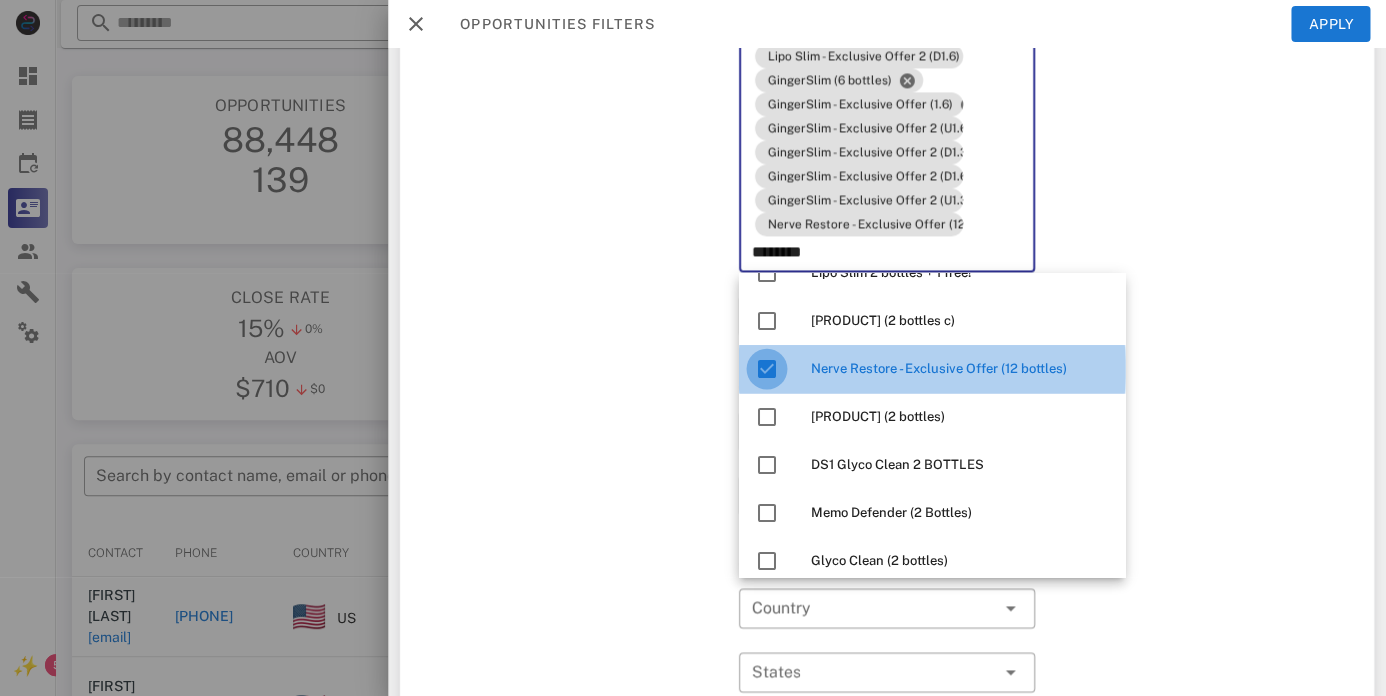 type 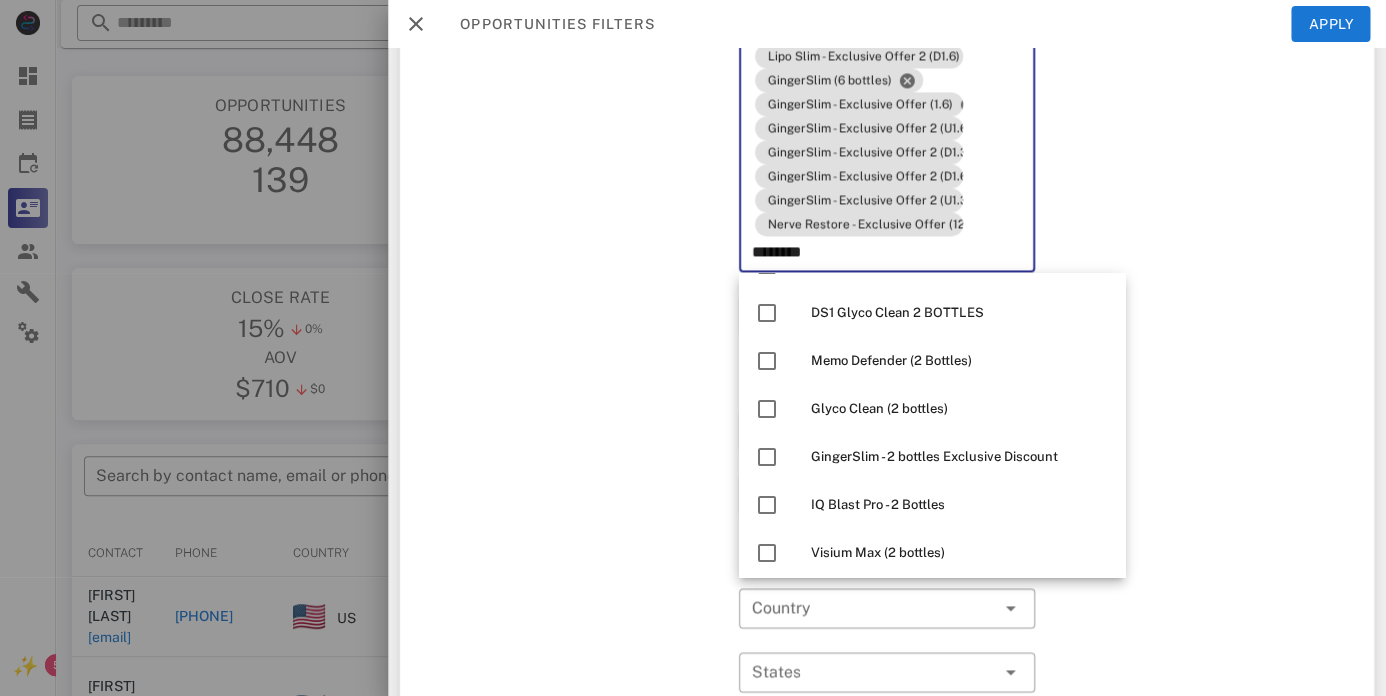 scroll, scrollTop: 389, scrollLeft: 0, axis: vertical 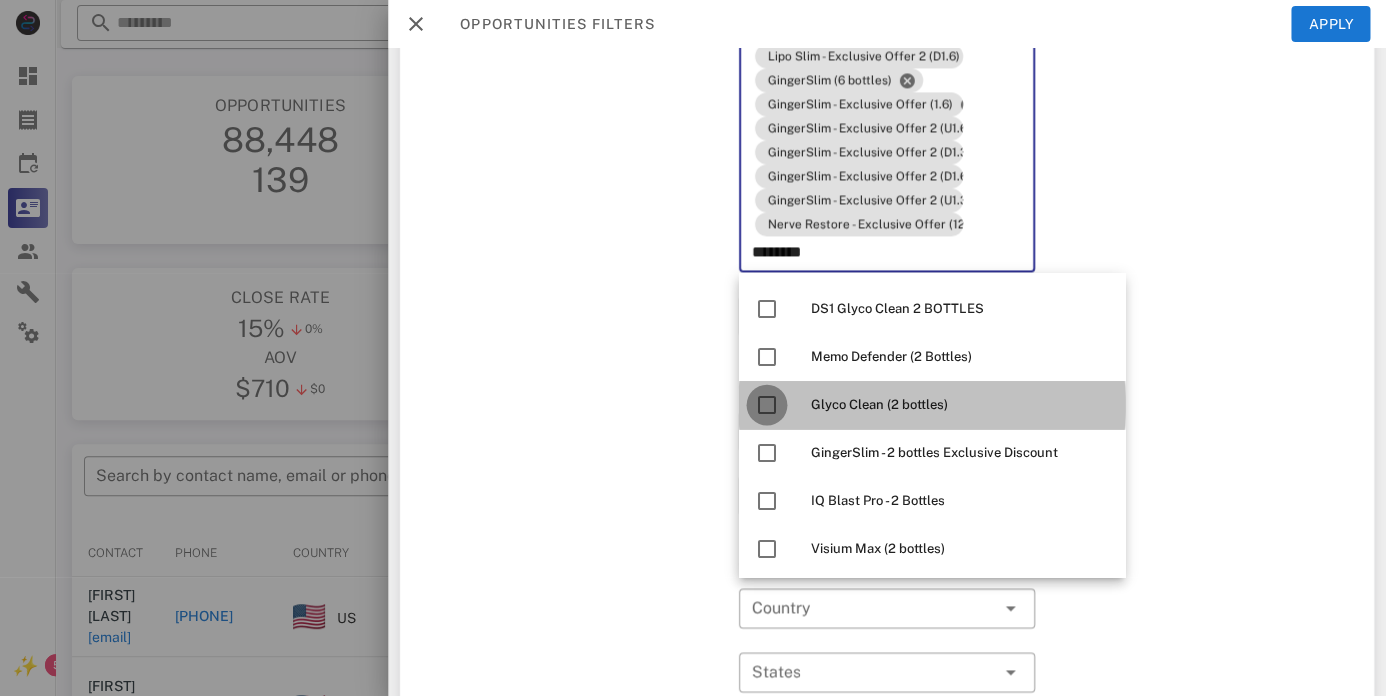 click at bounding box center [767, 405] 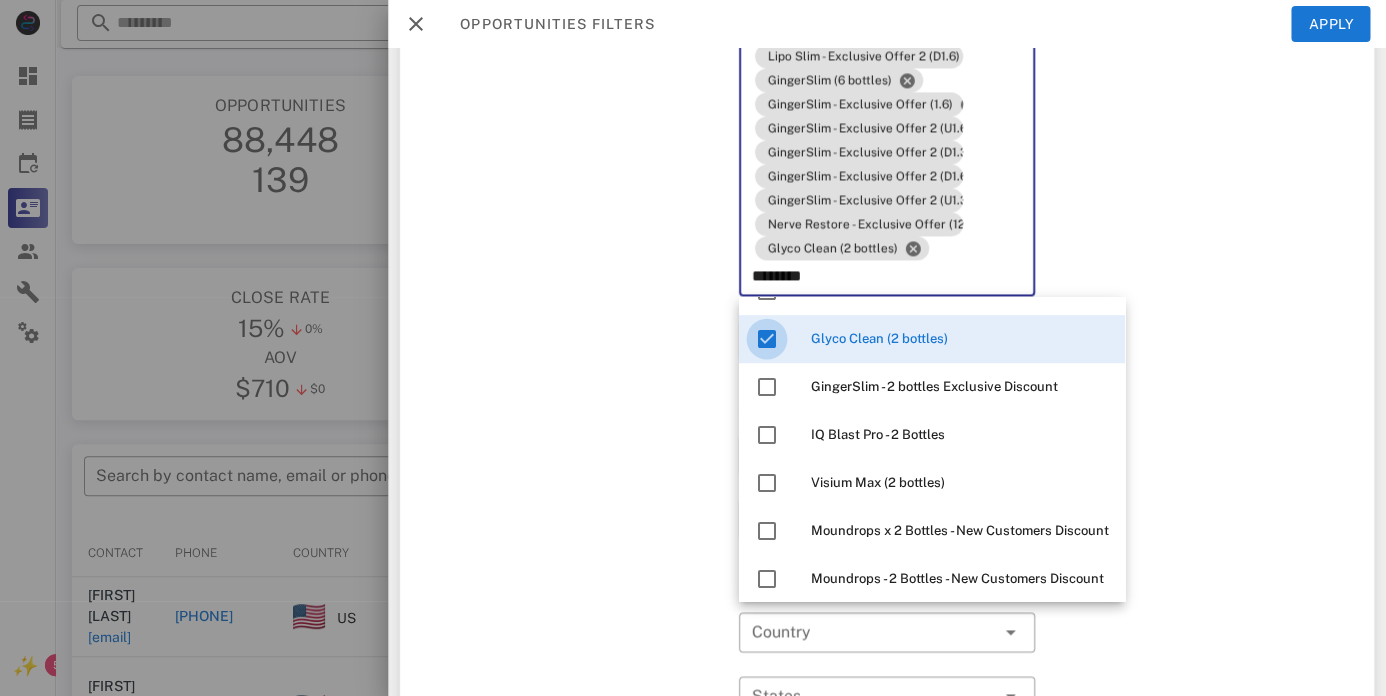 scroll, scrollTop: 489, scrollLeft: 0, axis: vertical 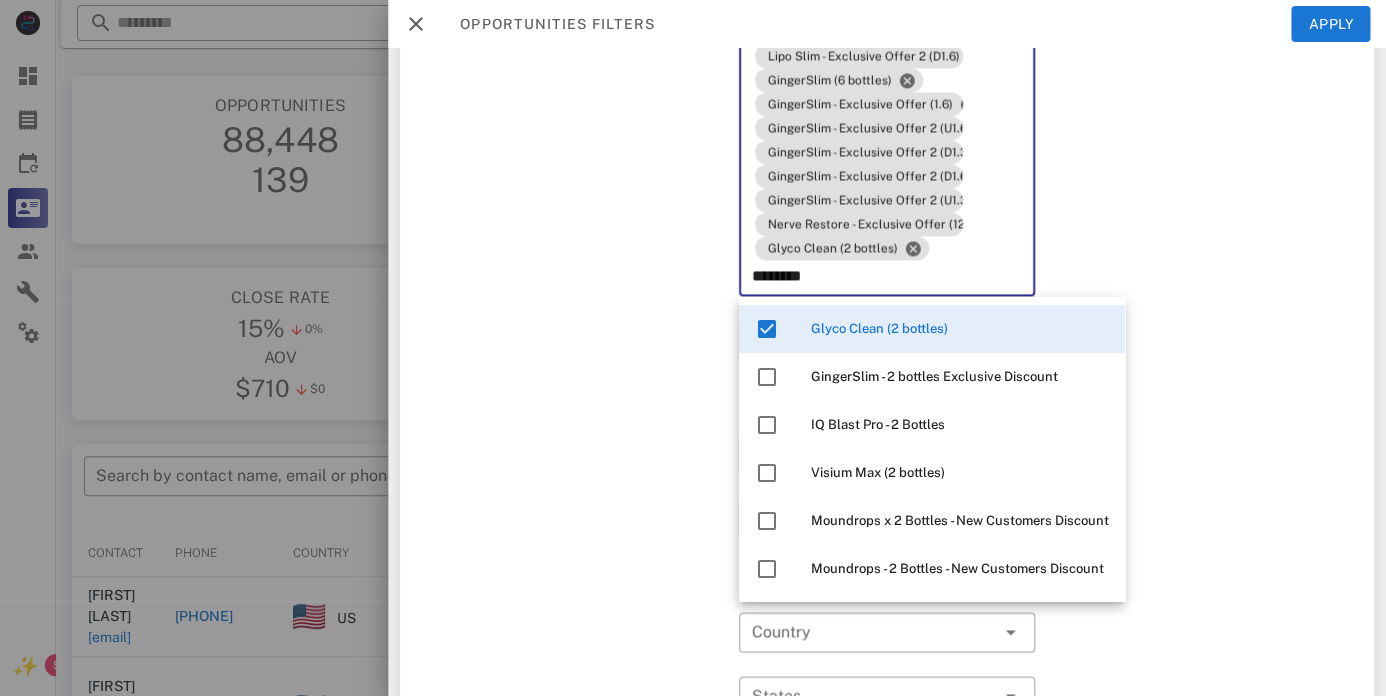 click on "********" at bounding box center (858, 276) 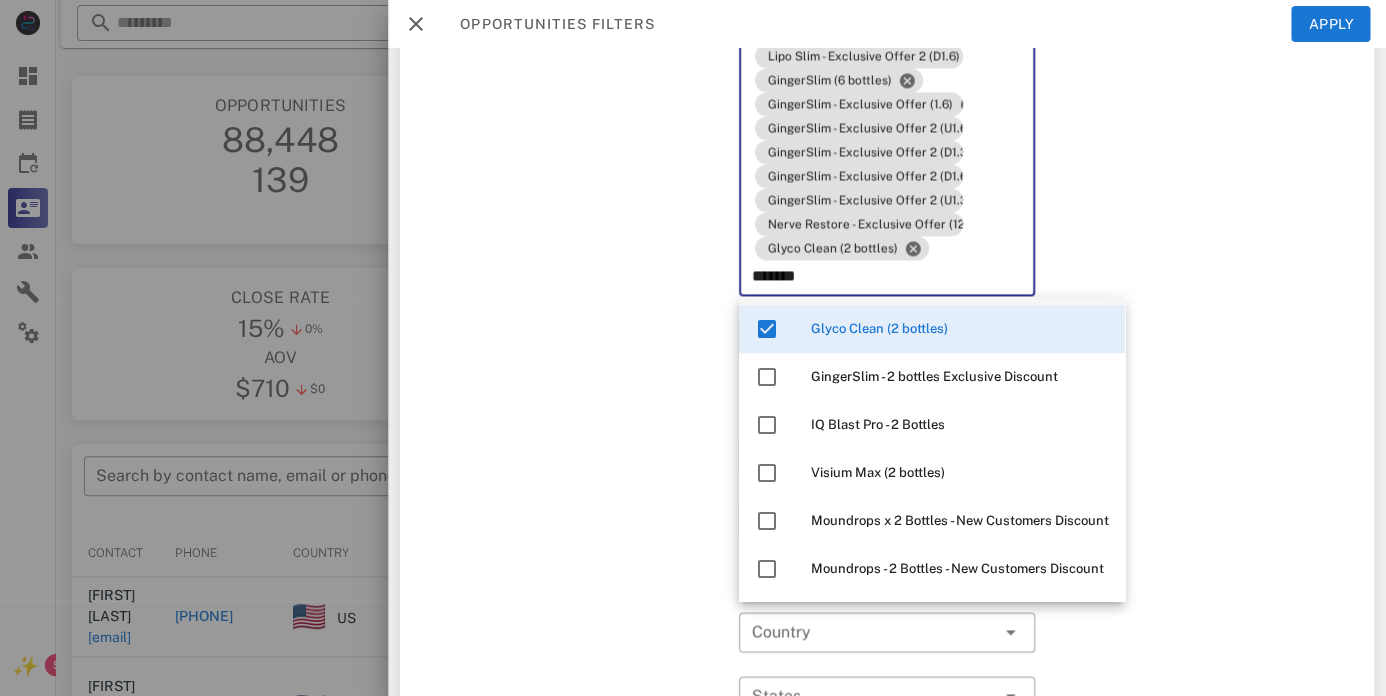 type on "********" 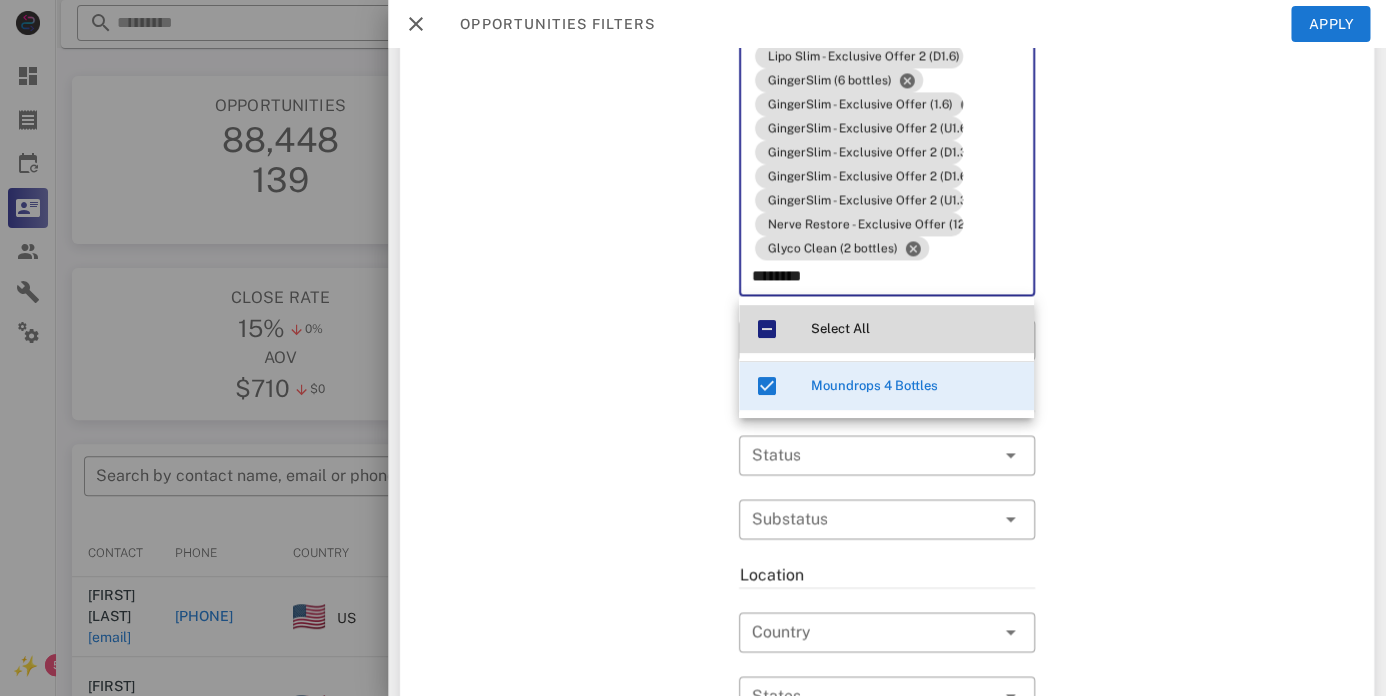 scroll, scrollTop: 0, scrollLeft: 0, axis: both 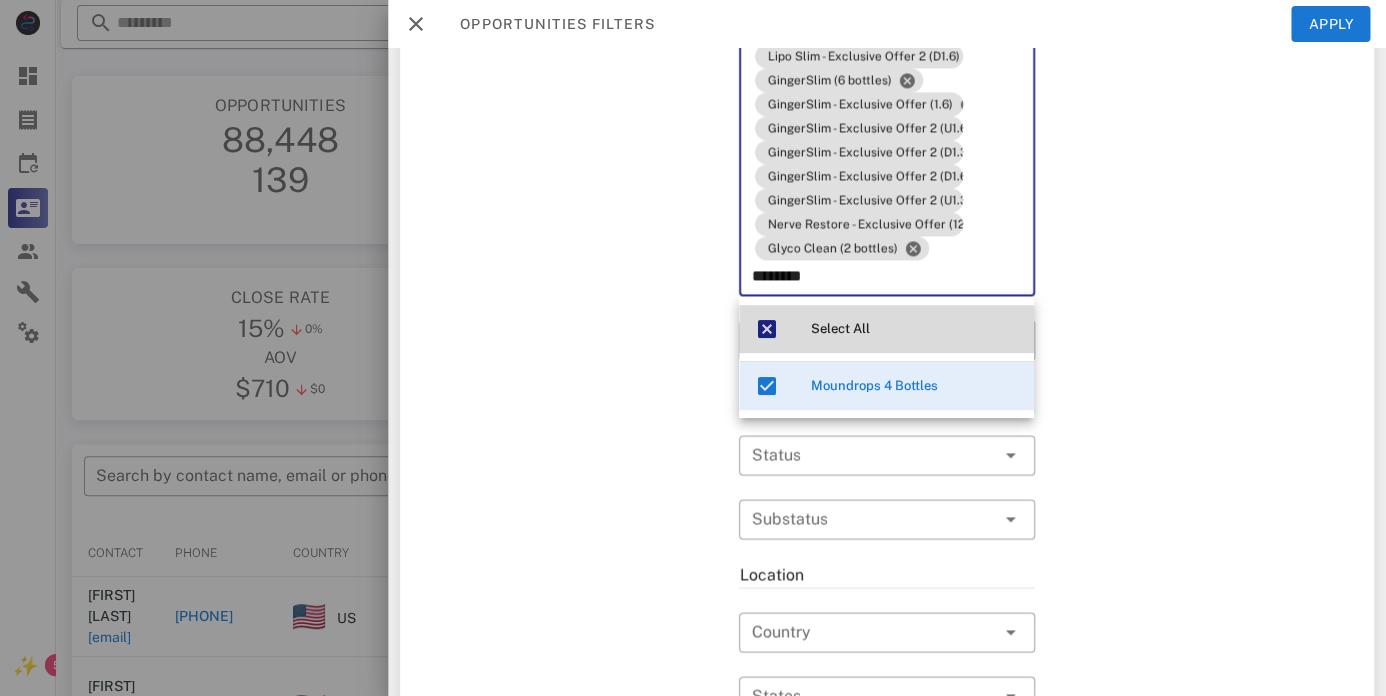 click on "********" at bounding box center [858, 276] 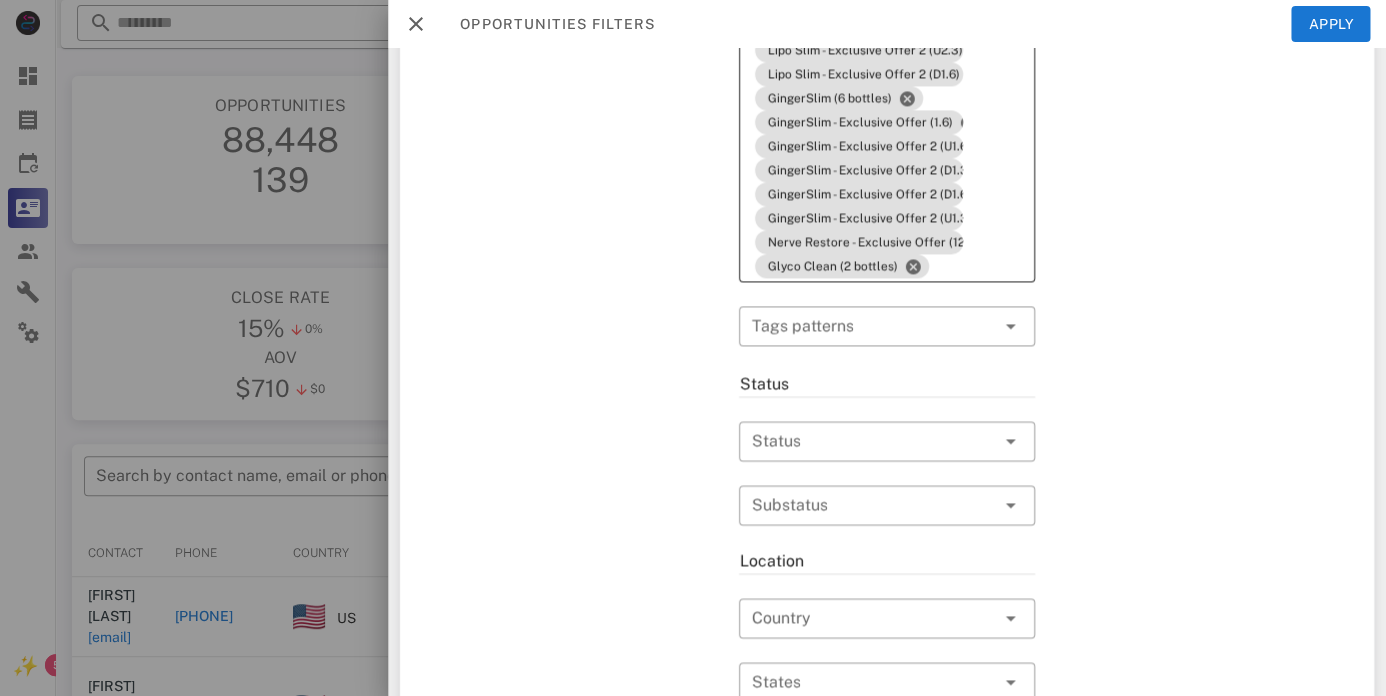 scroll, scrollTop: 1145, scrollLeft: 0, axis: vertical 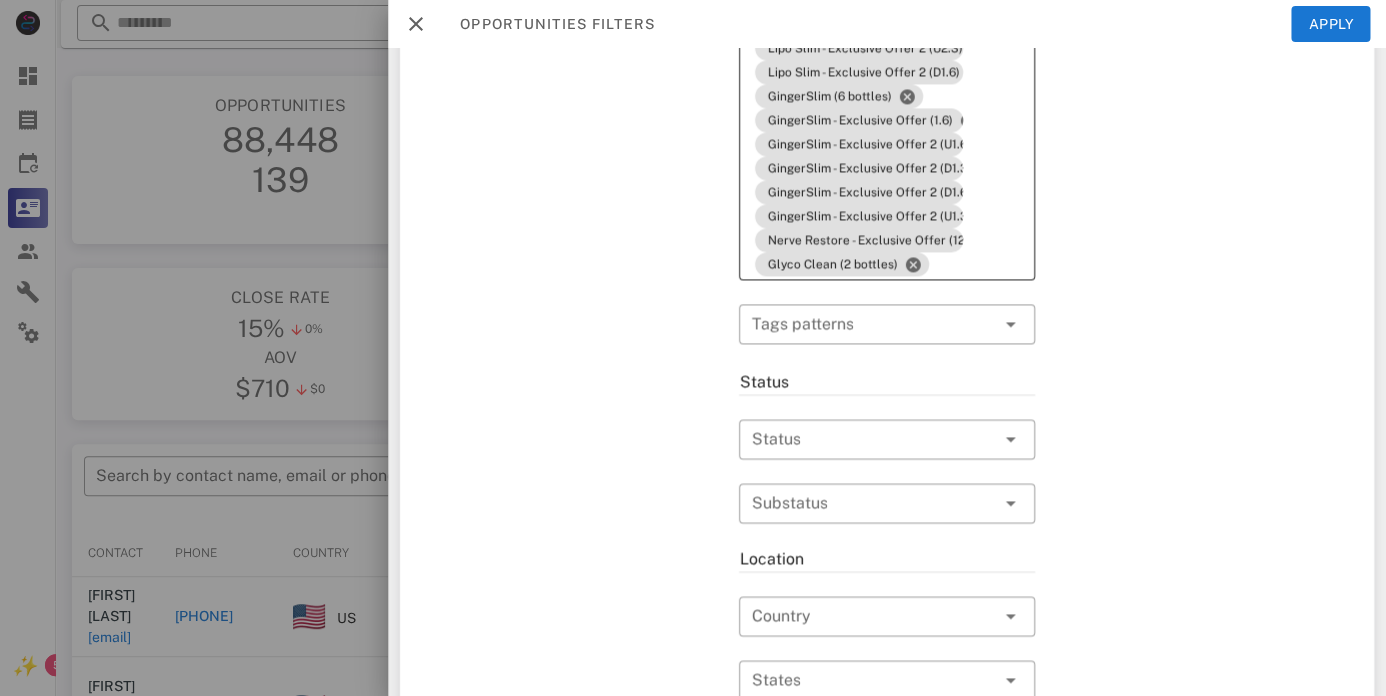 click on "GingerSlim (1 bottle) GingerSlim (3 bottles) Lipo Slim (1 Bottle) Lipo Slim (3 Bottles) Moundrops 1 Bottle Moundrops 3 Bottles Glyco Fix 3 bottles Glyco Clean (3 bottles) Glyco Fix Deal (1 bottle) Glyco Fix (1 bottle) Glyco Fix (3 bottles b) Glyco Fix (6 bottles b) Glyco Fix (1 bottle b) Glyco Clean (1 bottle) Glyco Fix GLP1 MAX (3 bottles) GLP1 MAX (1 bottle) GLP1 MAX - Exclusive Offer (U1.1) GingerSlim - Exclusive Offer (1.1) GingerSlim - Exclusive Offer (1.3) Moundrops 6 Bottles Moundrops 2 Bottles Moundrops 4 Bottles Moundrops 9 Bottles Lipo Slim (6 Bottles) Lipo Slim (9 Bottles) Lipo Gummy (6 bottles) Lipo Gummy (3 bottles) Lipo Gummy (1 bottle) Lipo Corpus (3 Bottles) Lipo Corpus (6 bottles) Lipo Slim - Exclusive Offer 2 (U1.6) Lipo Slim - Exclusive Offer 2 (U1.1) Lipo Slim - Exclusive Offer 2 (U1.3) Lipo Slim - Exclusive Offer 2 (U2.6) Lipo Slim - Exclusive Offer 2 (U2.3) Lipo Slim - Exclusive Offer 2 (D1.6) GingerSlim (6 bottles) GingerSlim - Exclusive Offer (1.6) GingerSlim - Exclusive Offer 2 (U1.6)" at bounding box center [858, -264] 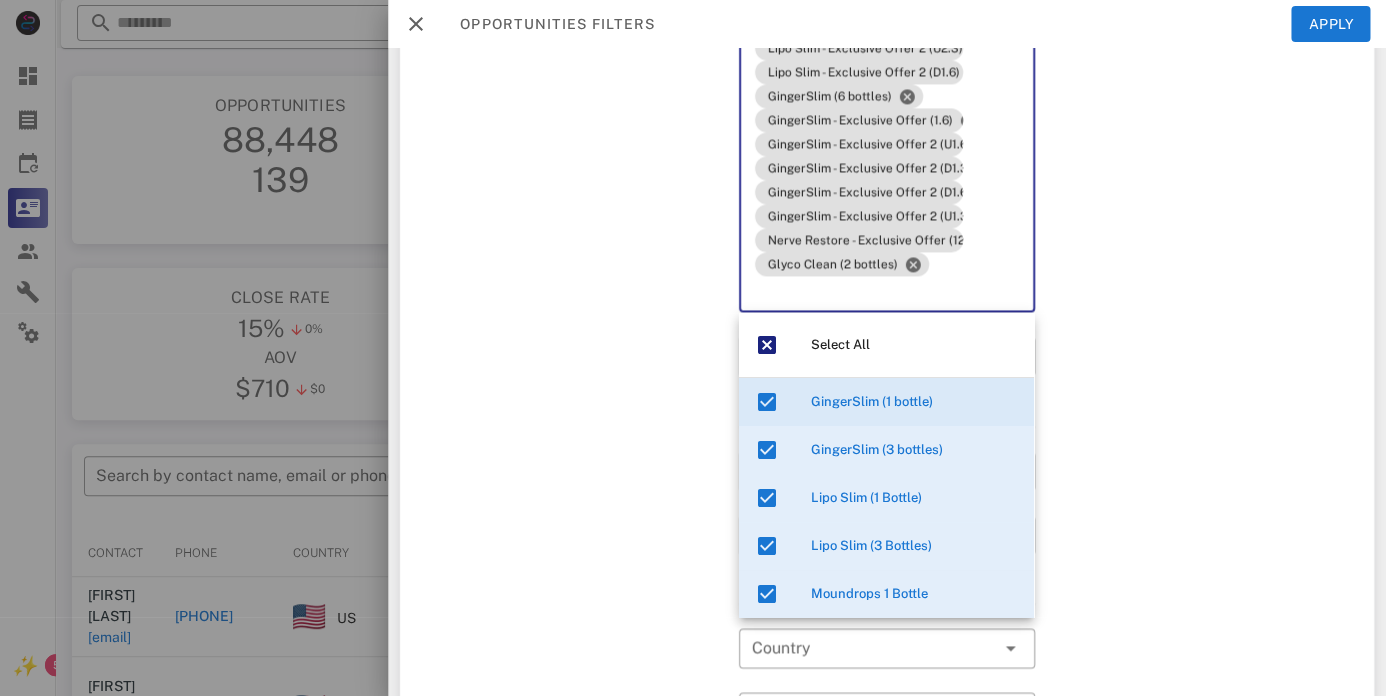 scroll, scrollTop: 17, scrollLeft: 0, axis: vertical 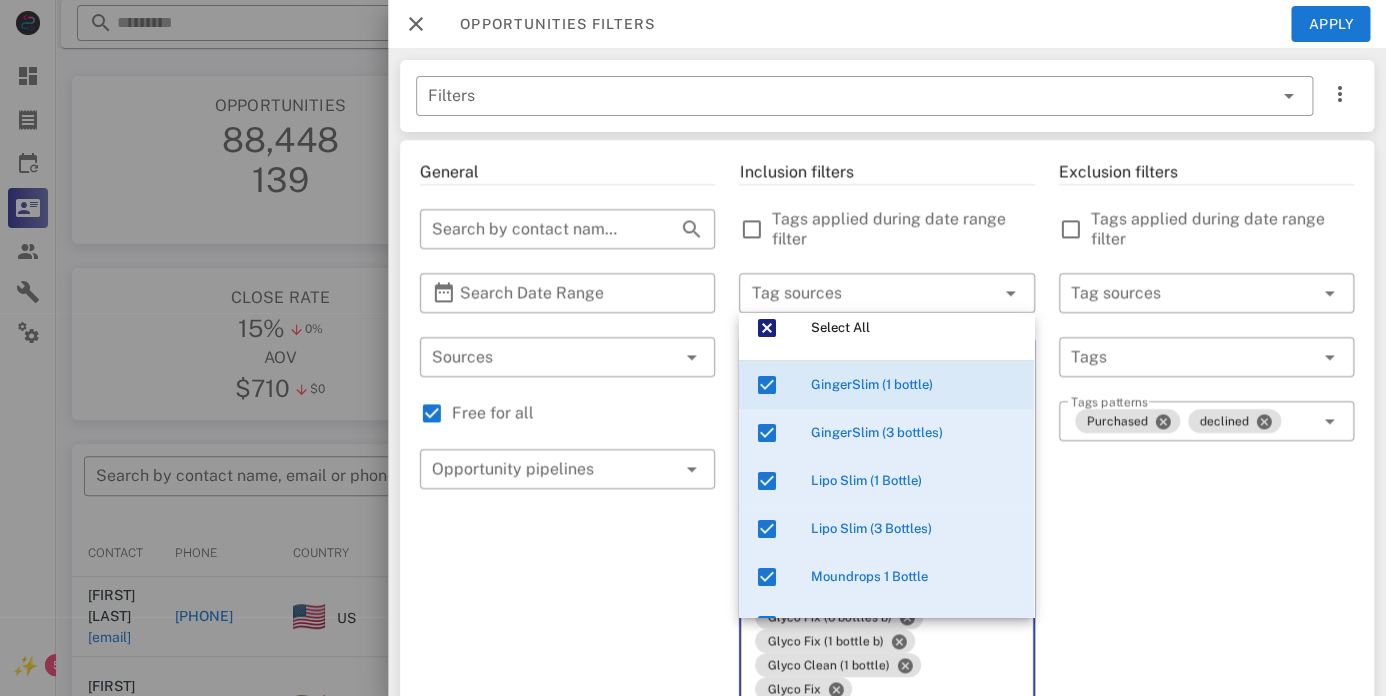 click on "Inclusion filters Tags applied during date range filter ​ Tag sources ​ Tags GingerSlim (1 bottle) GingerSlim (3 bottles) Lipo Slim (1 Bottle) Lipo Slim (3 Bottles) Moundrops 1 Bottle Moundrops 3 Bottles Glyco Fix 3 bottles Glyco Clean (3 bottles) Glyco Fix Deal (1 bottle) Glyco Fix (1 bottle) Glyco Fix (3 bottles b) Glyco Fix (6 bottles b) Glyco Fix (1 bottle b) Glyco Clean (1 bottle) Glyco Fix GLP1 MAX (3 bottles) GLP1 MAX (1 bottle) GLP1 MAX - Exclusive Offer (U1.1) GingerSlim - Exclusive Offer (1.1) GingerSlim - Exclusive Offer (1.3) Moundrops 6 Bottles Moundrops 2 Bottles Moundrops 4 Bottles Moundrops 9 Bottles Lipo Slim (6 Bottles) Lipo Slim (9 Bottles) Lipo Gummy (6 bottles) Lipo Gummy (3 bottles) Lipo Gummy (1 bottle) Lipo Corpus (3 Bottles) Lipo Corpus (6 bottles) Lipo Slim - Exclusive Offer 2 (U1.6) Lipo Slim - Exclusive Offer 2 (U1.1) Lipo Slim - Exclusive Offer 2 (U1.3) Lipo Slim - Exclusive Offer 2 (U2.6) Lipo Slim - Exclusive Offer 2 (U2.3) Lipo Slim - Exclusive Offer 2 (D1.6) ​ Status ​" at bounding box center (886, 1257) 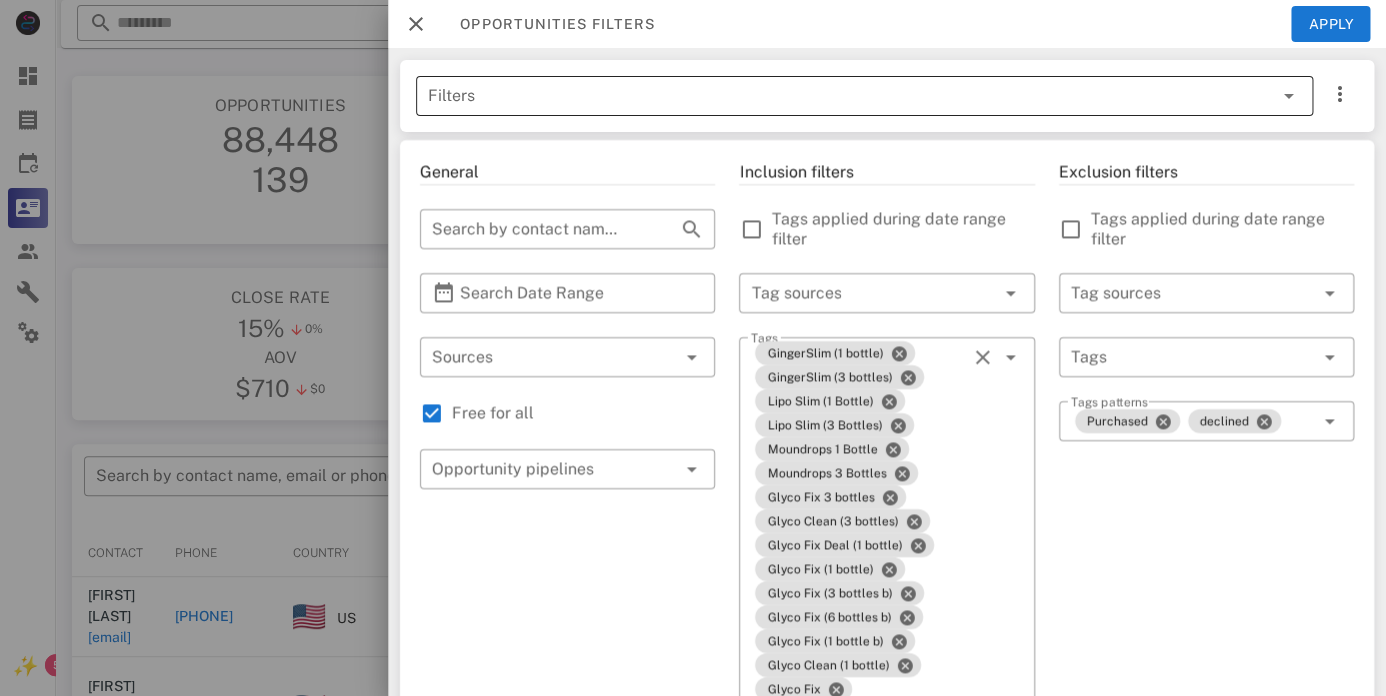 click at bounding box center [1289, 96] 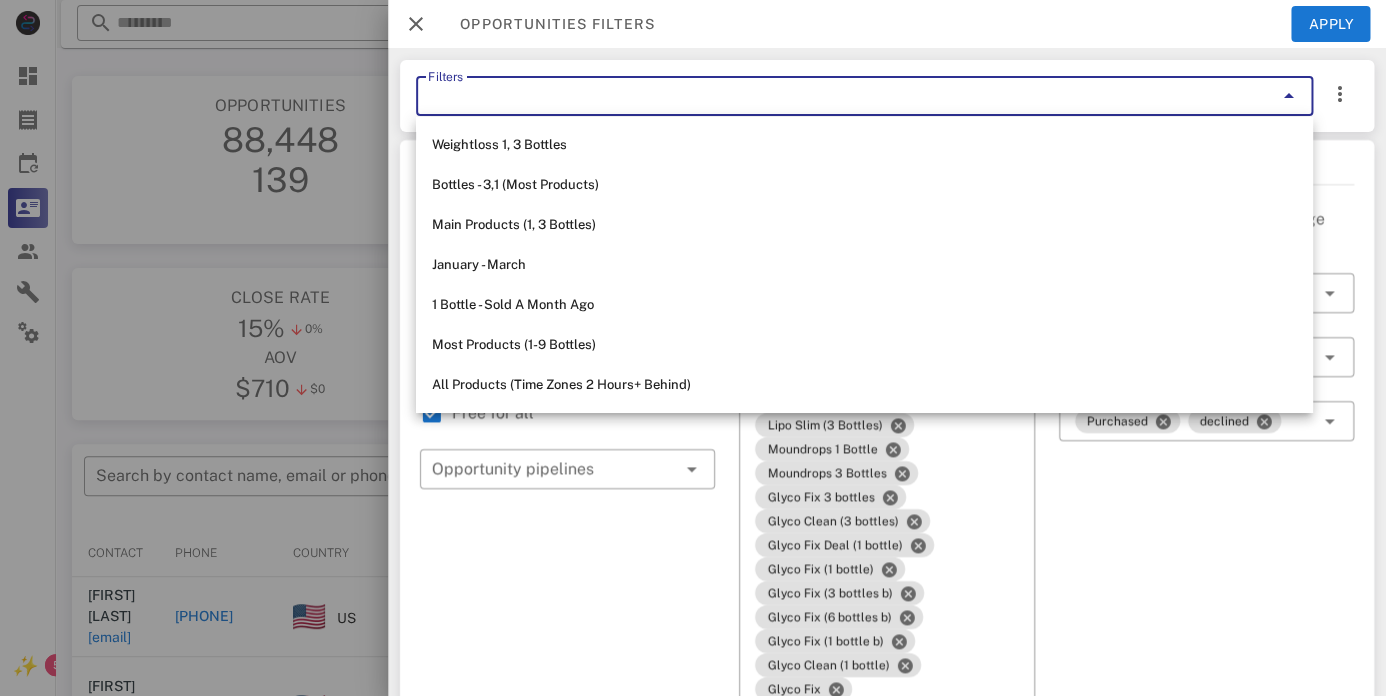 click on "Most Products (1-9 Bottles)" at bounding box center (864, 345) 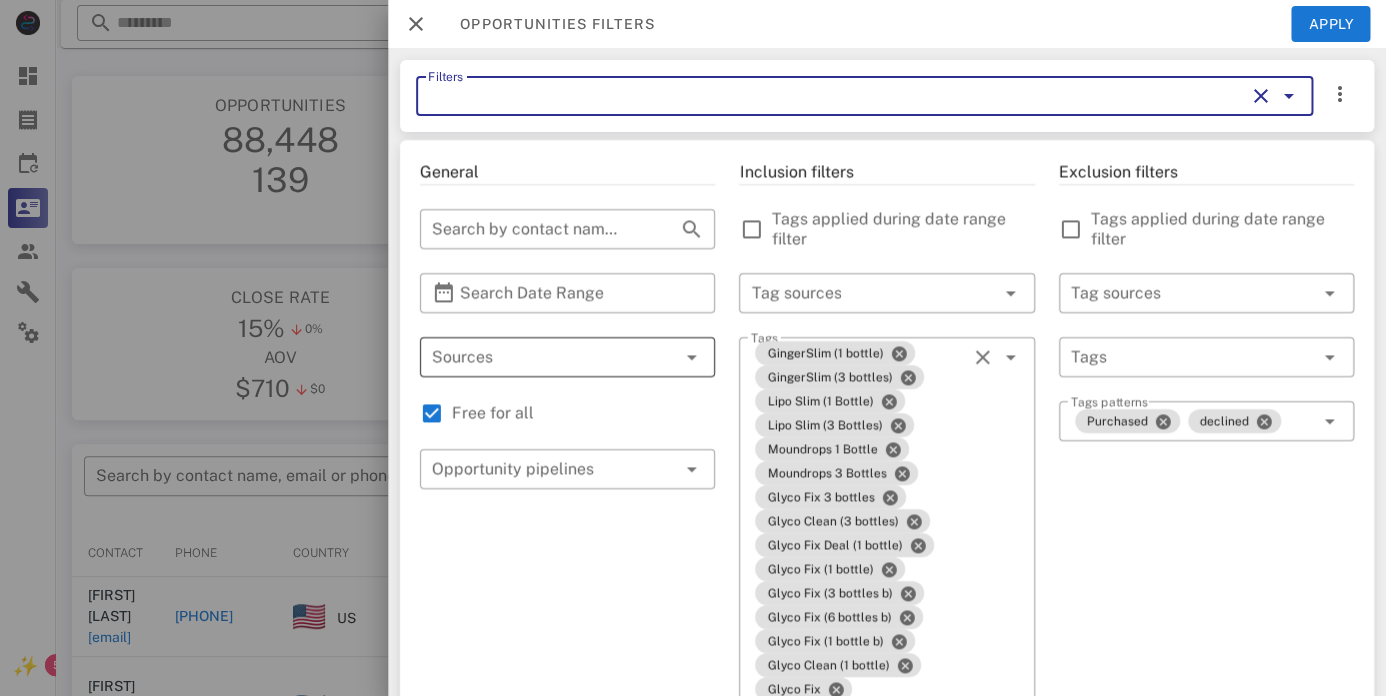 type on "**********" 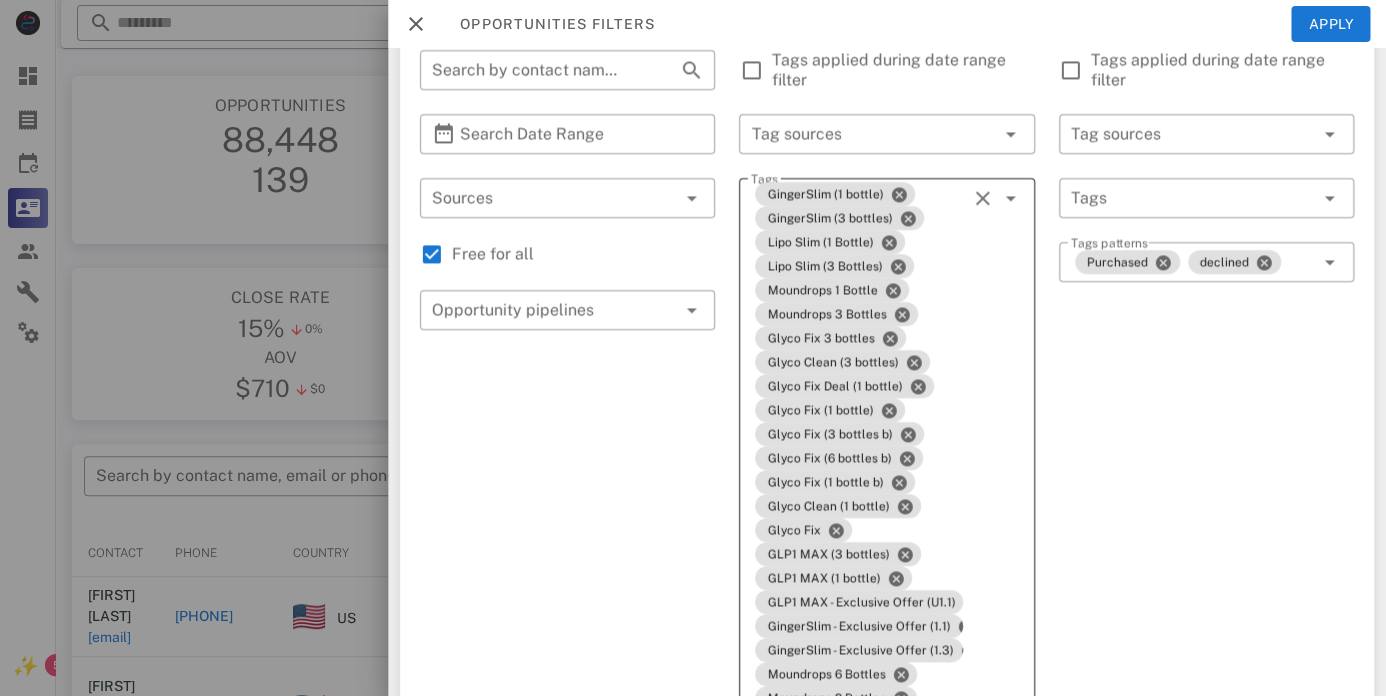 scroll, scrollTop: 154, scrollLeft: 0, axis: vertical 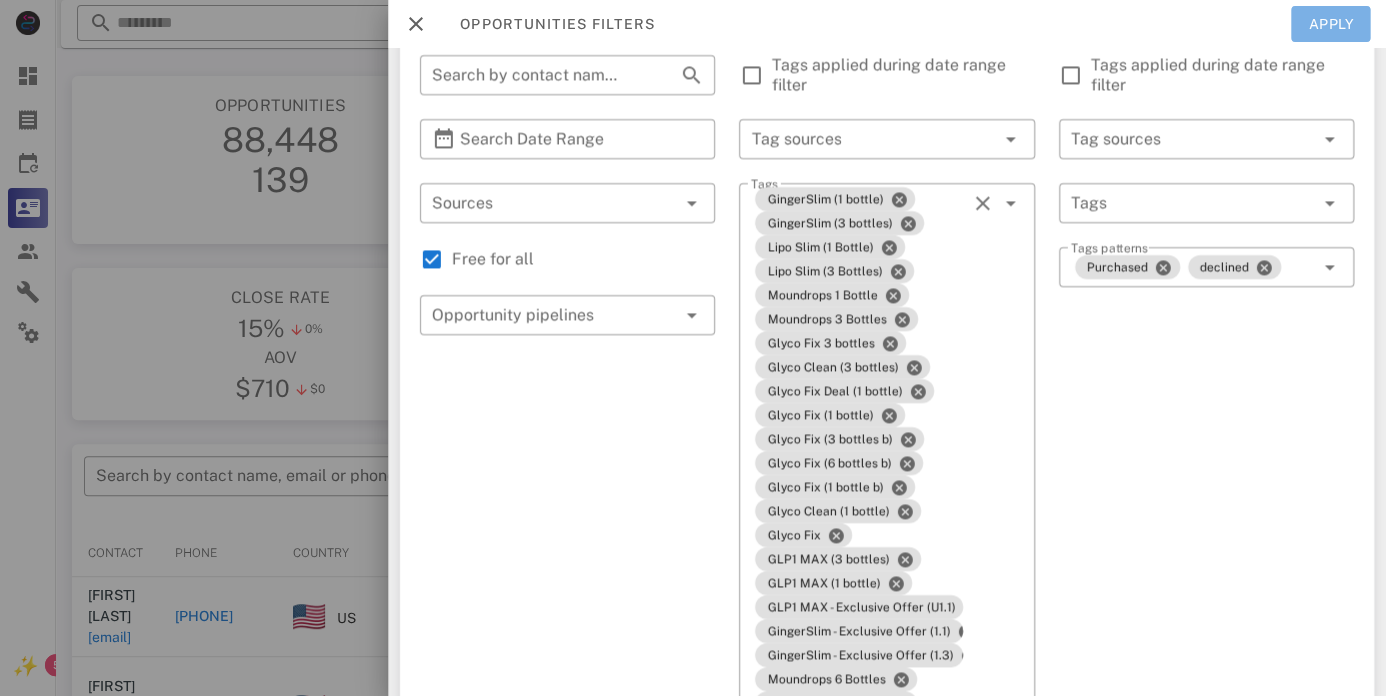 click on "Apply" at bounding box center (1331, 24) 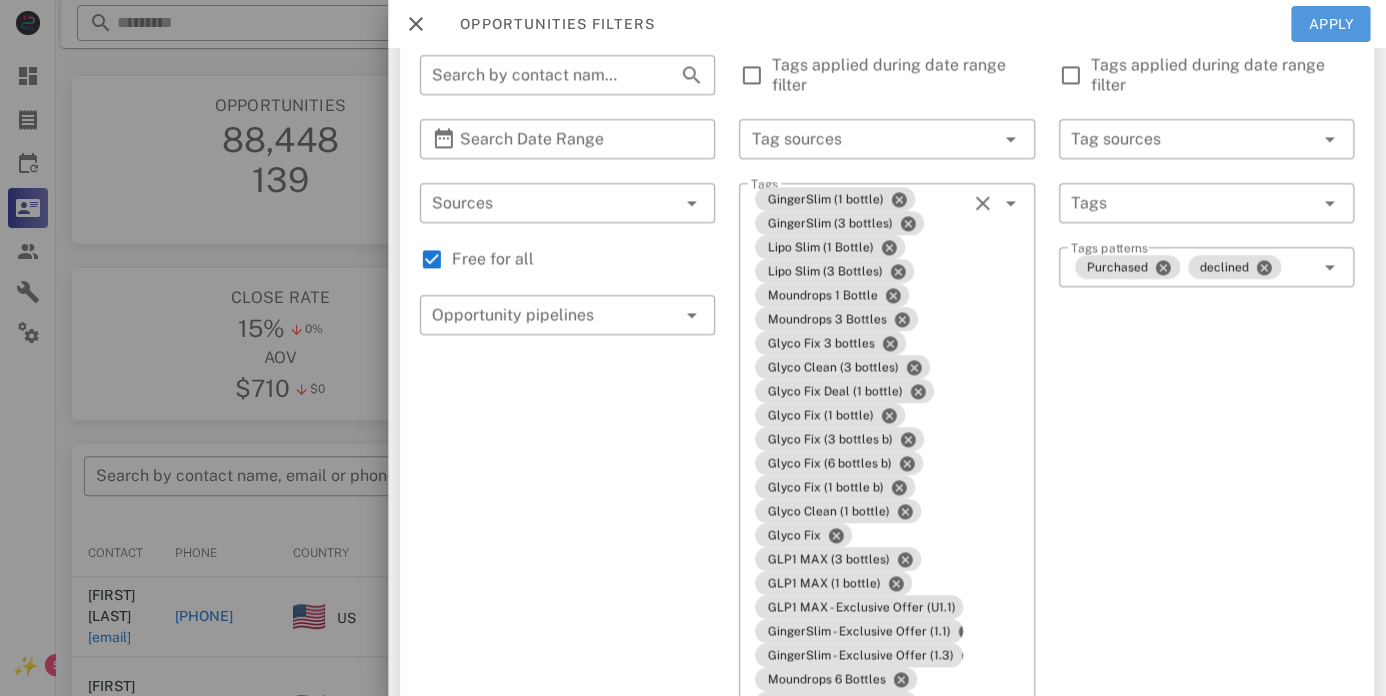 type 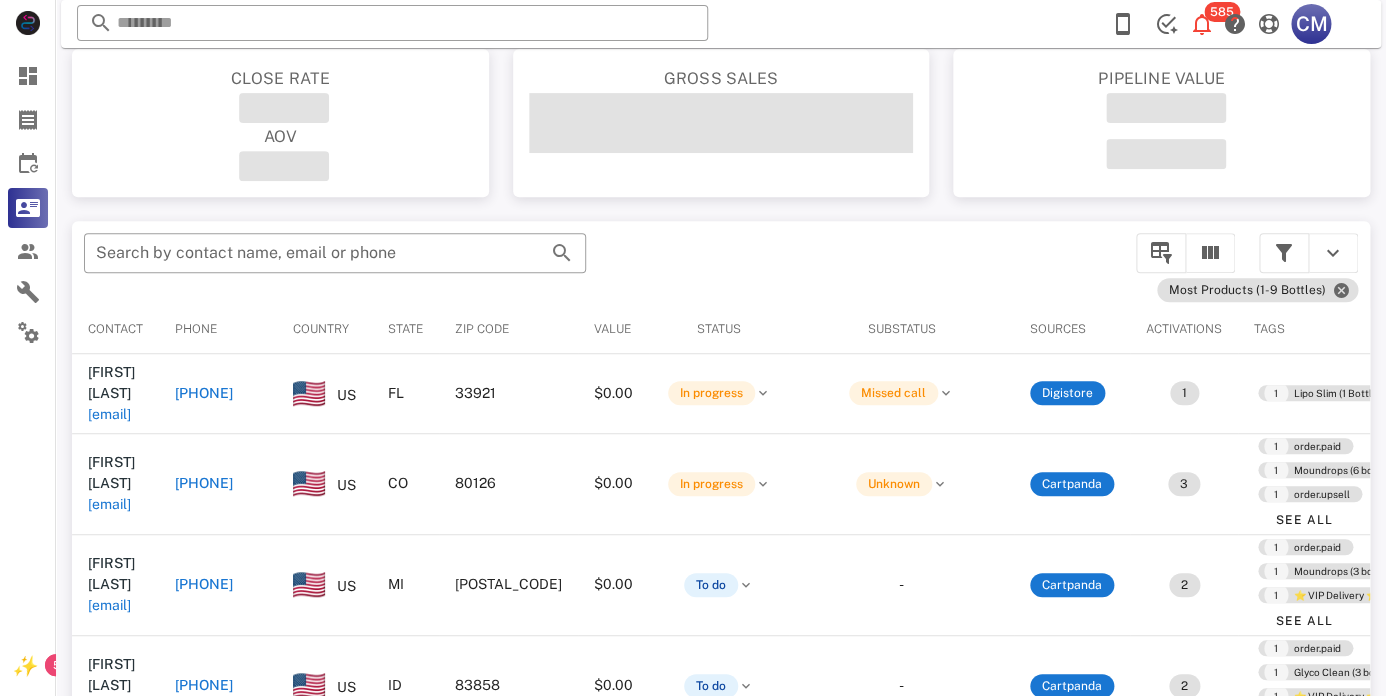 scroll, scrollTop: 224, scrollLeft: 0, axis: vertical 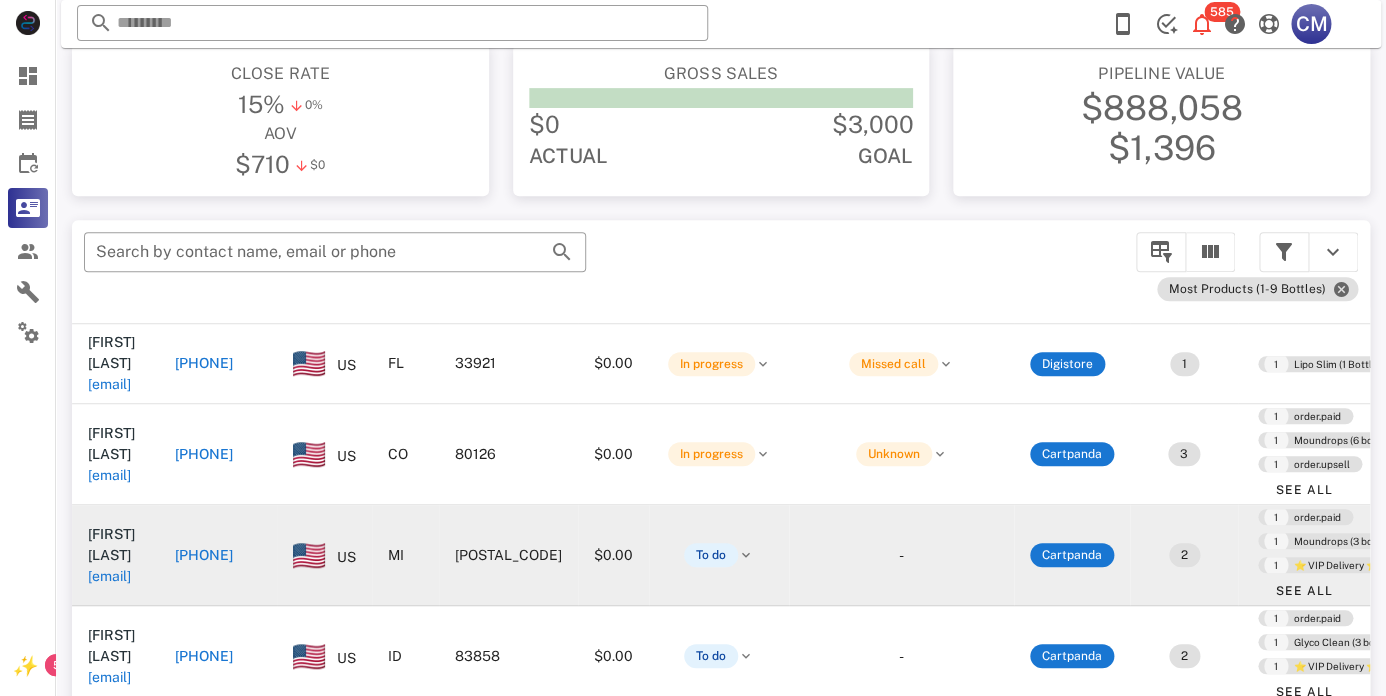 click on "paulvo@frontier.com" at bounding box center [109, 576] 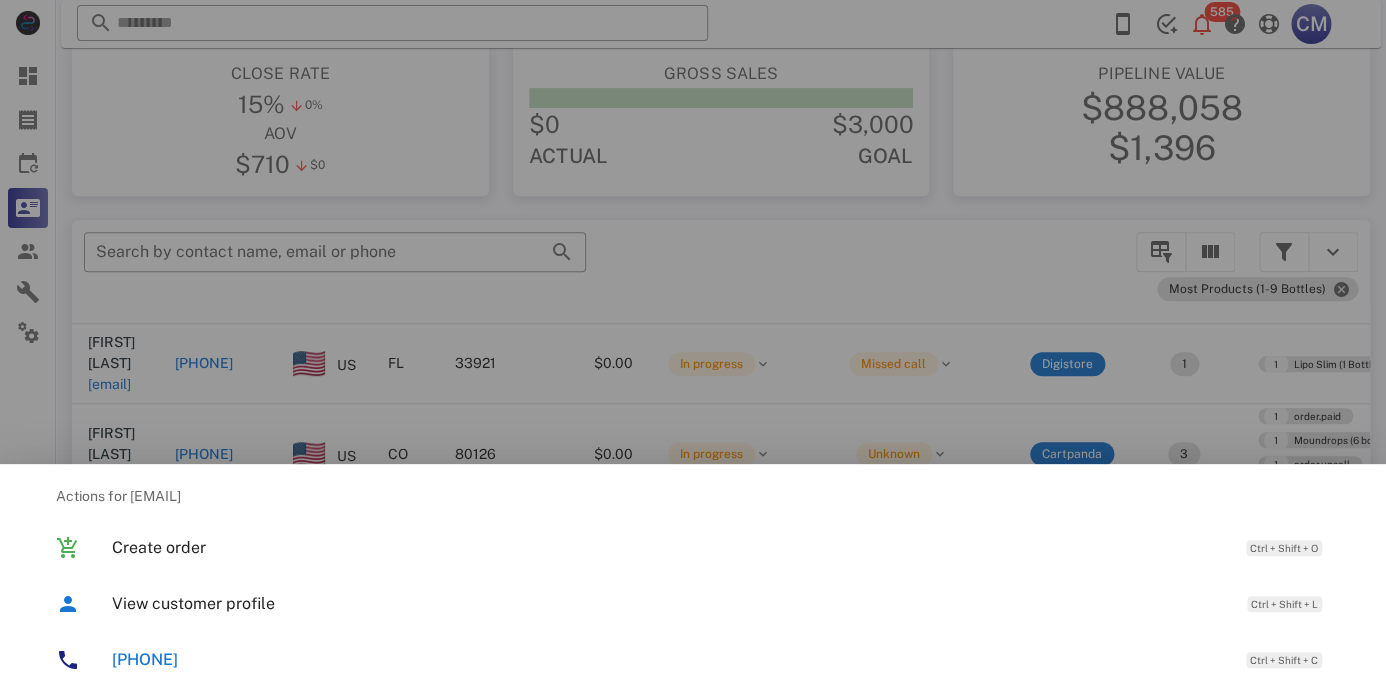 click at bounding box center (693, 348) 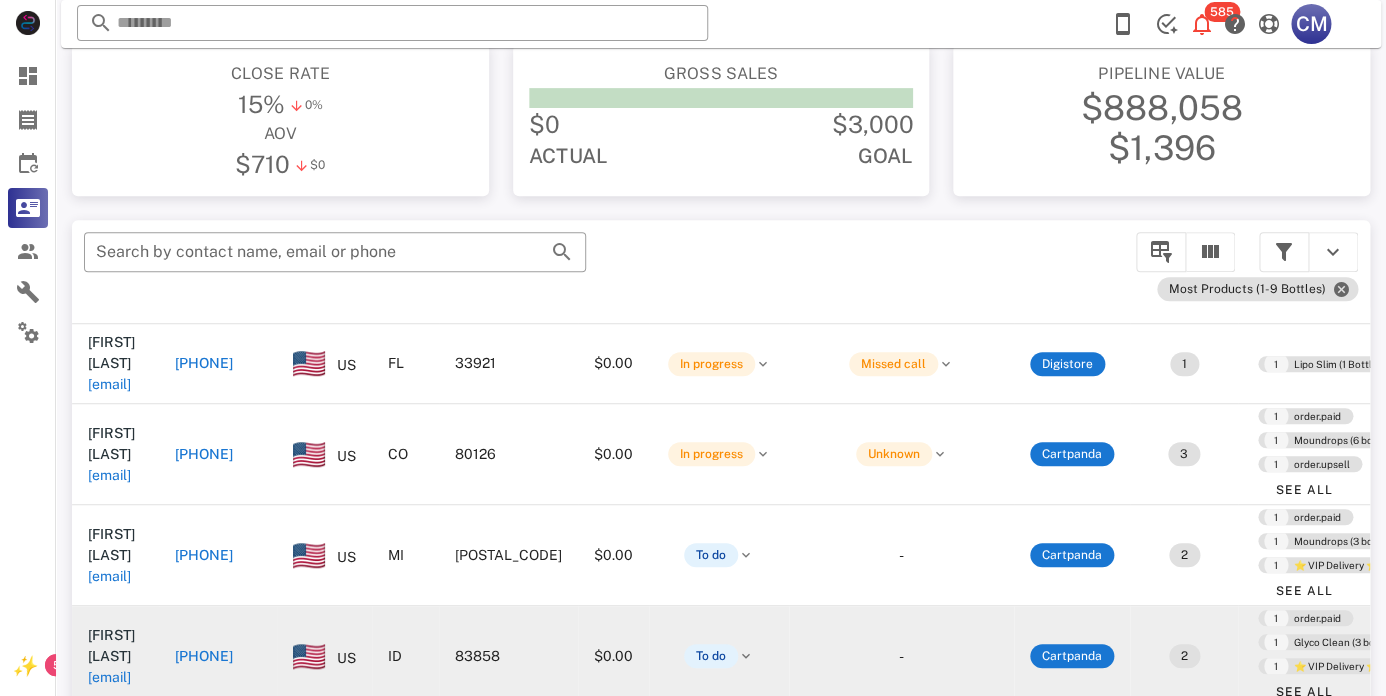 click on "larsonabby05@gmail.com" at bounding box center [109, 677] 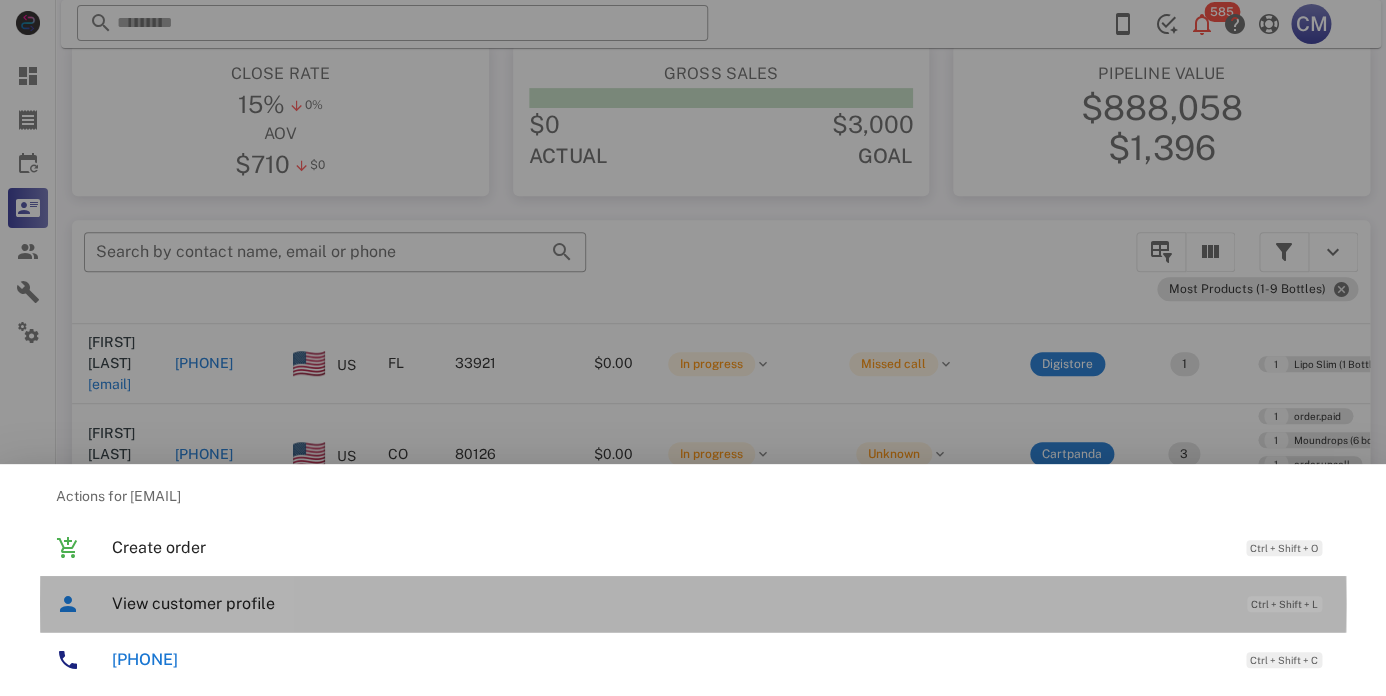 click on "View customer profile" at bounding box center [669, 603] 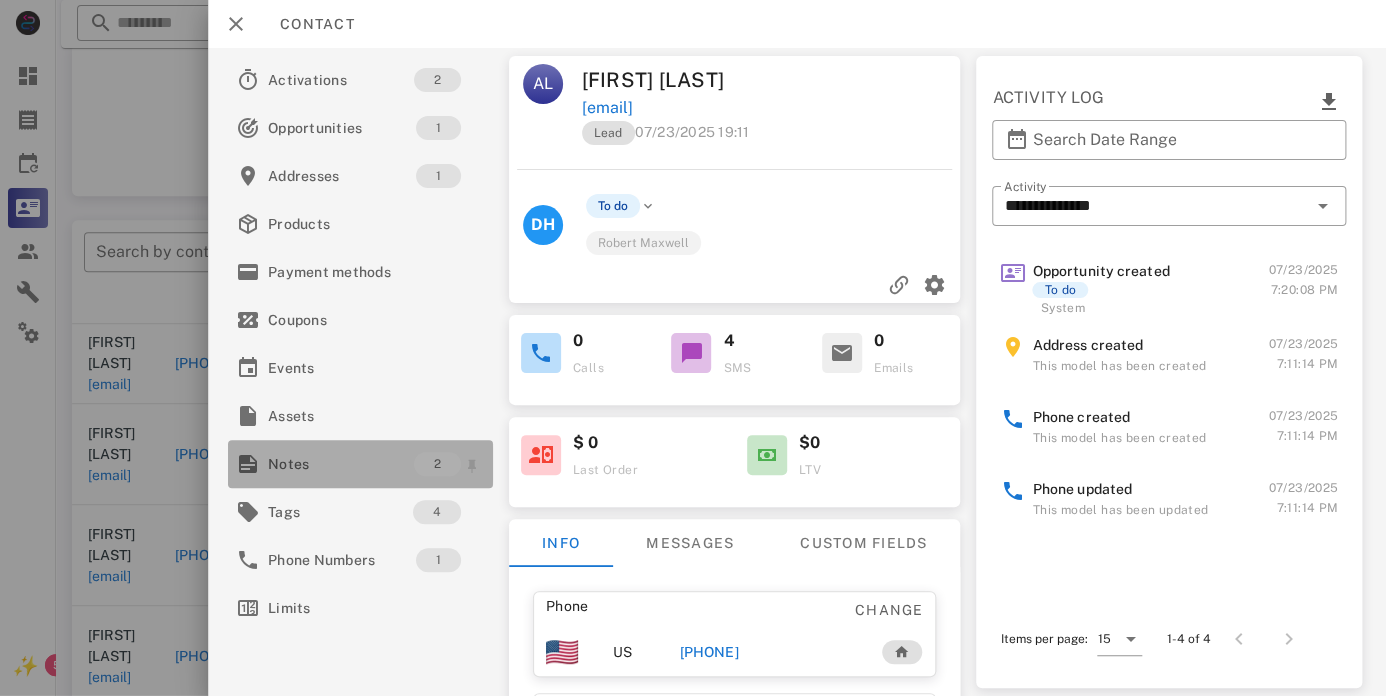 click on "Notes" at bounding box center (341, 464) 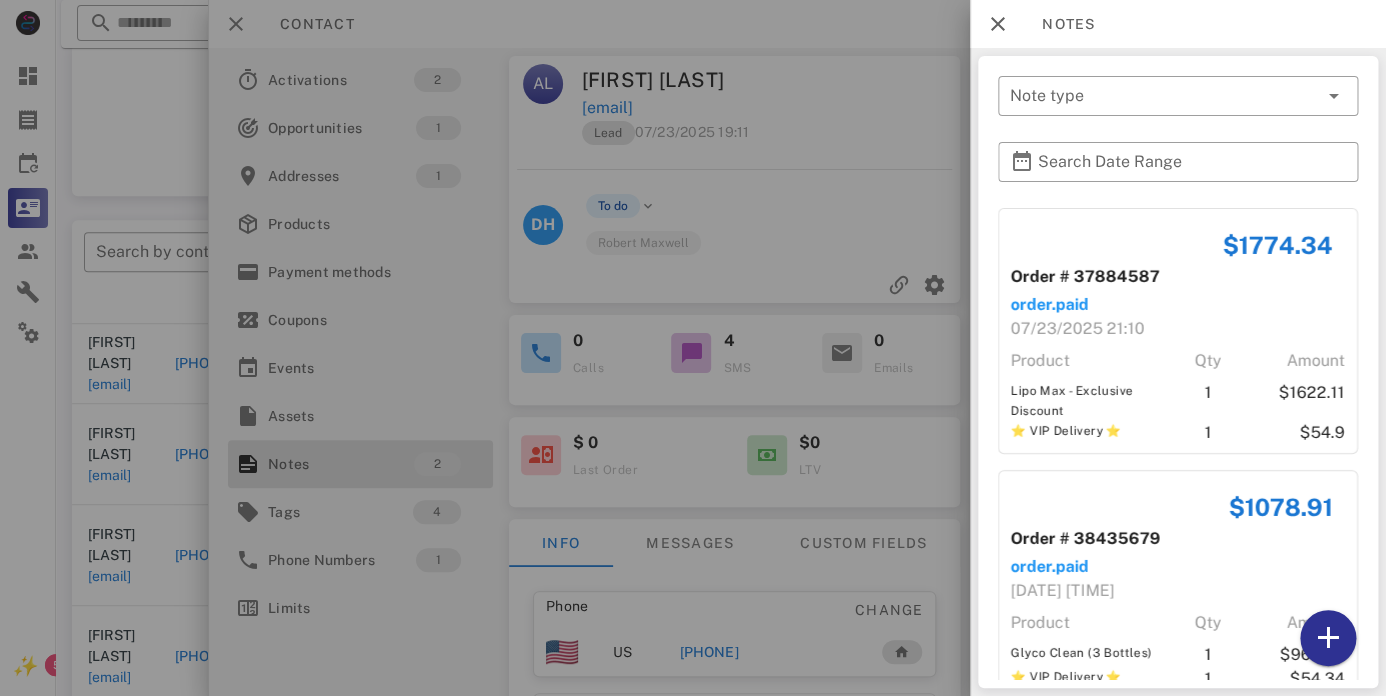 scroll, scrollTop: 49, scrollLeft: 0, axis: vertical 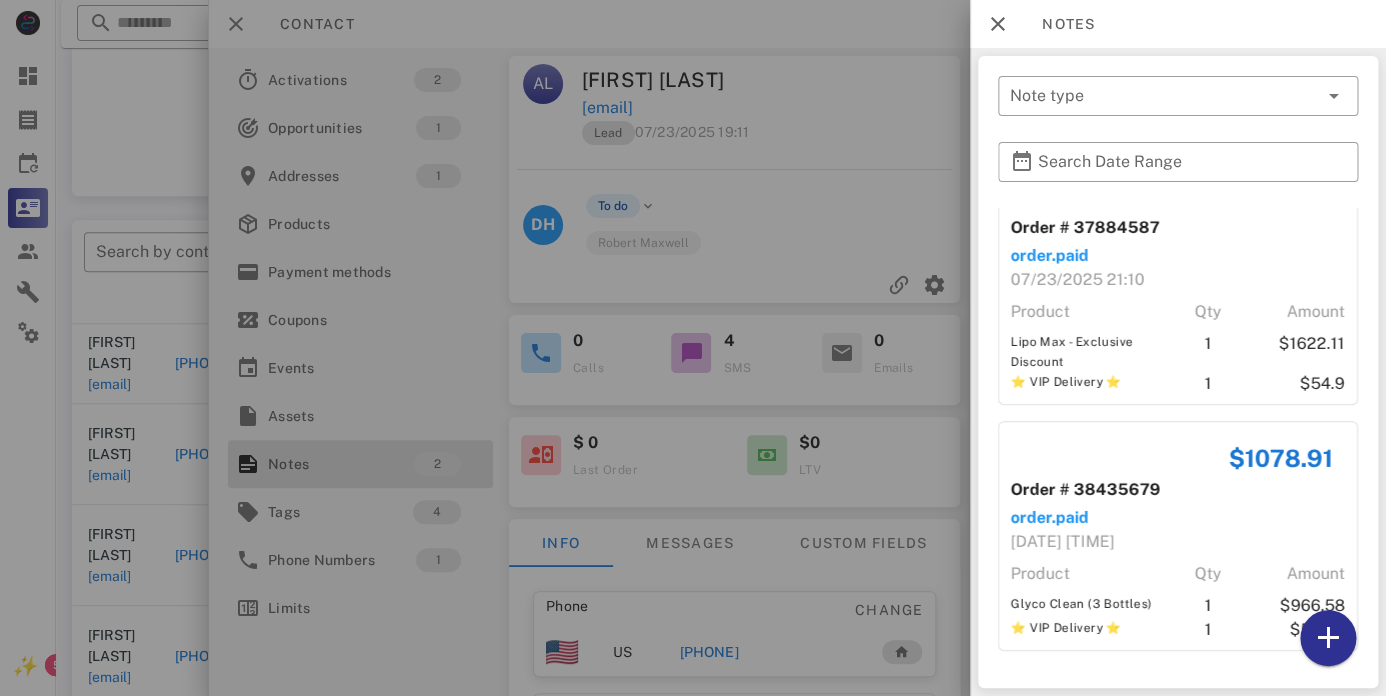 click at bounding box center (693, 348) 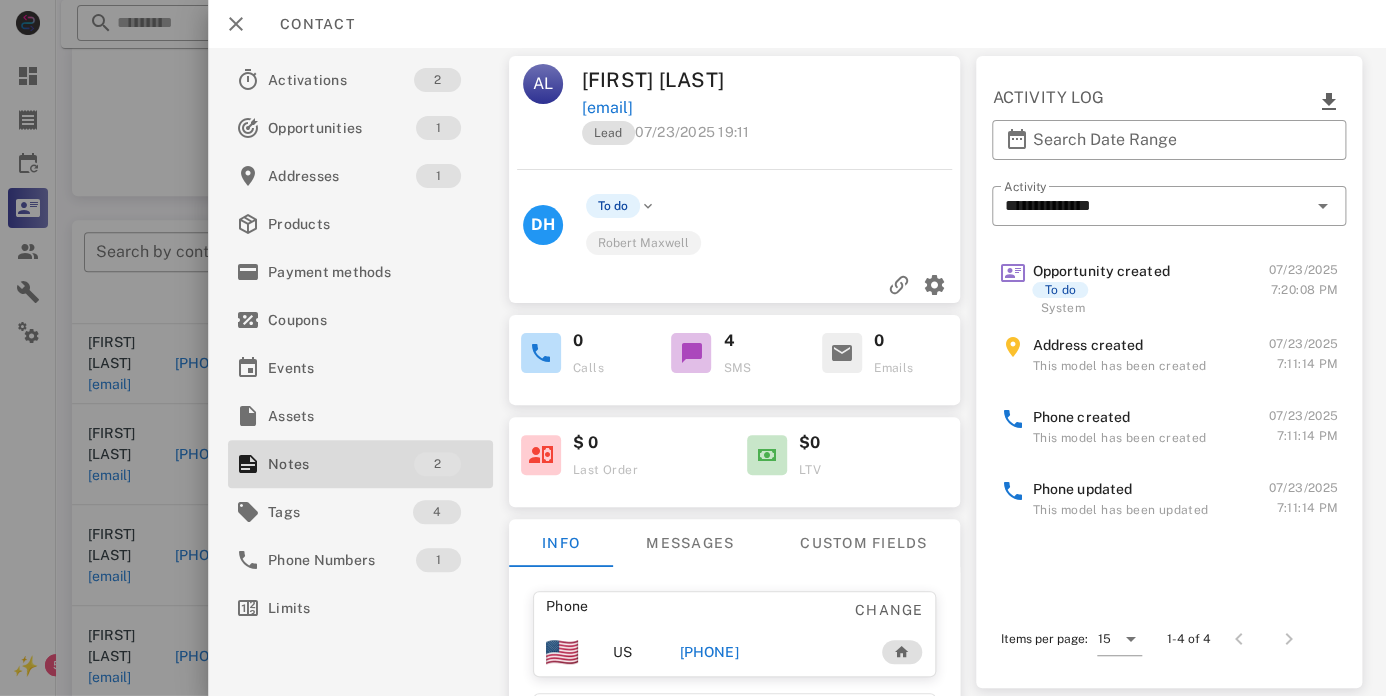 click at bounding box center [693, 348] 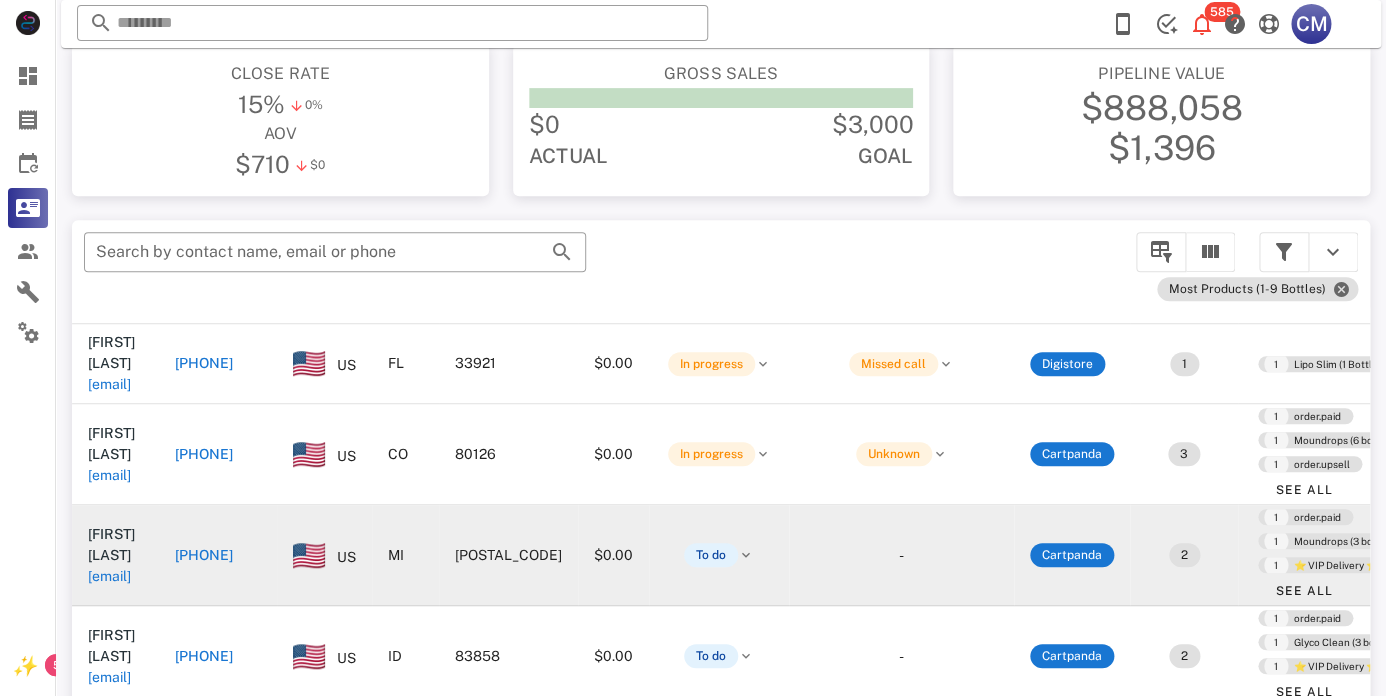 click on "paulvo@frontier.com" at bounding box center [109, 576] 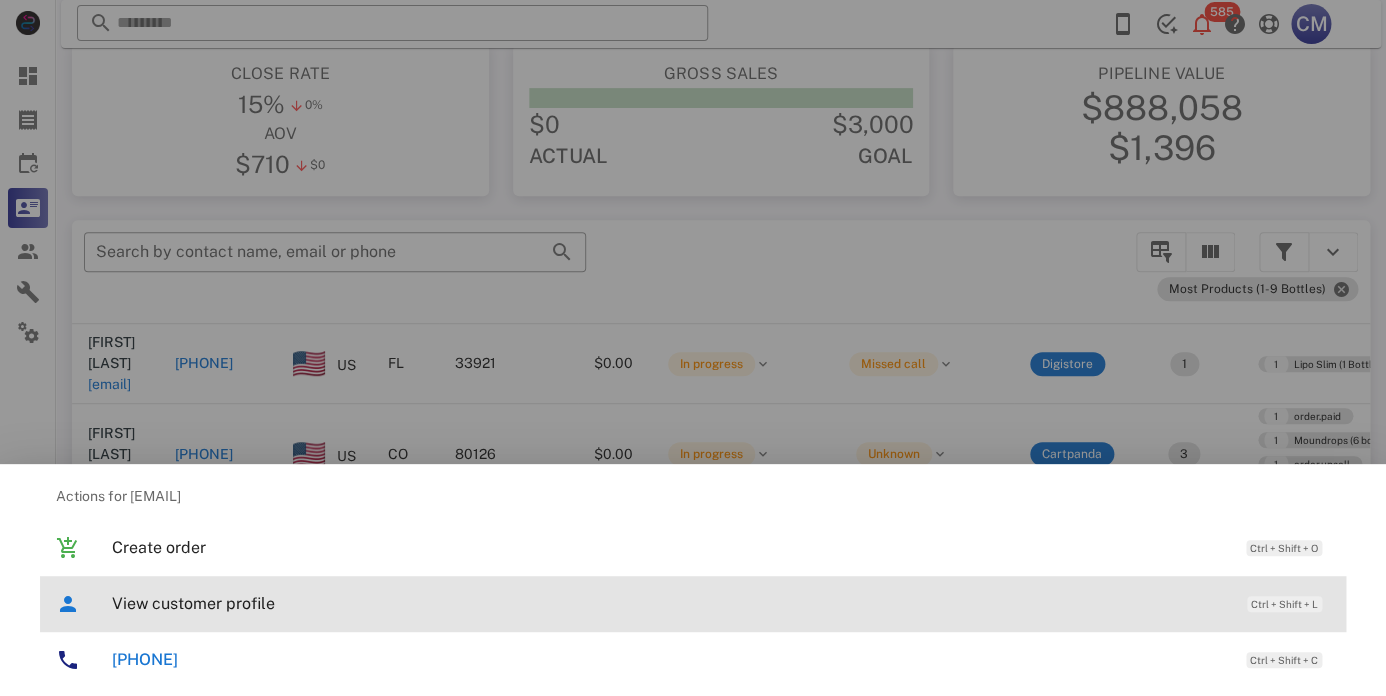click on "View customer profile" at bounding box center [669, 603] 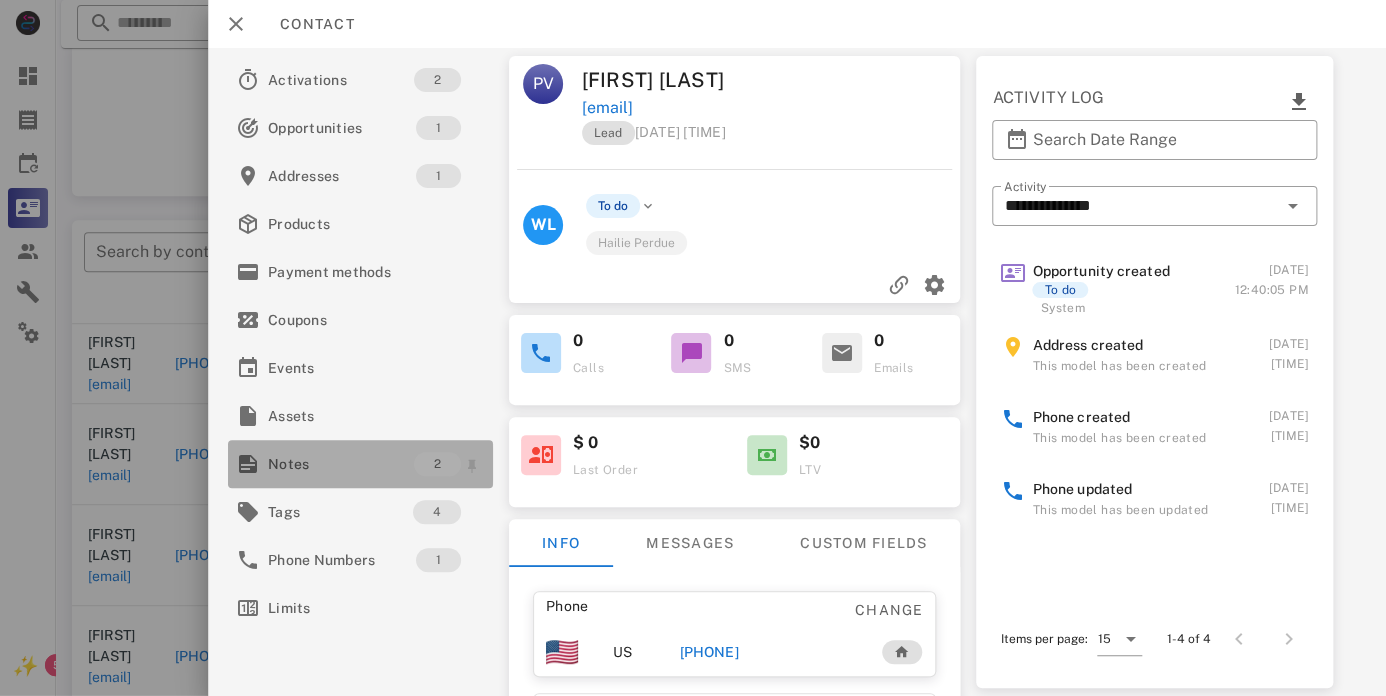 click on "Notes" at bounding box center [341, 464] 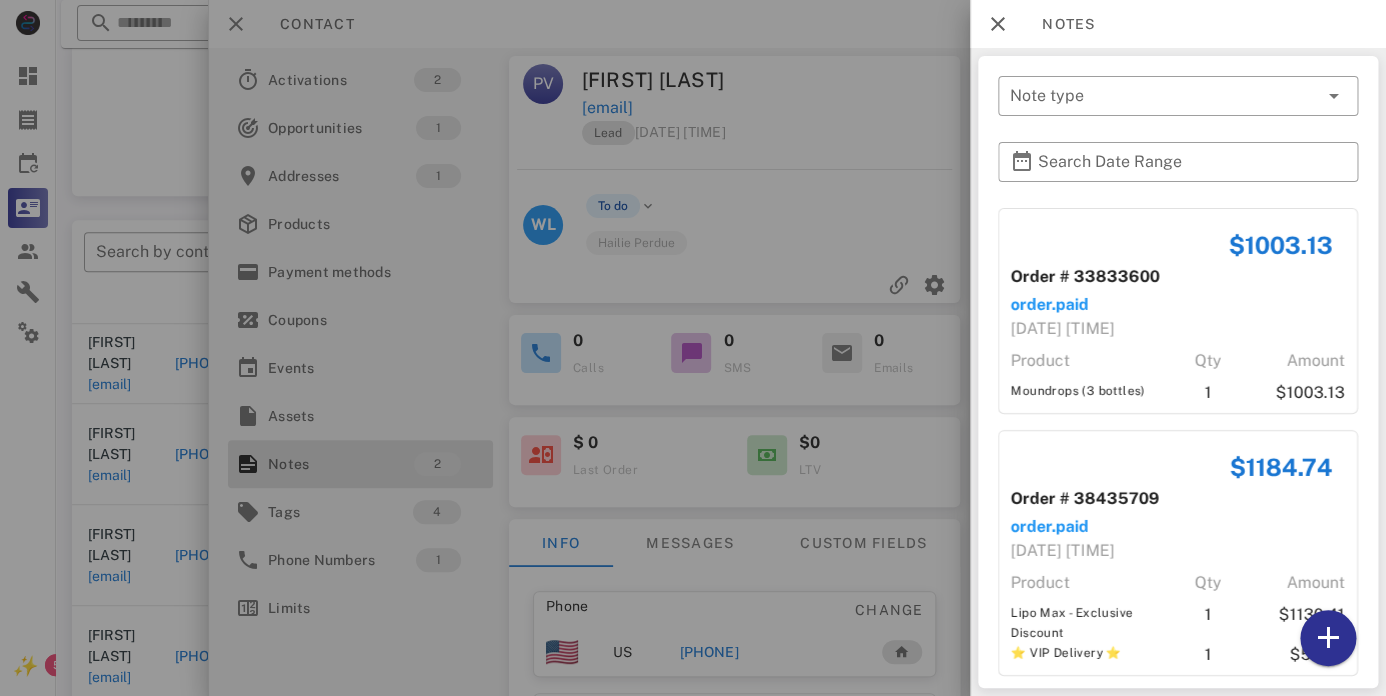 scroll, scrollTop: 25, scrollLeft: 0, axis: vertical 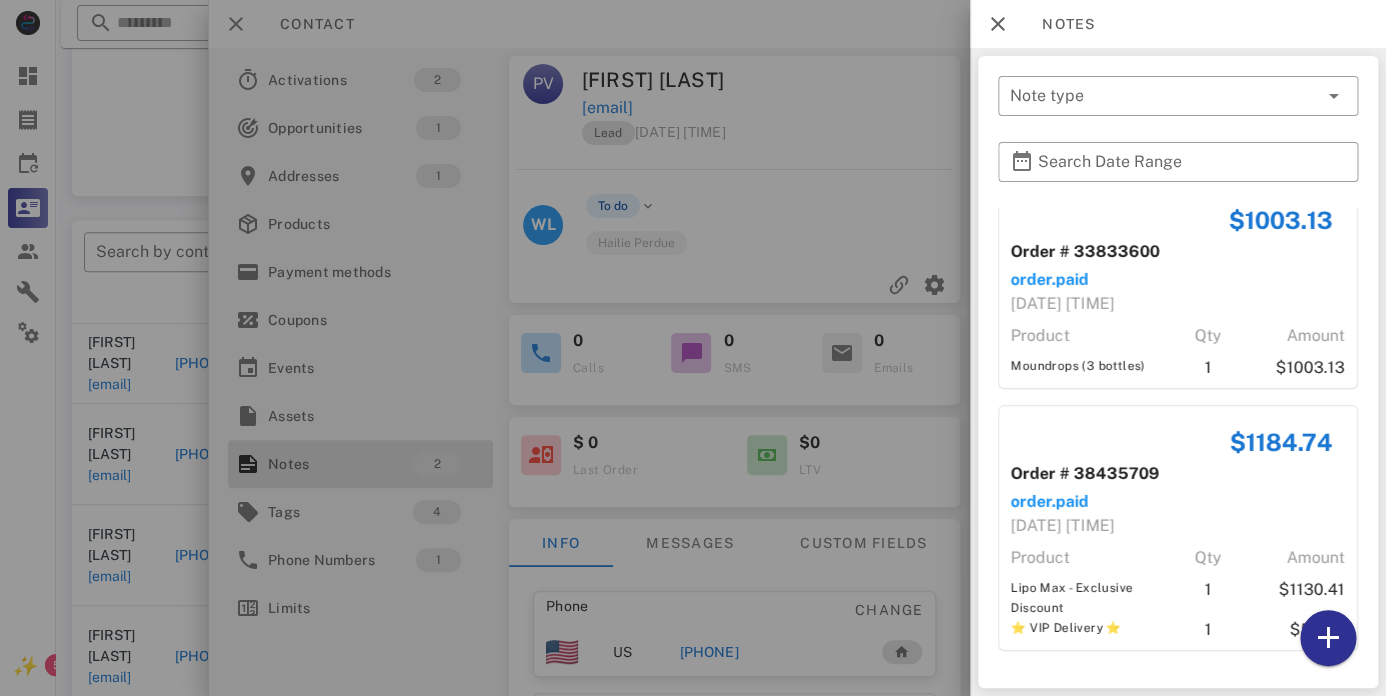click at bounding box center (693, 348) 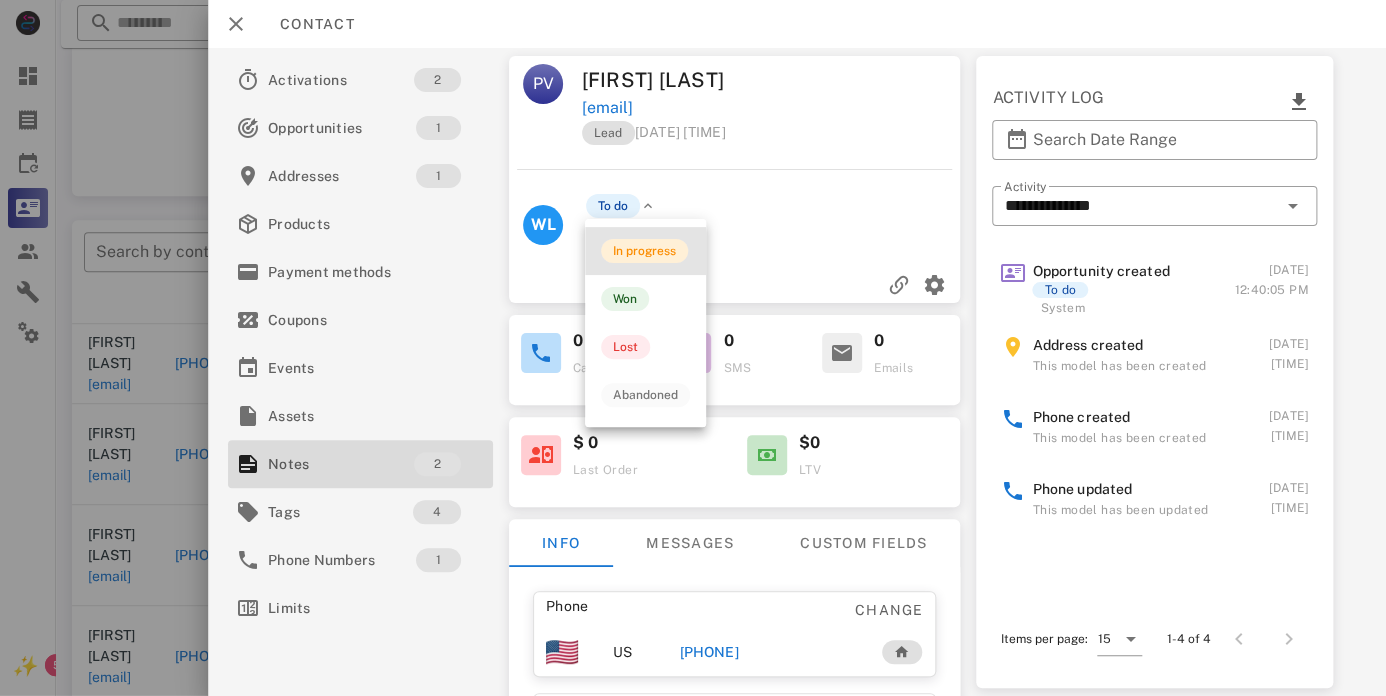 click on "In progress" at bounding box center [644, 251] 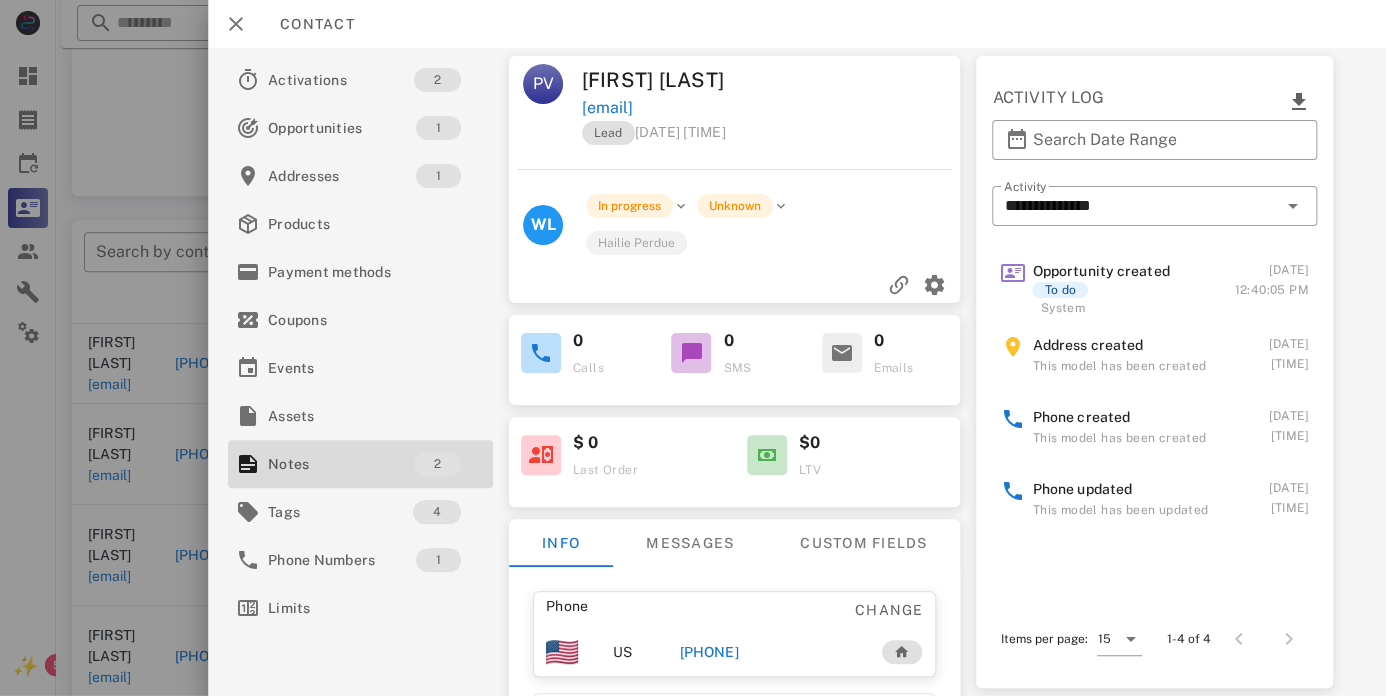 click on "Paul Vollmers" at bounding box center [676, 80] 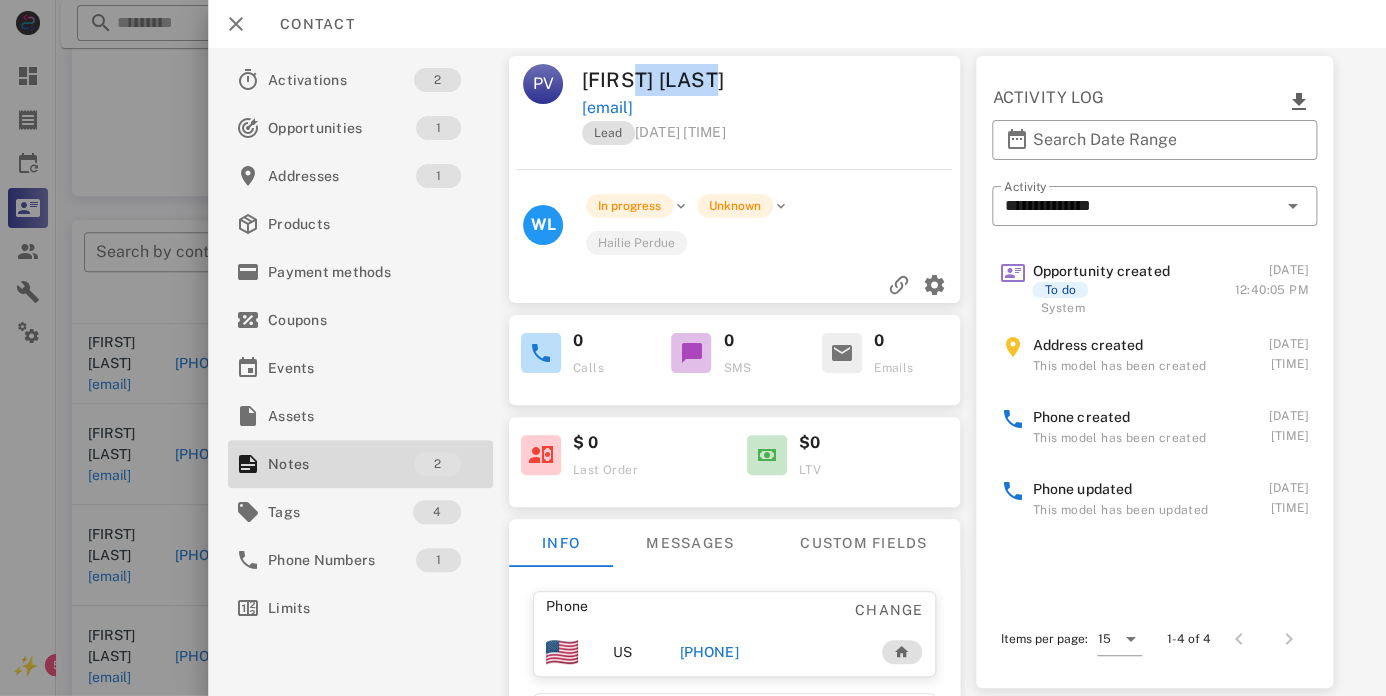 click on "Paul Vollmers" at bounding box center [676, 80] 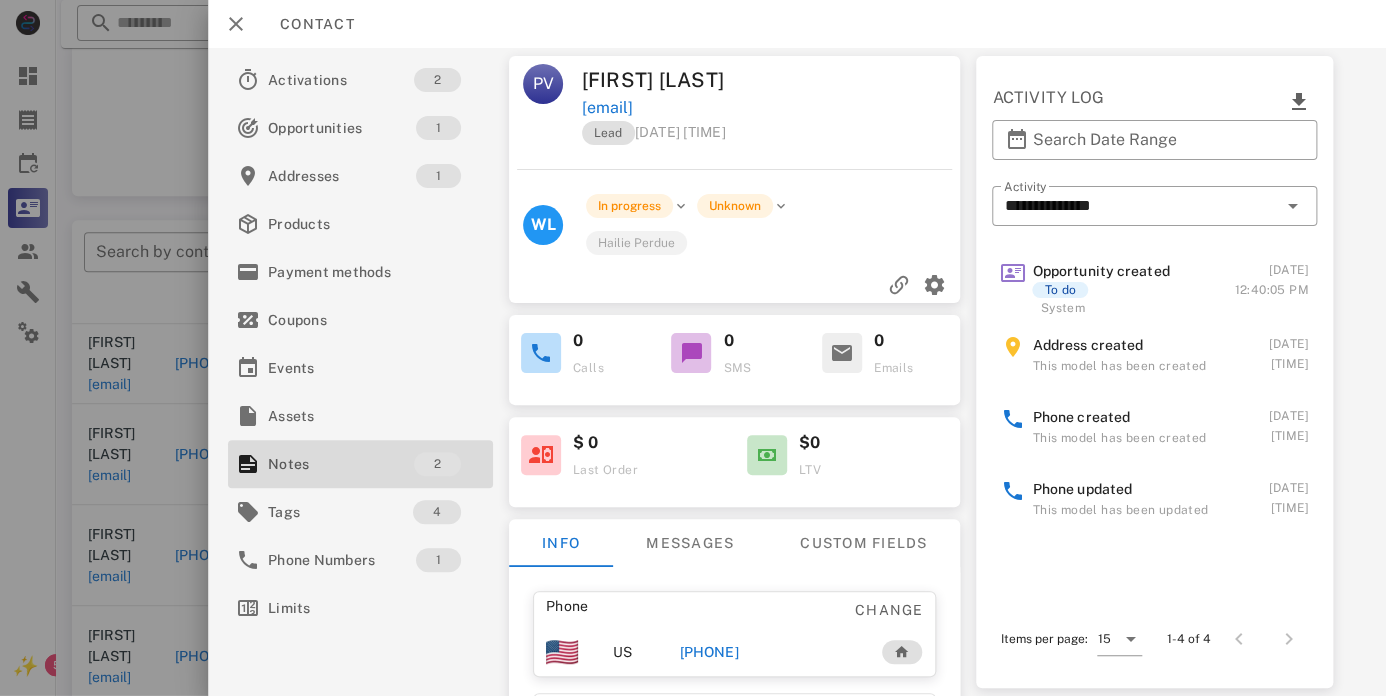click on "Paul Vollmers" at bounding box center [676, 80] 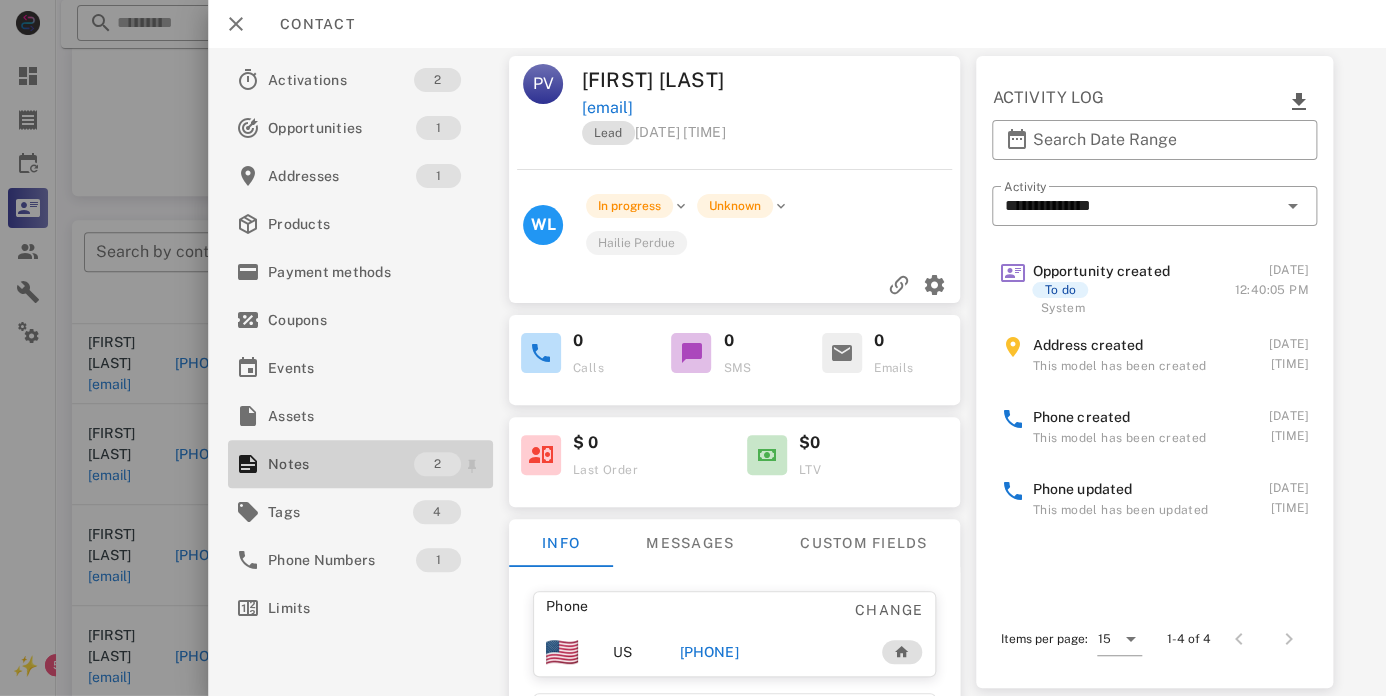 click on "Notes" at bounding box center [341, 464] 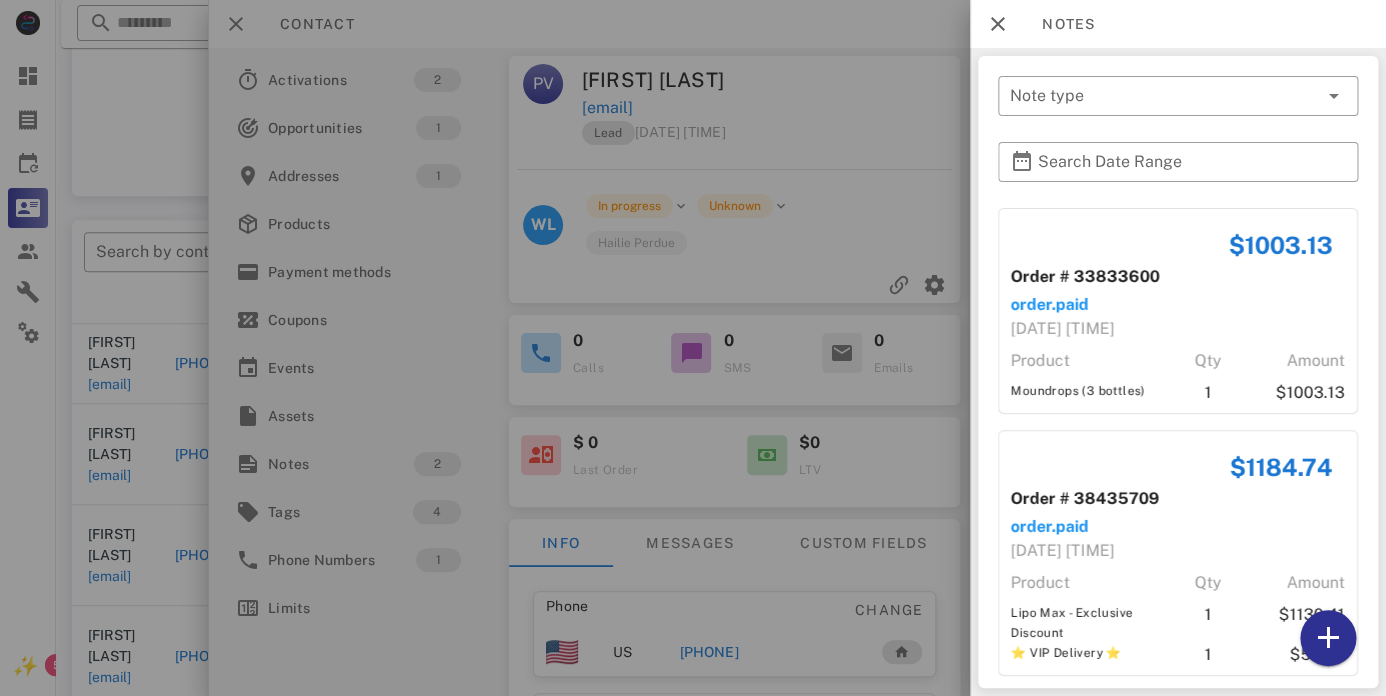 scroll, scrollTop: 25, scrollLeft: 0, axis: vertical 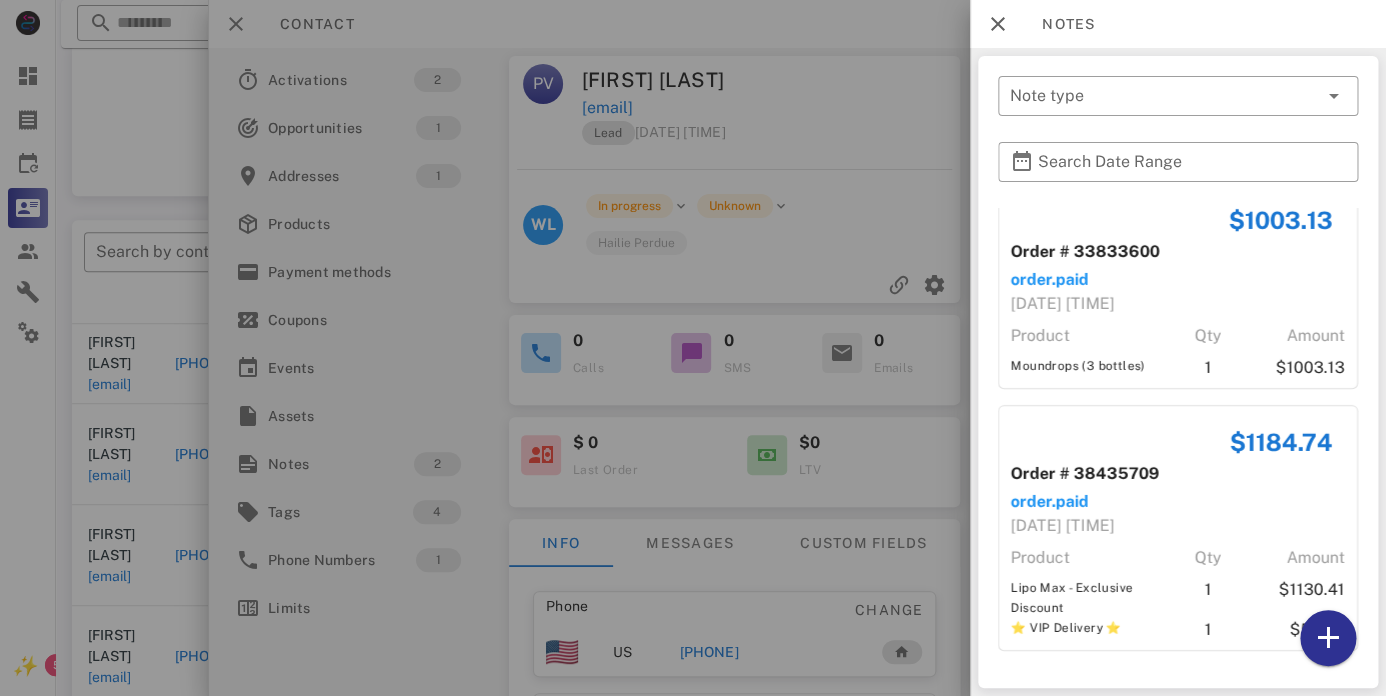 click at bounding box center (693, 348) 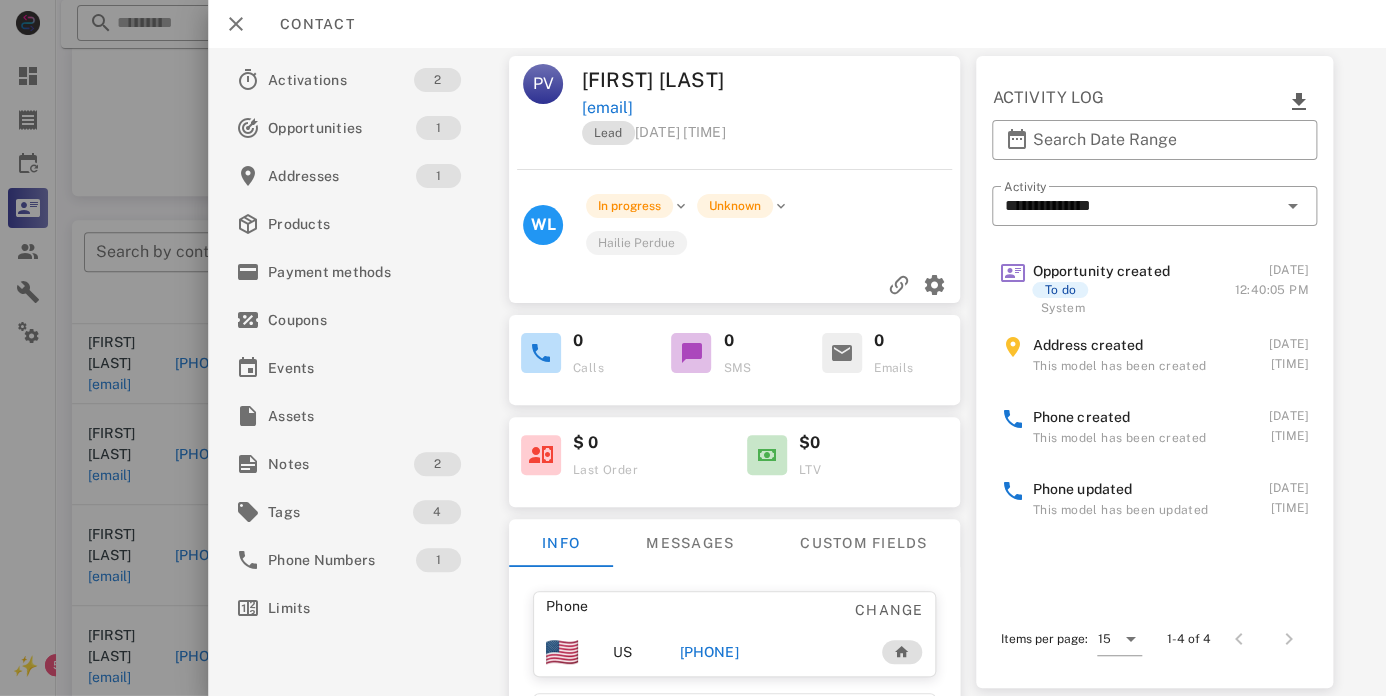 click on "+12694245463" at bounding box center (709, 652) 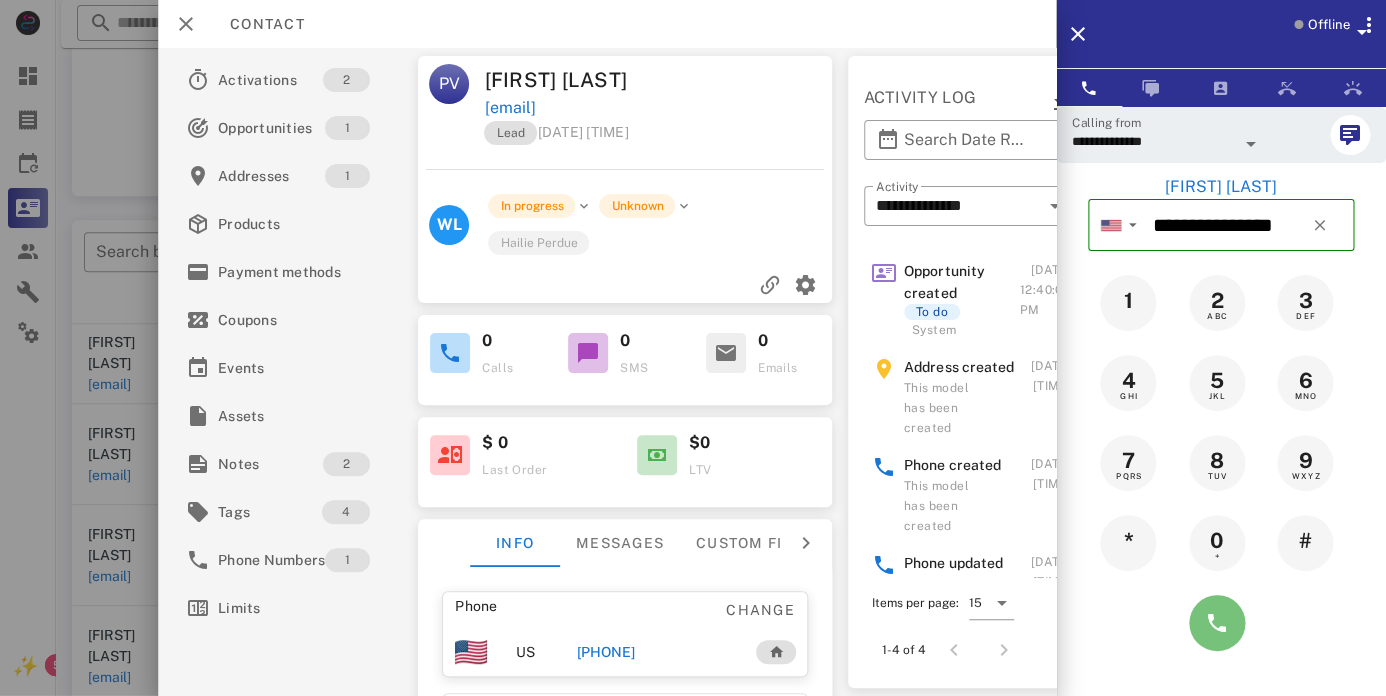 click at bounding box center (1217, 623) 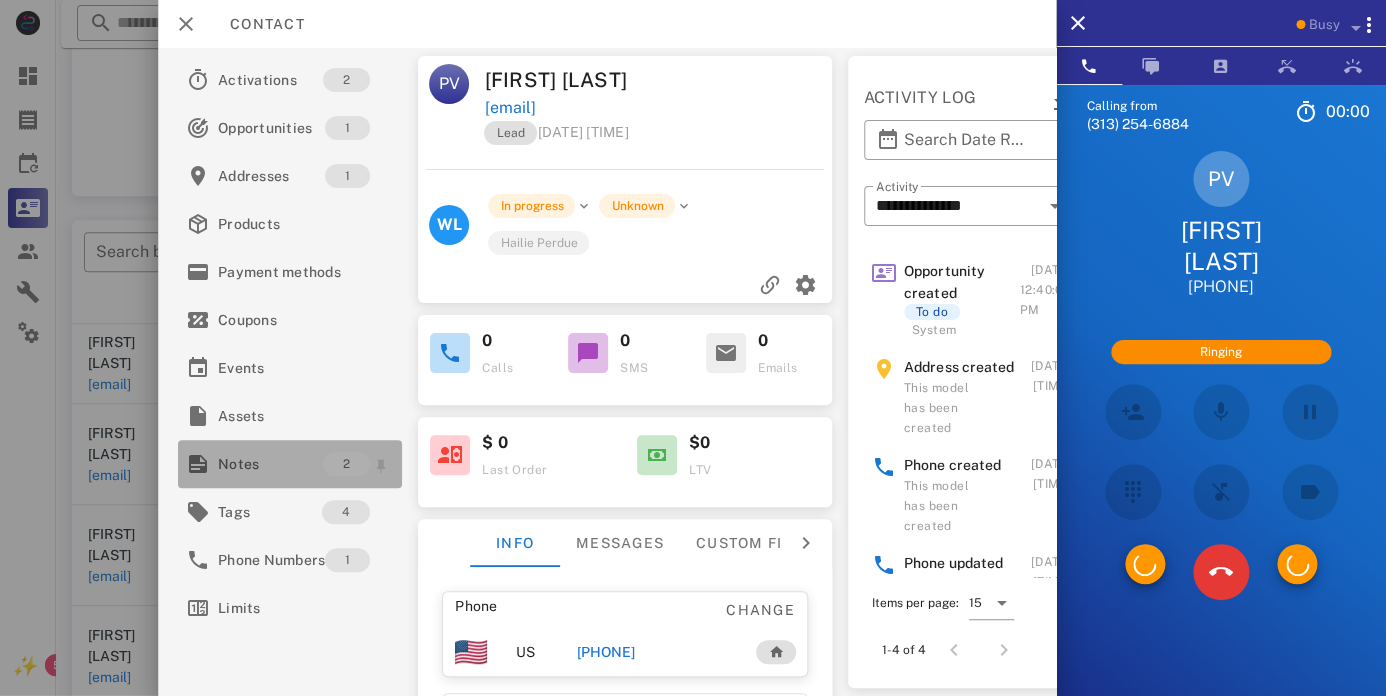 click on "Notes" at bounding box center (270, 464) 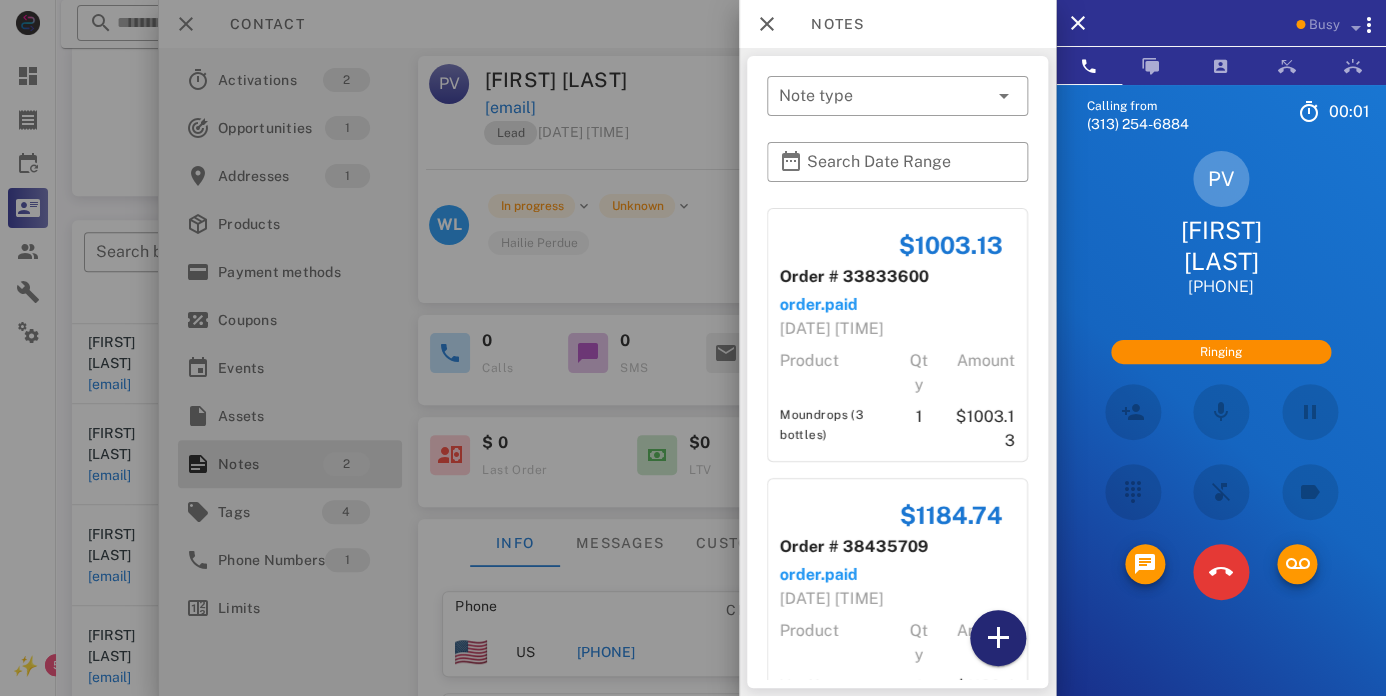 click at bounding box center (998, 638) 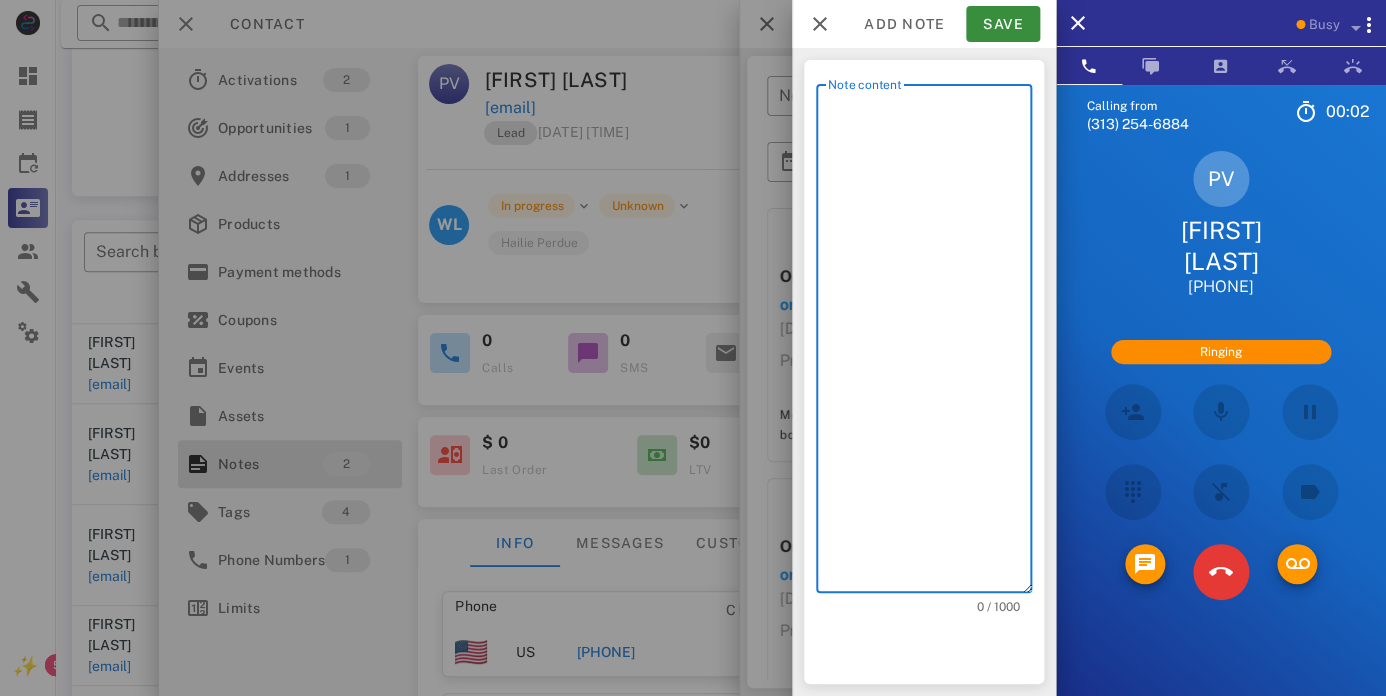click on "Note content" at bounding box center (930, 343) 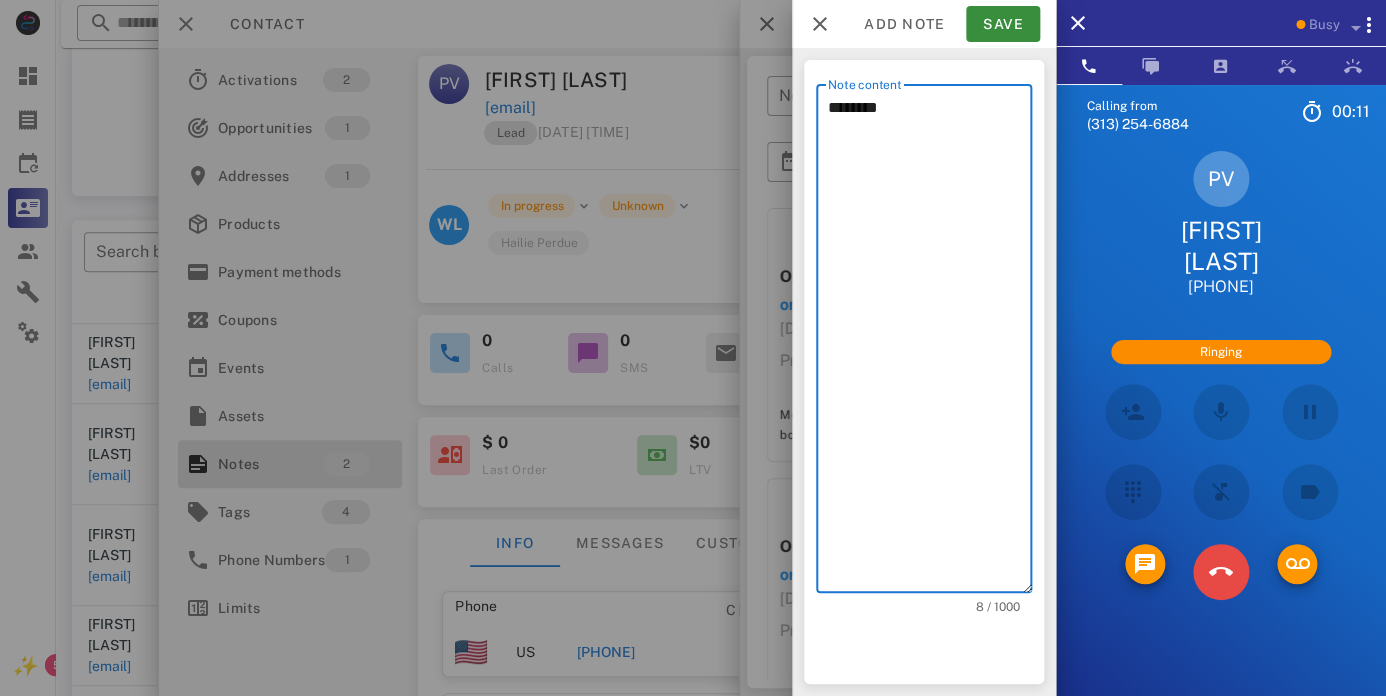 type on "********" 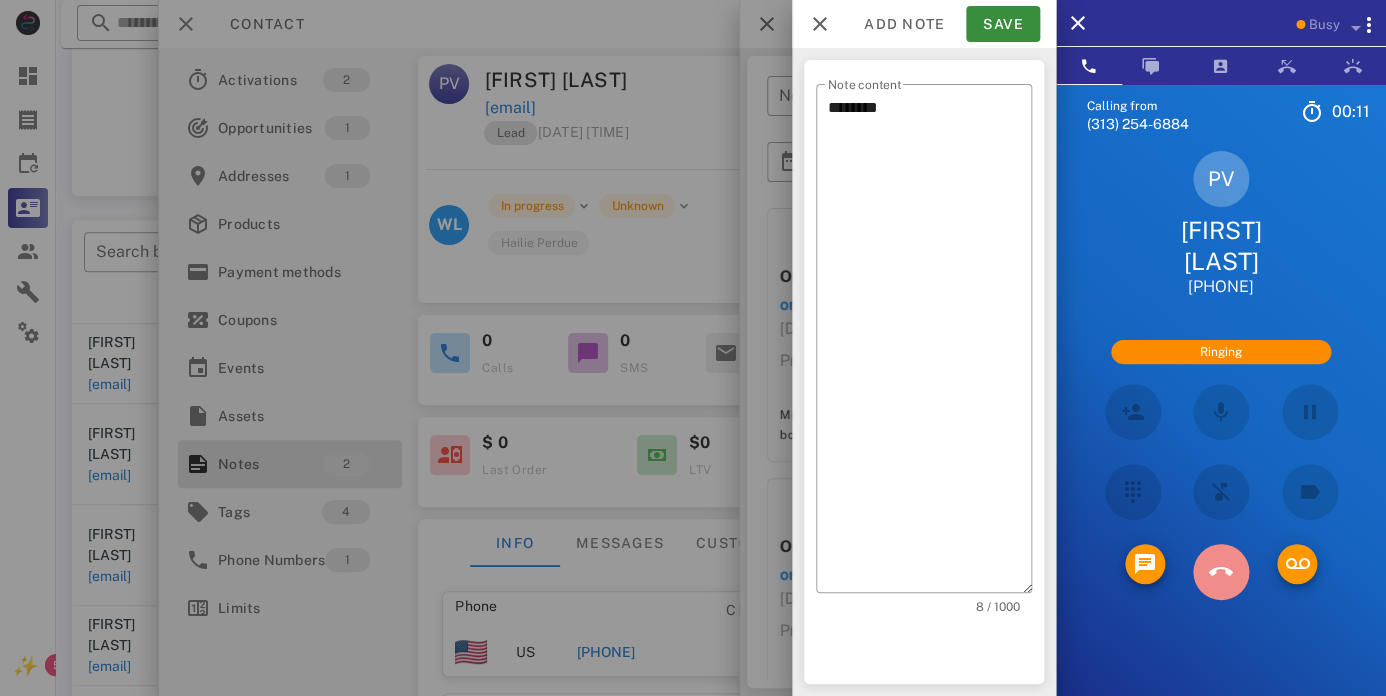 click at bounding box center (1220, 572) 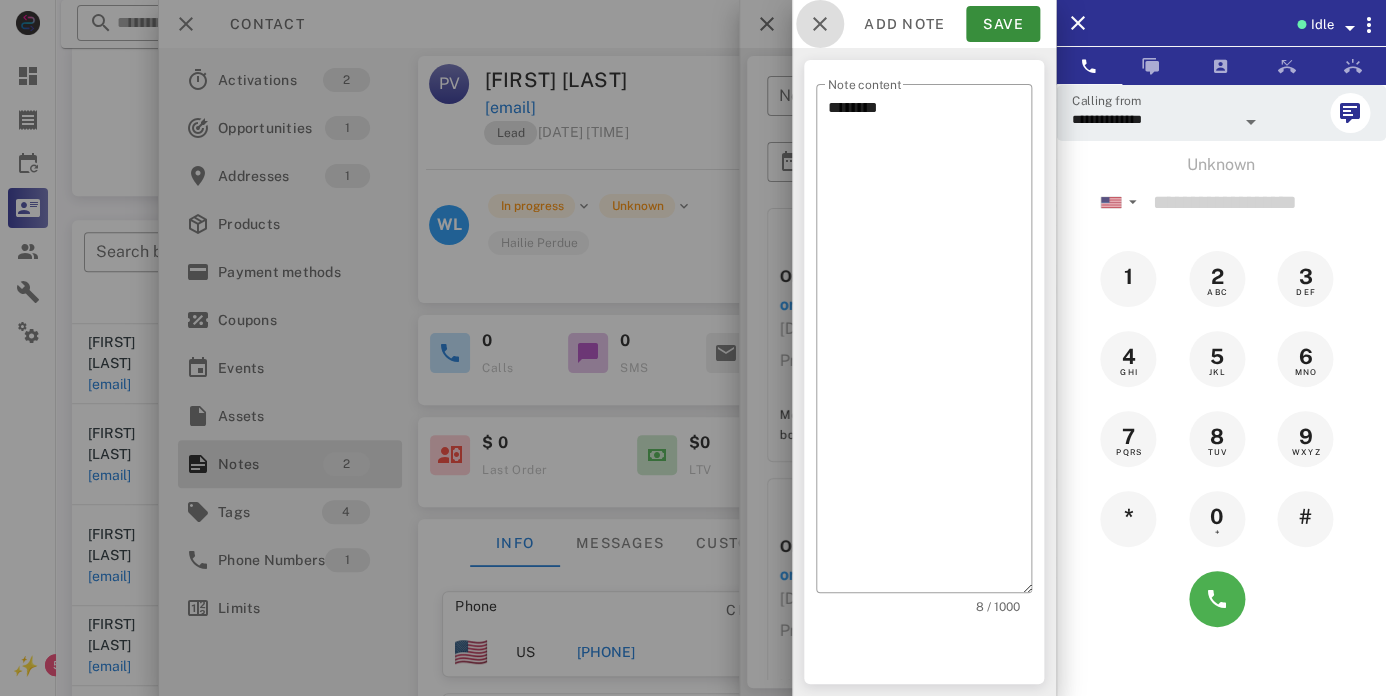 click at bounding box center (820, 24) 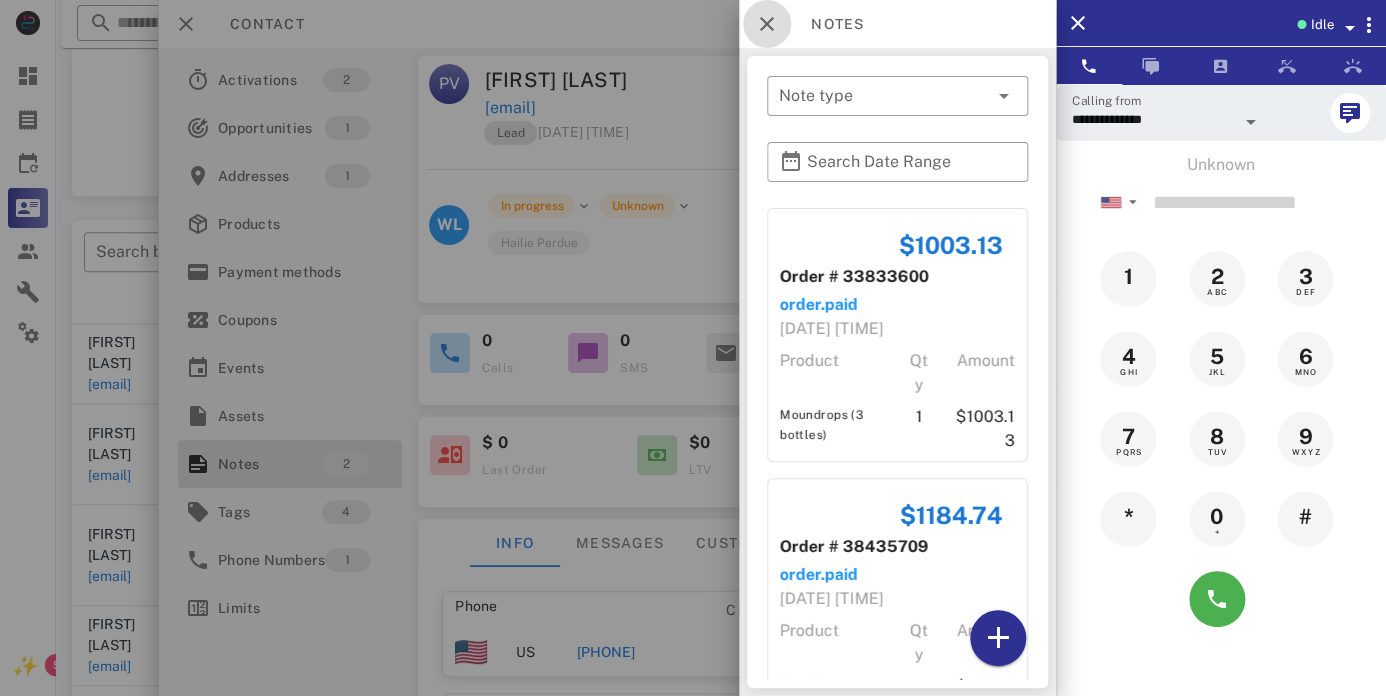 click at bounding box center [767, 24] 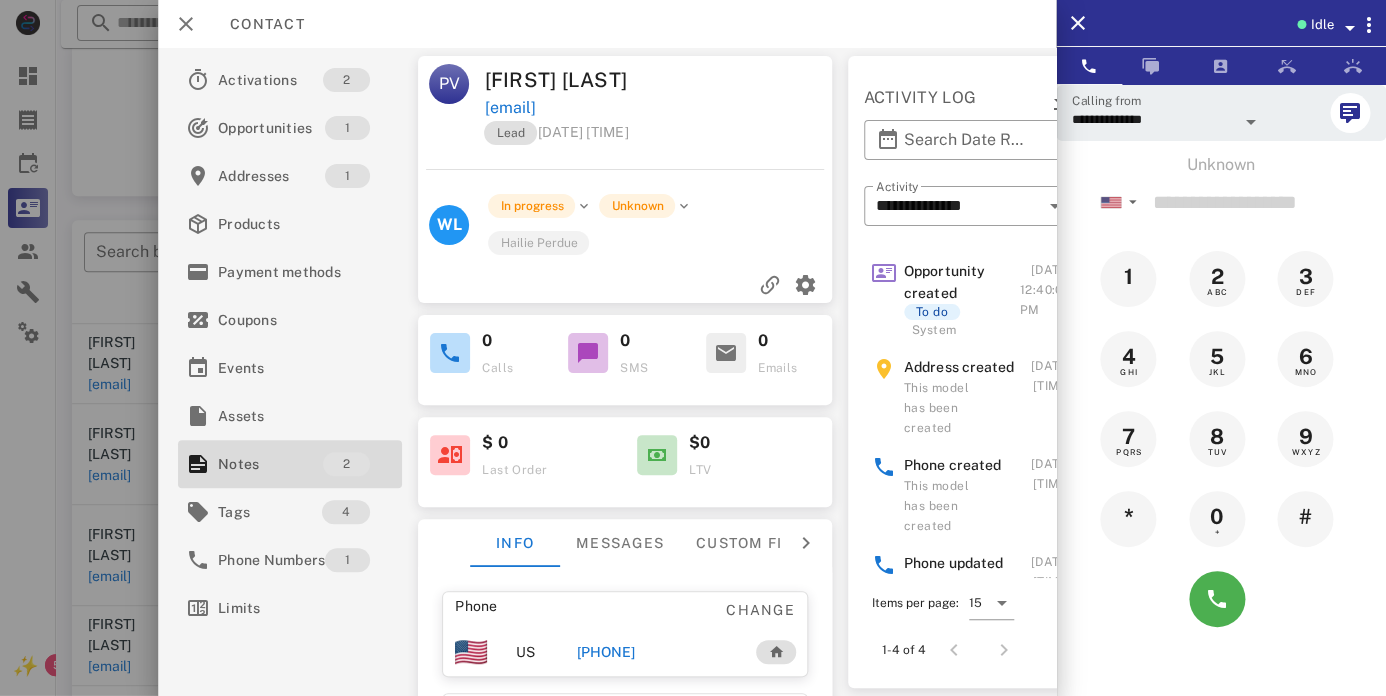click on "+12694245463" at bounding box center (606, 652) 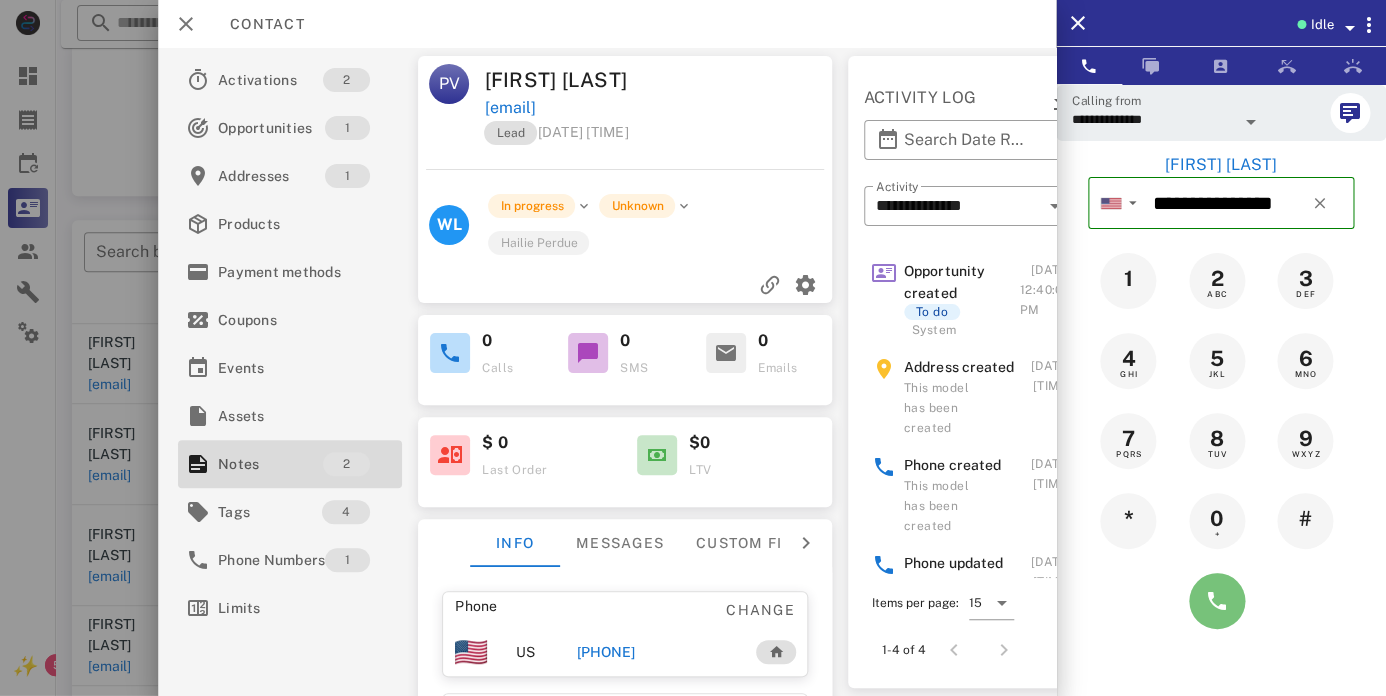 click at bounding box center (1217, 601) 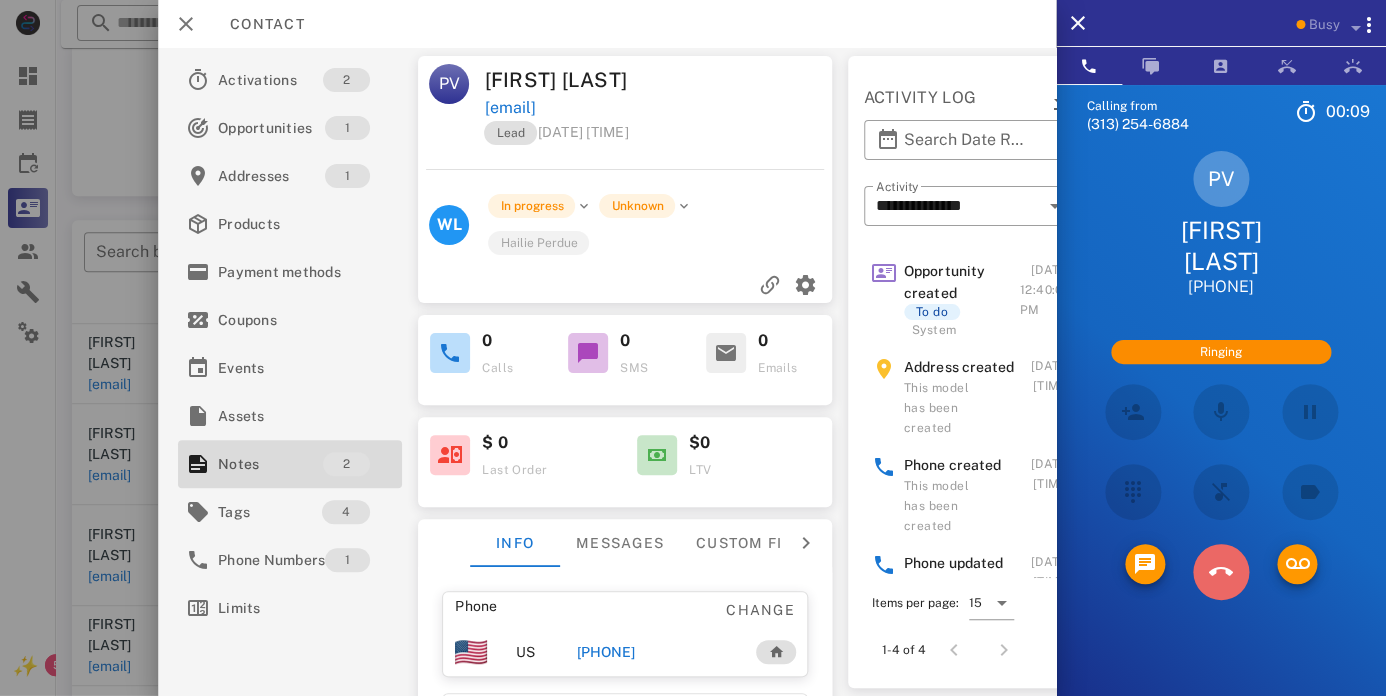 click at bounding box center (1221, 572) 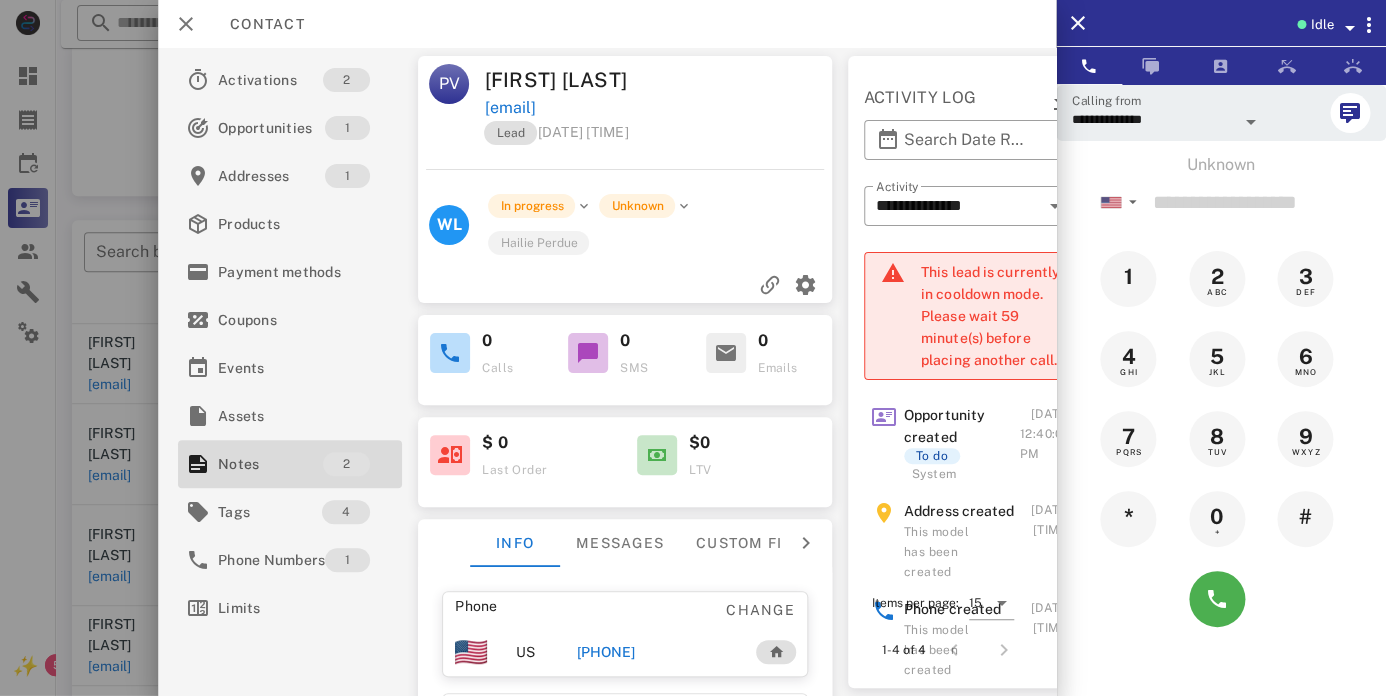 click on "+12694245463" at bounding box center [606, 652] 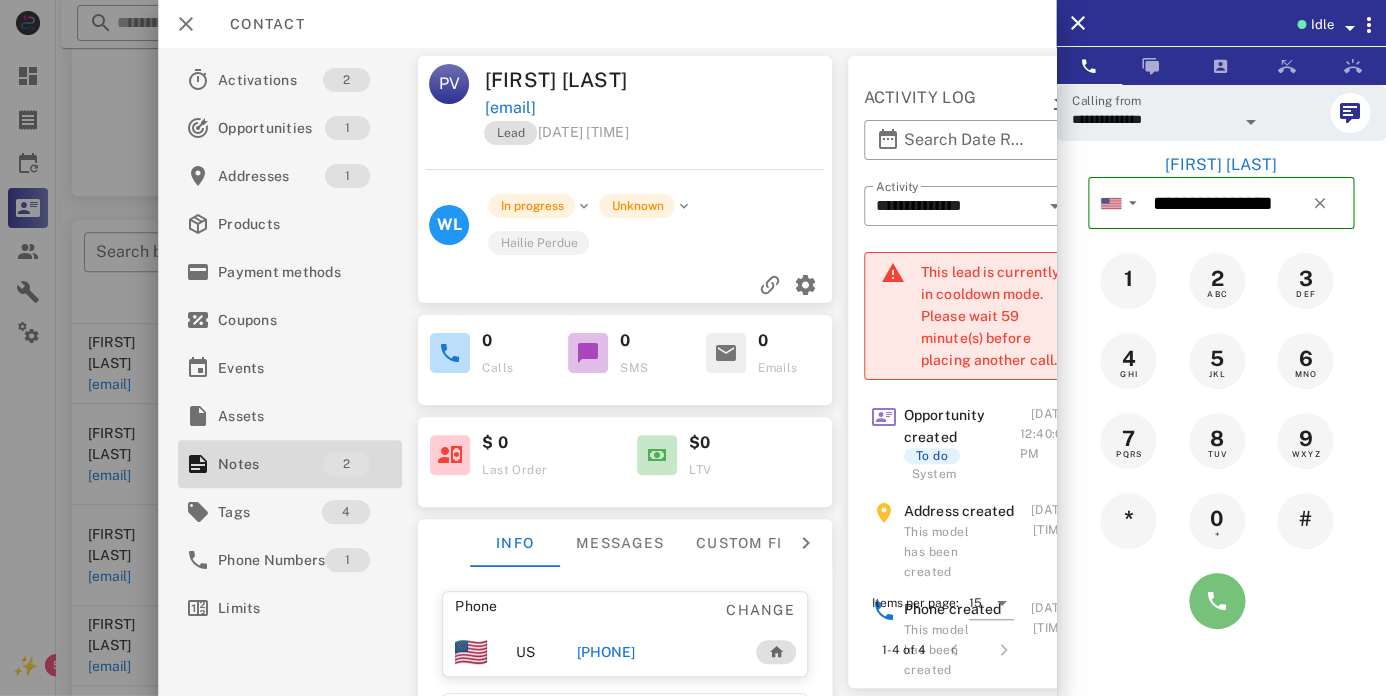 click at bounding box center (1217, 601) 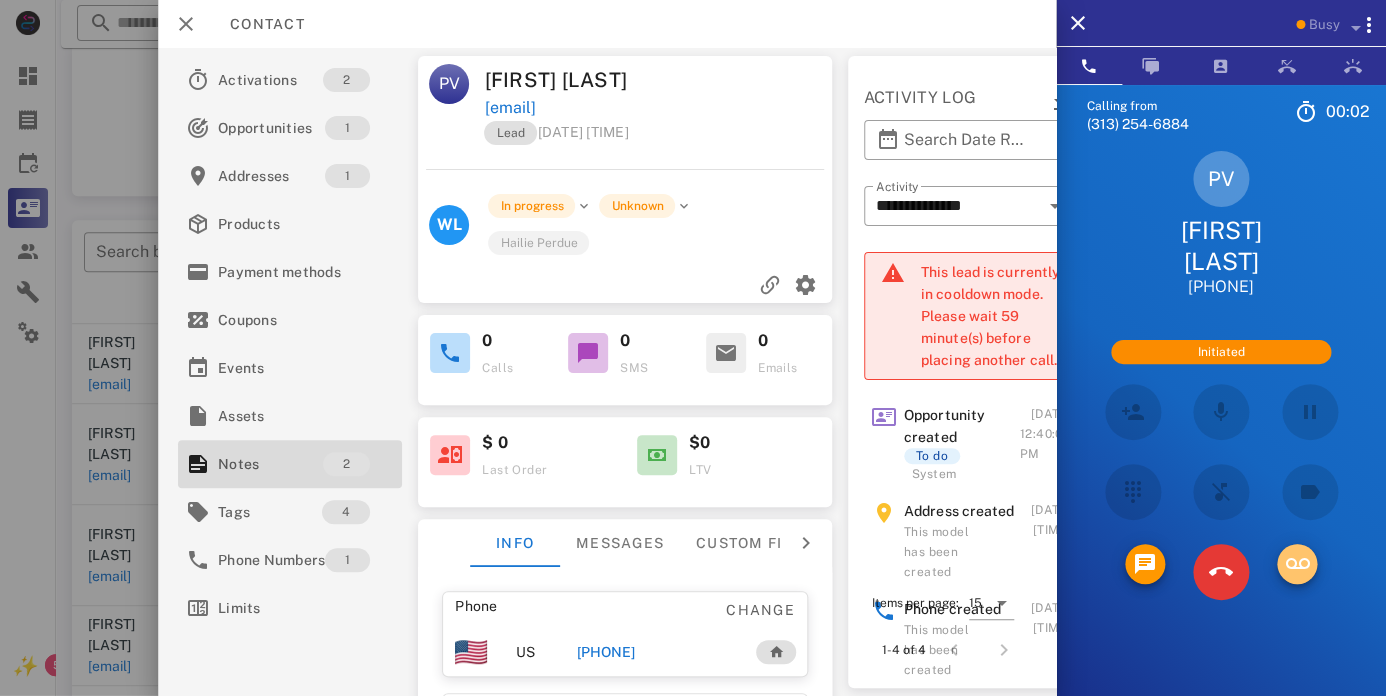 click at bounding box center [1297, 564] 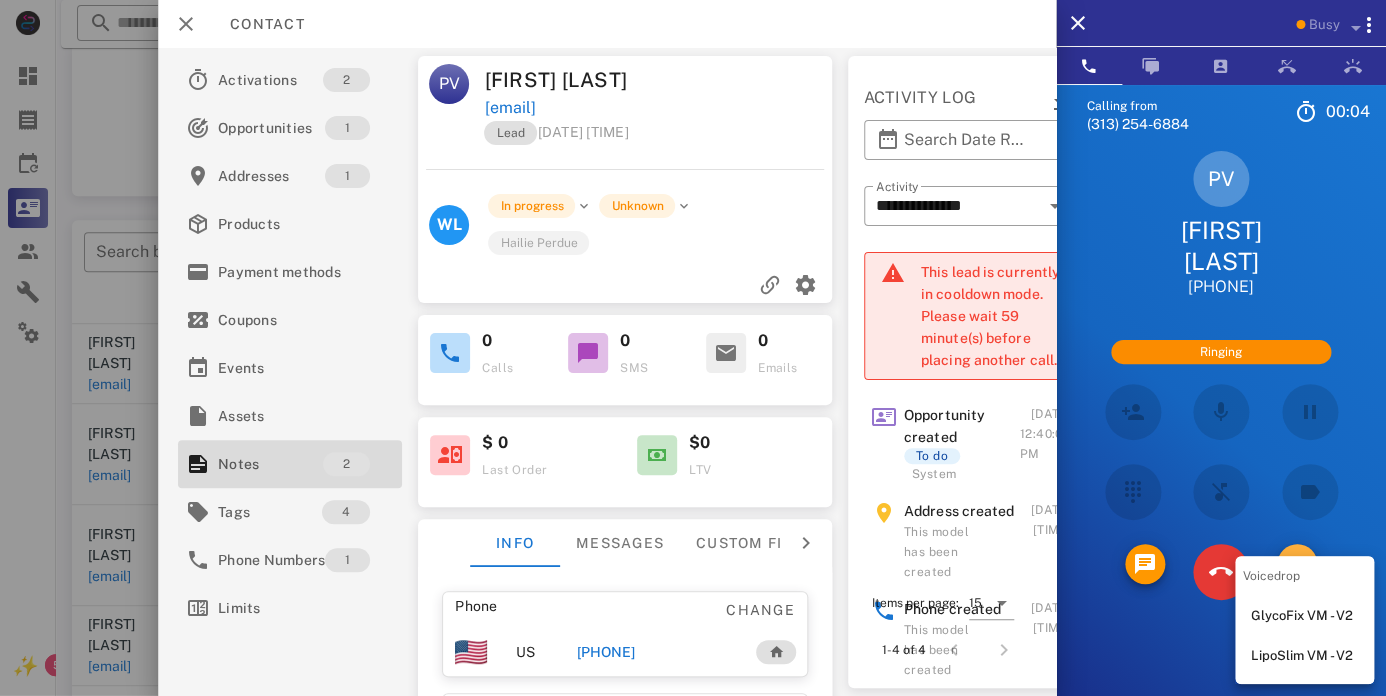 type 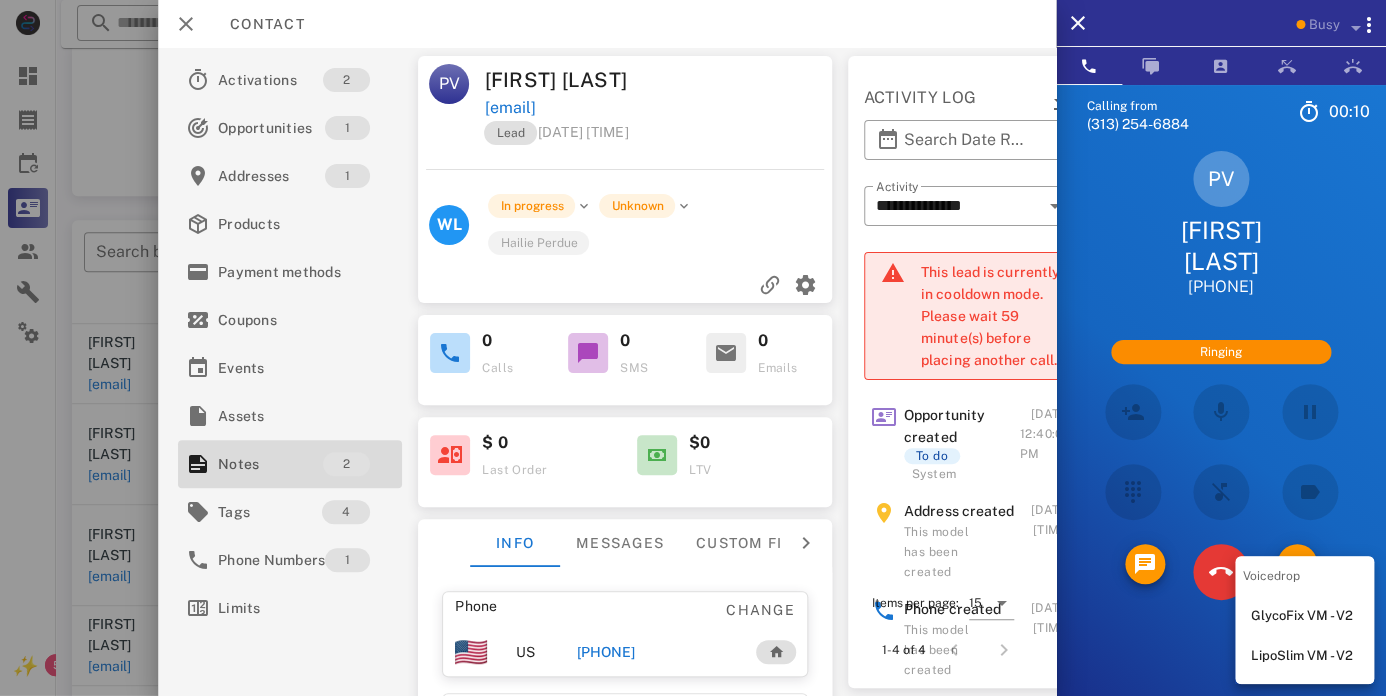 click on "LipoSlim VM - V2" at bounding box center [1304, 656] 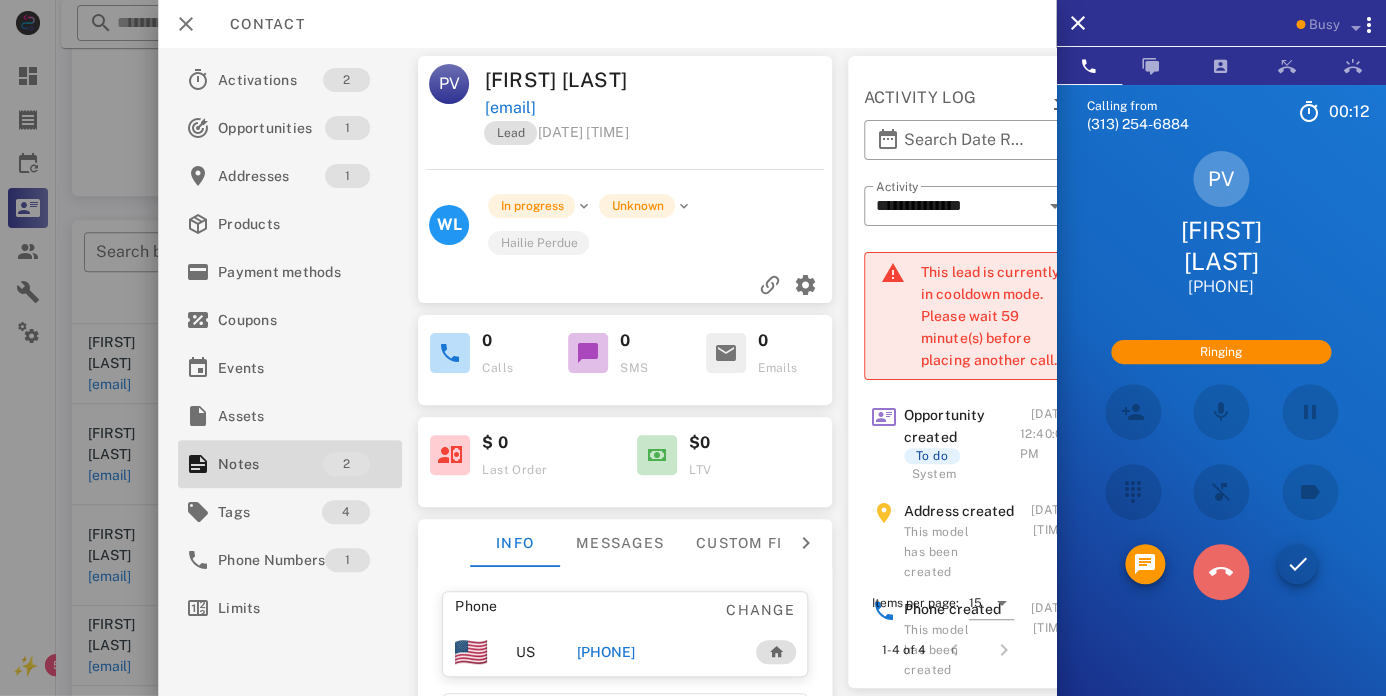 click at bounding box center (1221, 572) 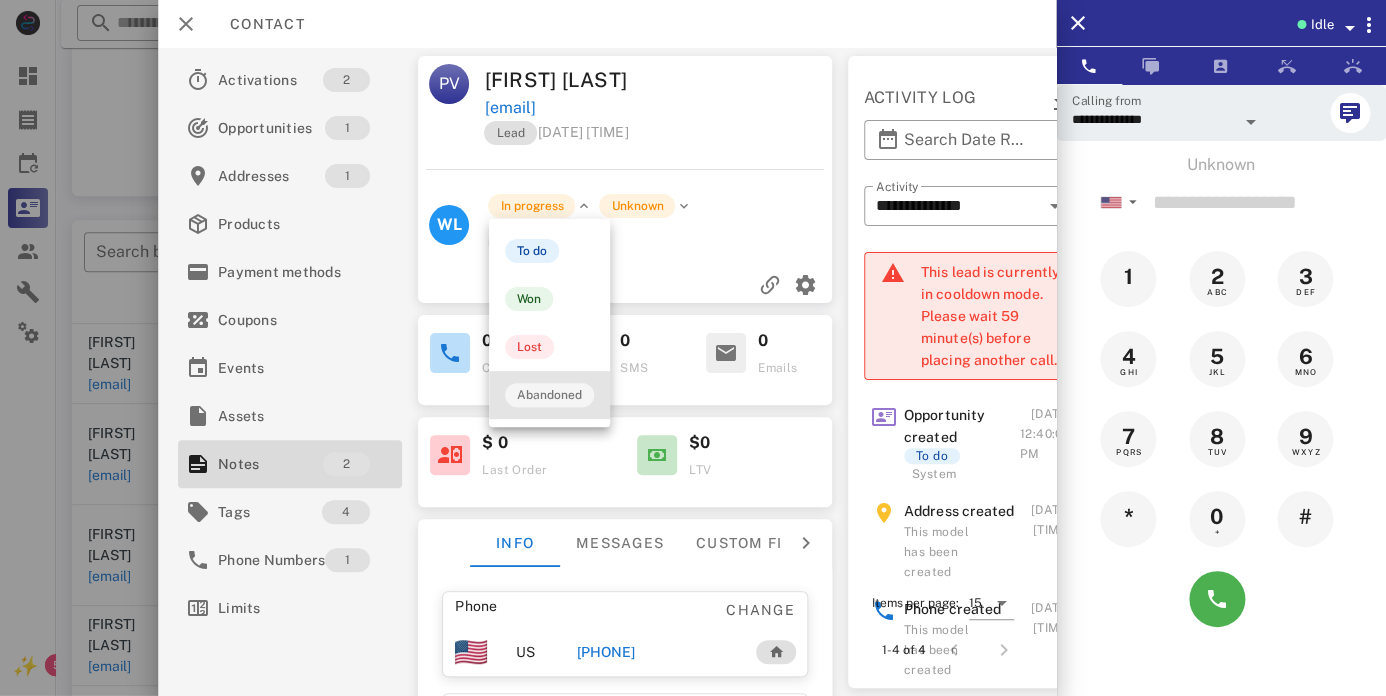 click on "Abandoned" at bounding box center [549, 395] 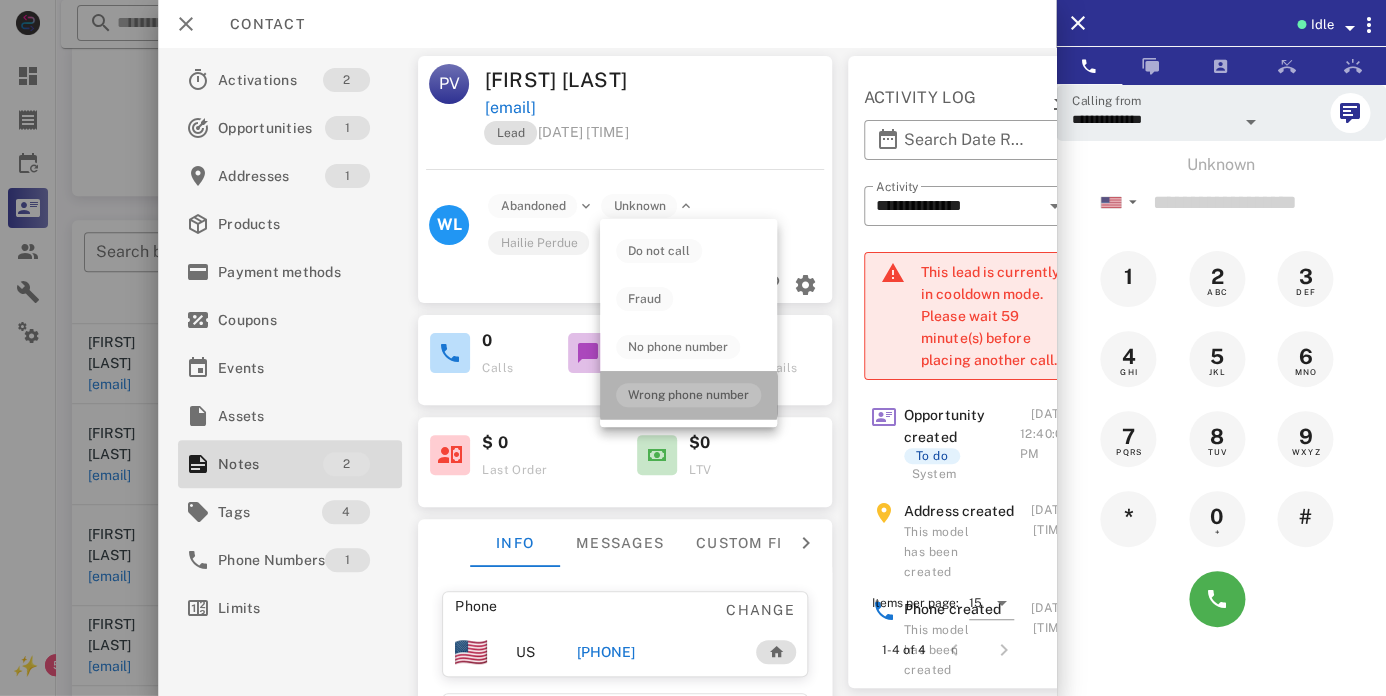 click on "Wrong phone number" at bounding box center [688, 395] 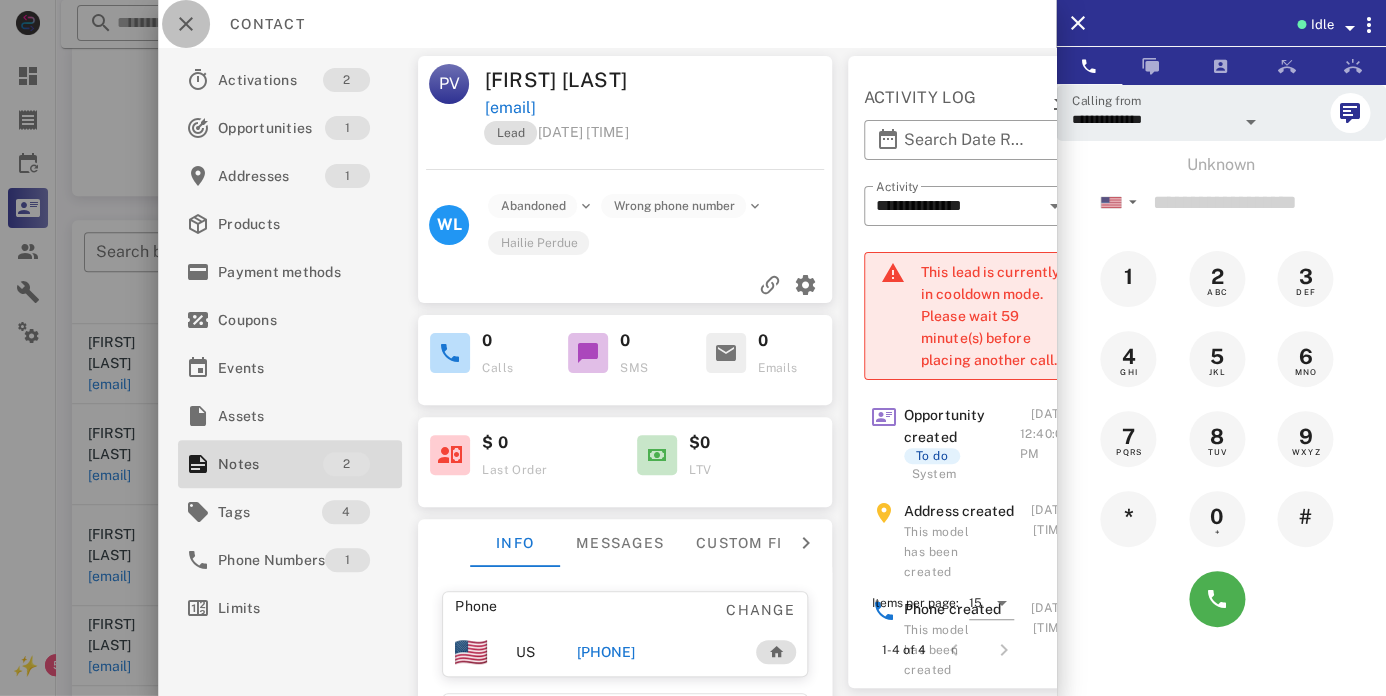 click at bounding box center (186, 24) 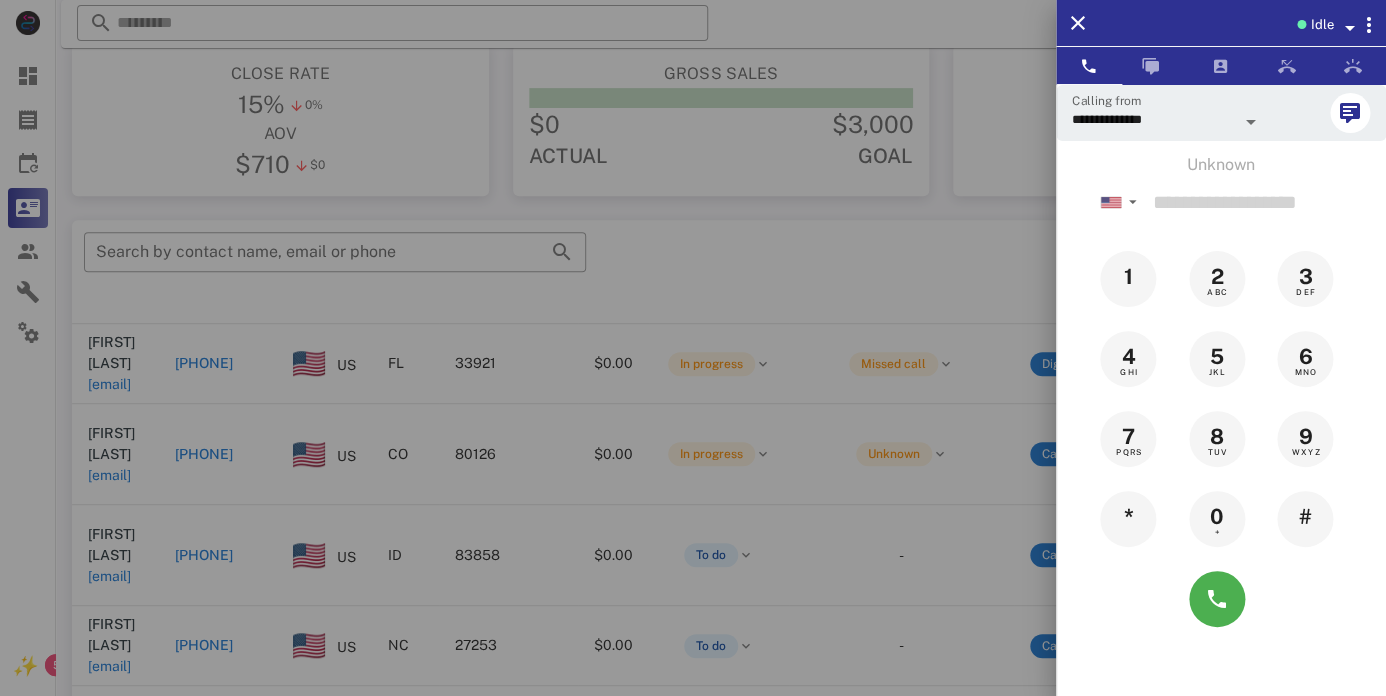 click at bounding box center (693, 348) 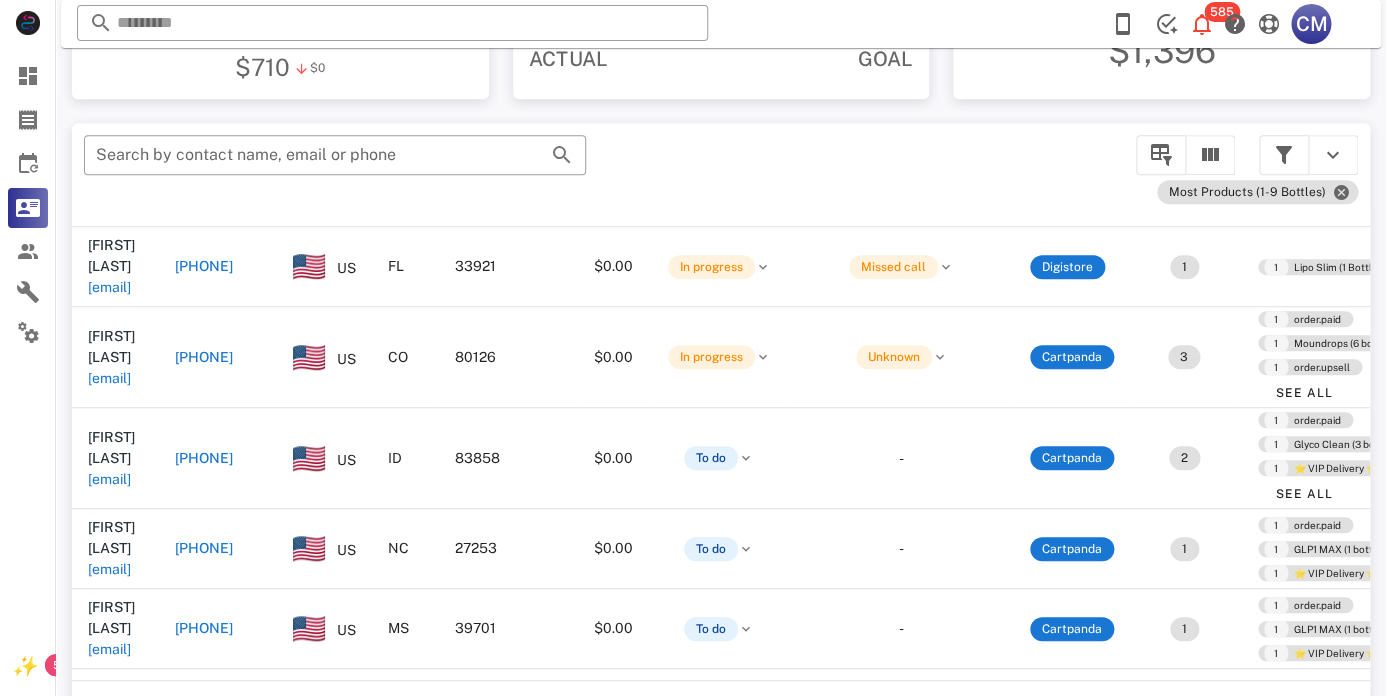 scroll, scrollTop: 381, scrollLeft: 0, axis: vertical 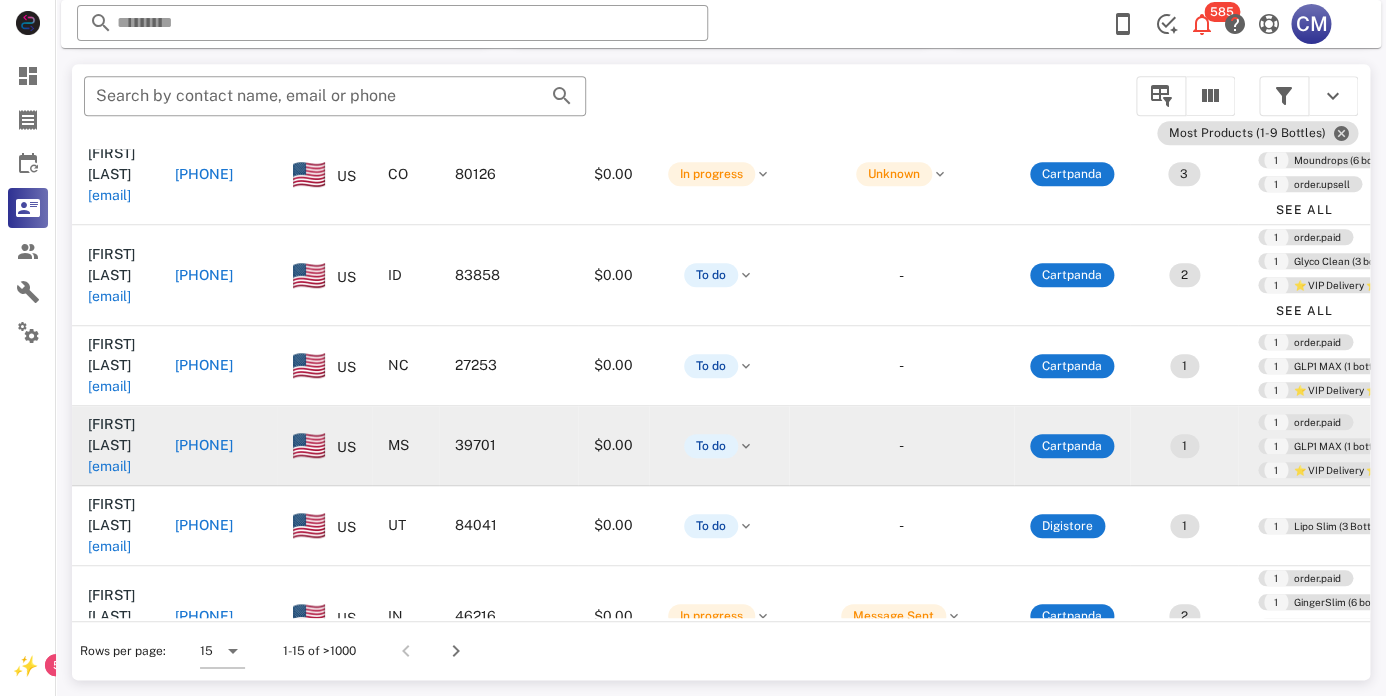 click on "fbwebb75@gmail.com" at bounding box center (109, 466) 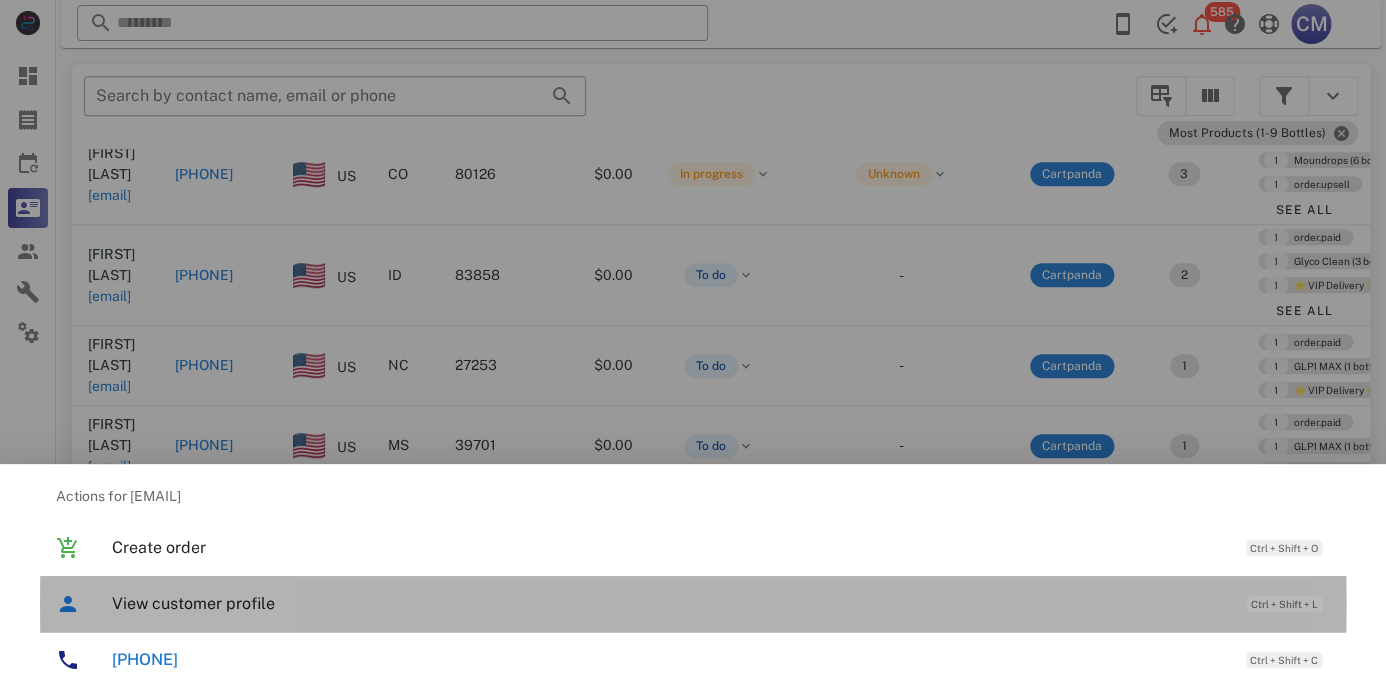 click on "View customer profile" at bounding box center [669, 603] 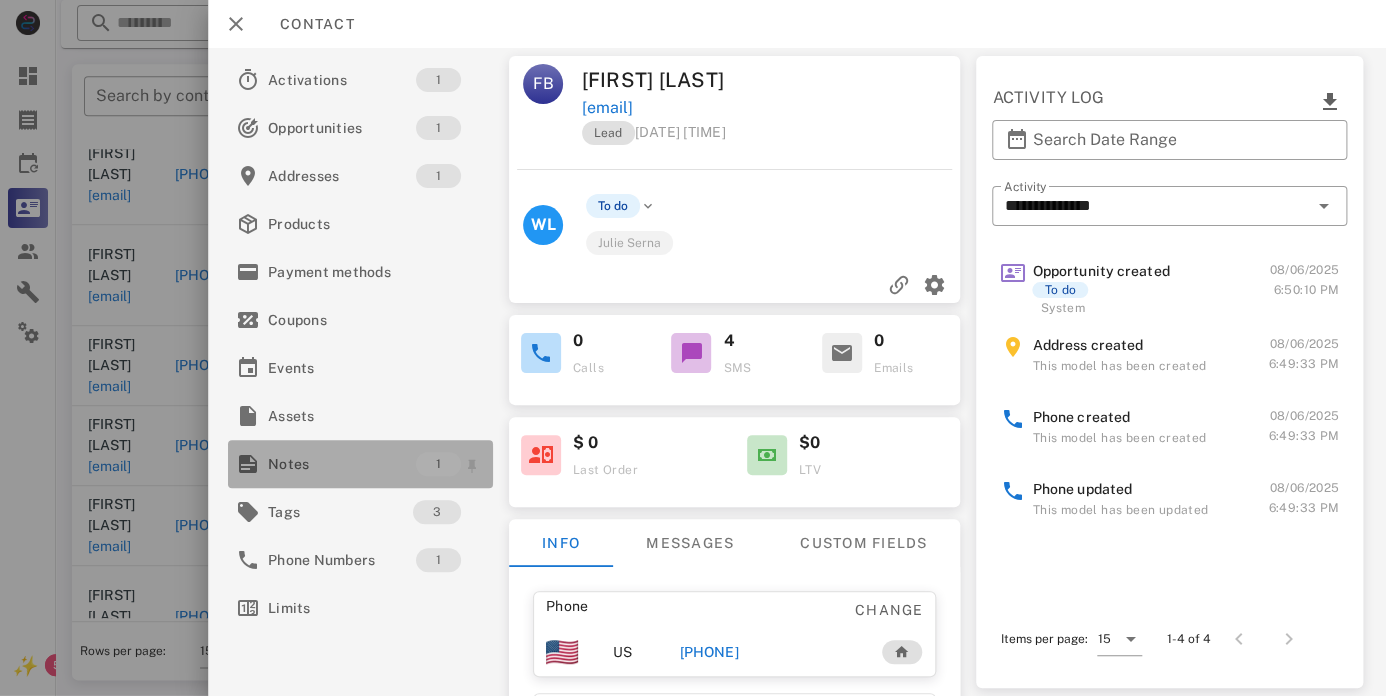 click on "Notes" at bounding box center (342, 464) 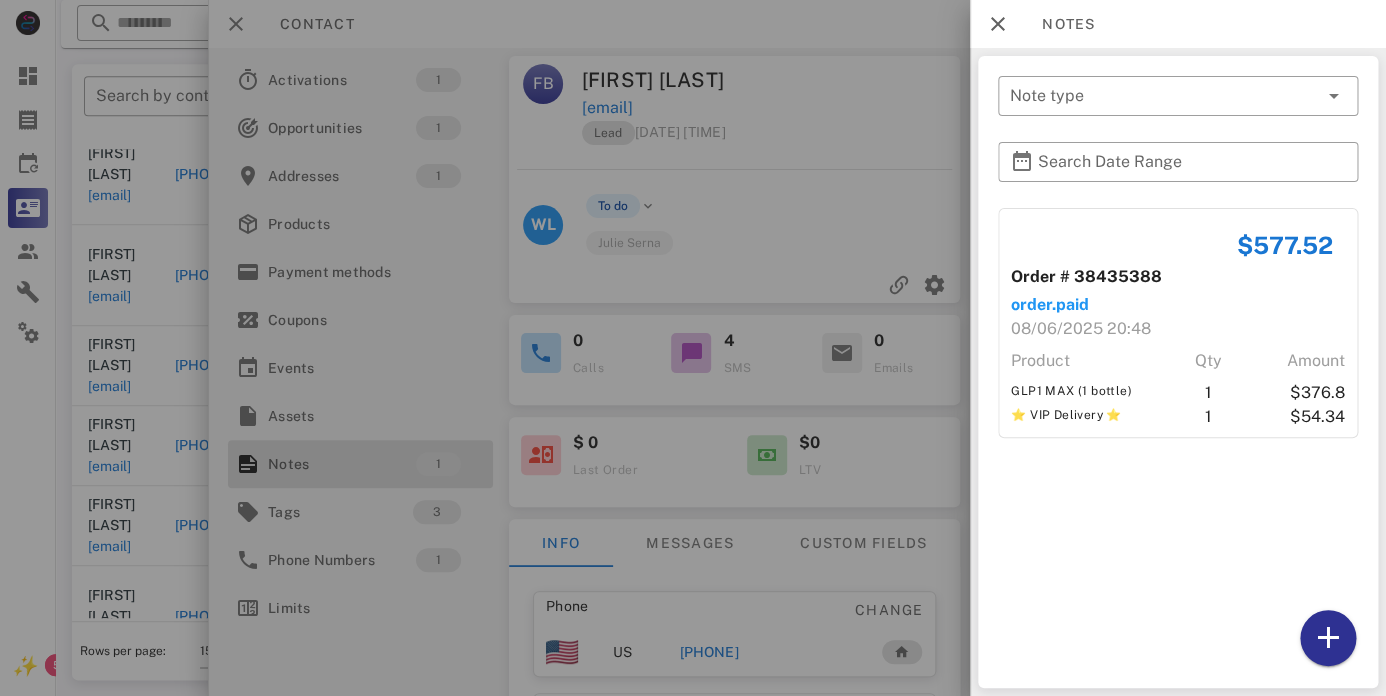 click at bounding box center [693, 348] 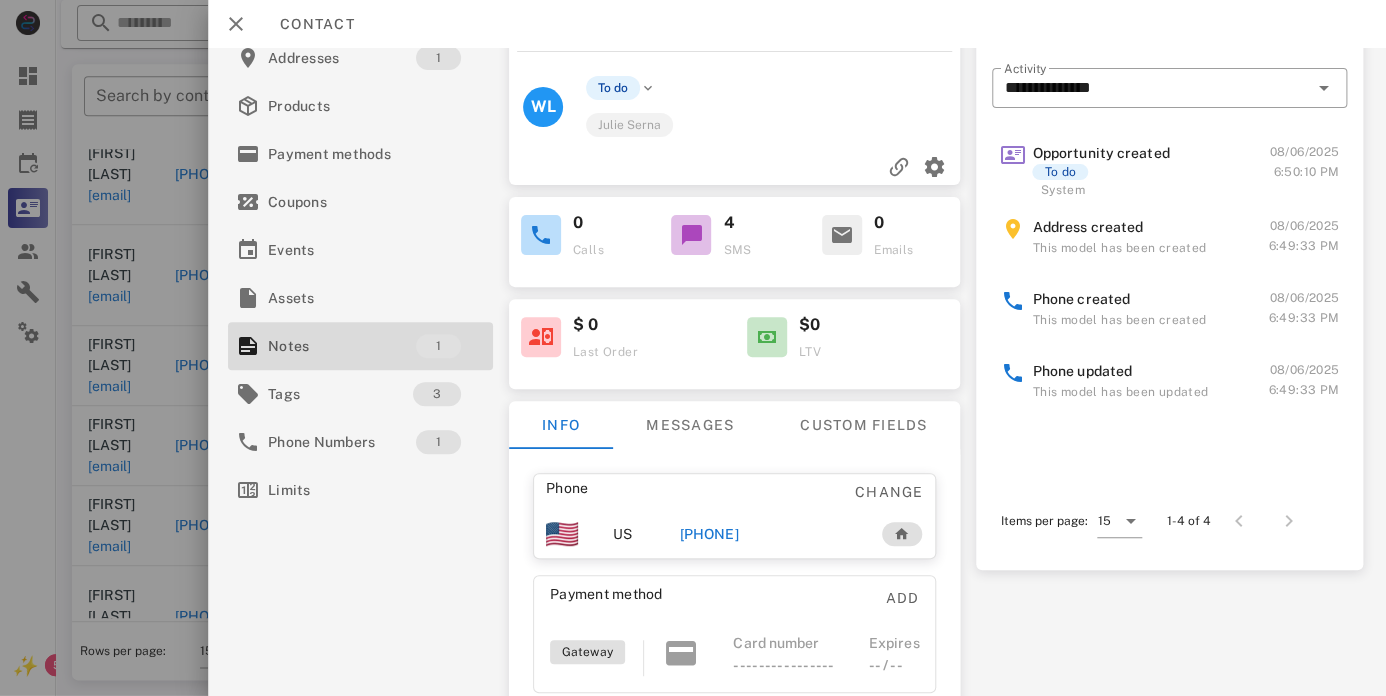 scroll, scrollTop: 285, scrollLeft: 0, axis: vertical 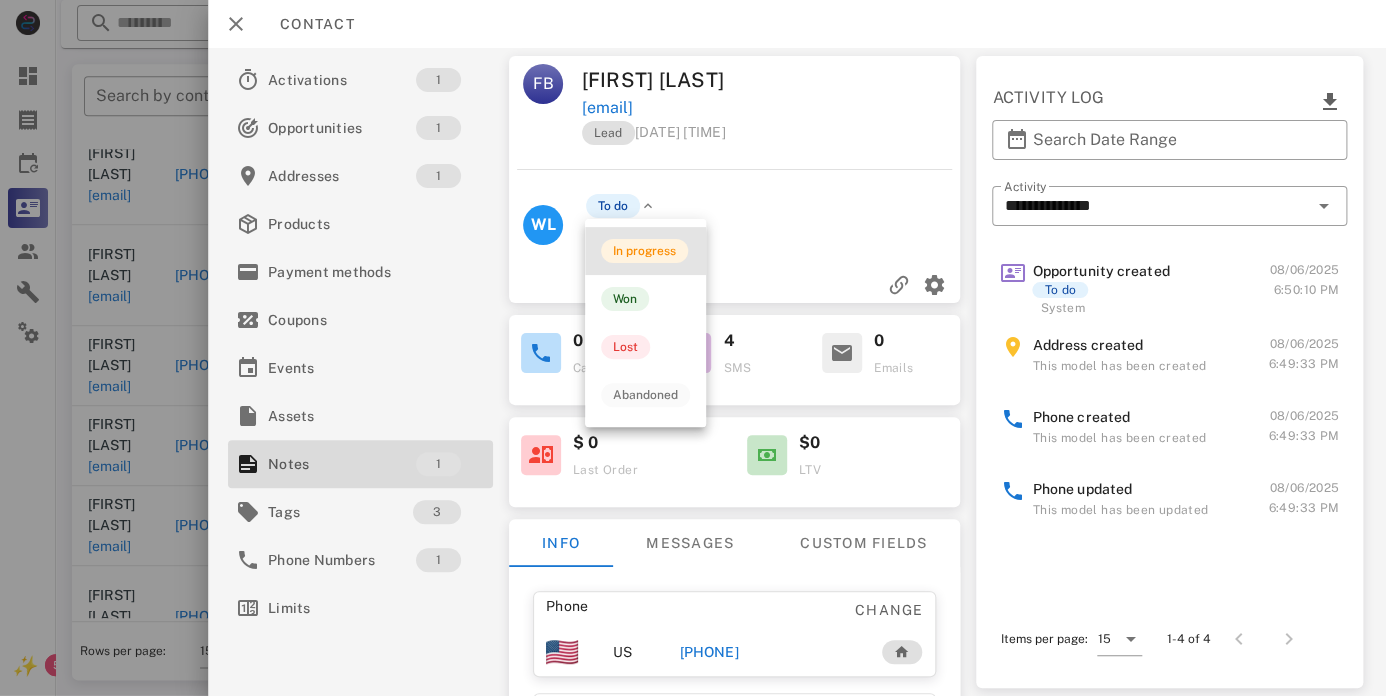 click on "In progress" at bounding box center (645, 251) 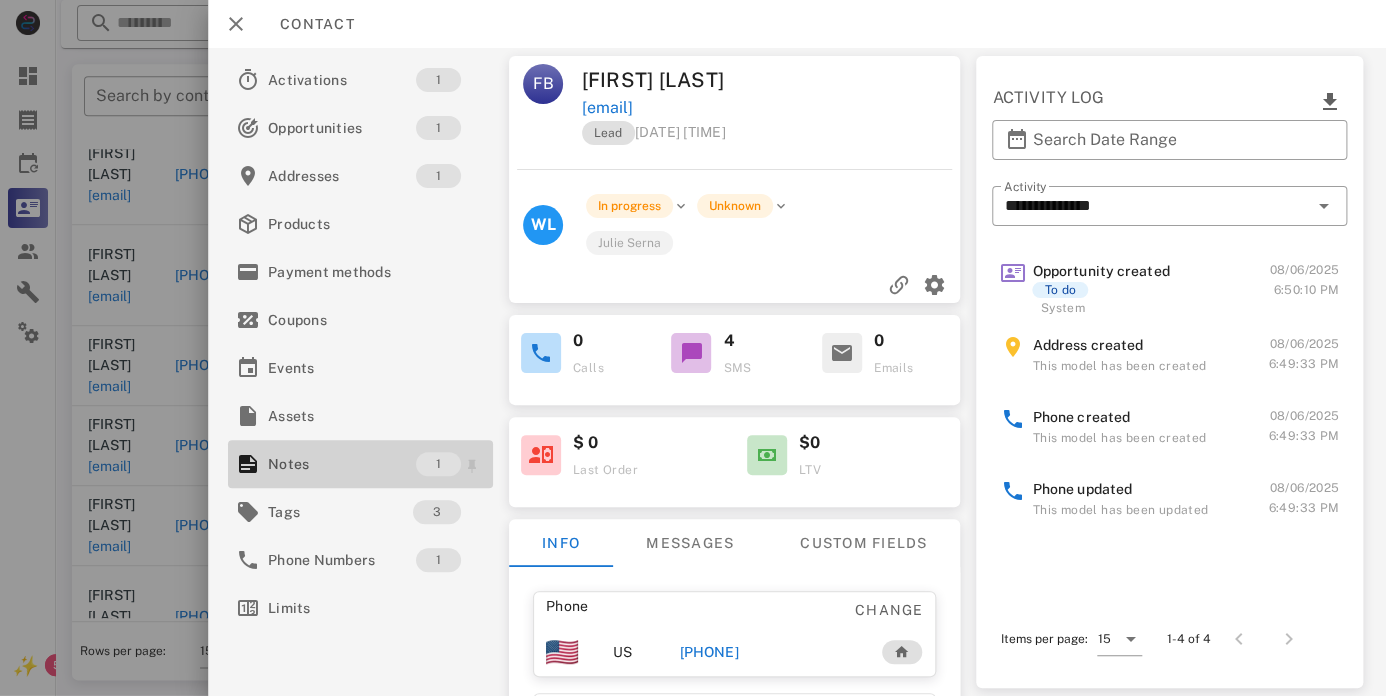 click on "Notes" at bounding box center (342, 464) 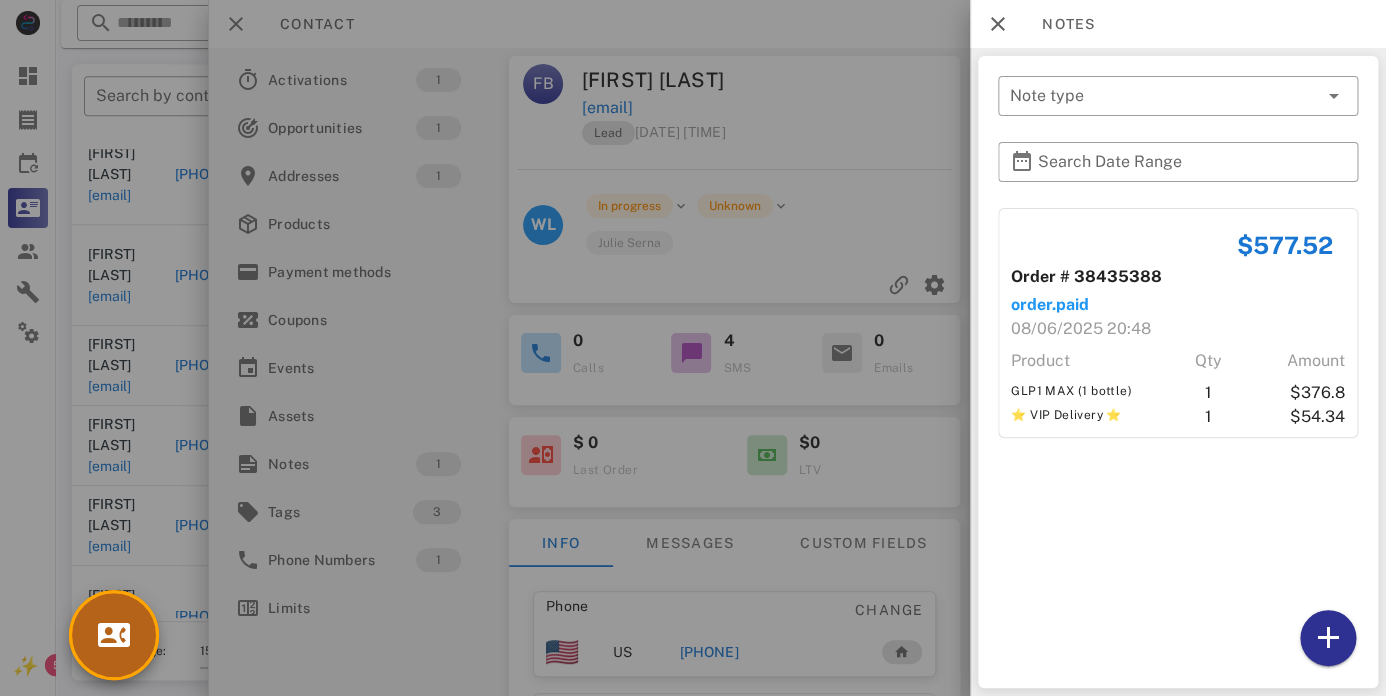 click at bounding box center (114, 635) 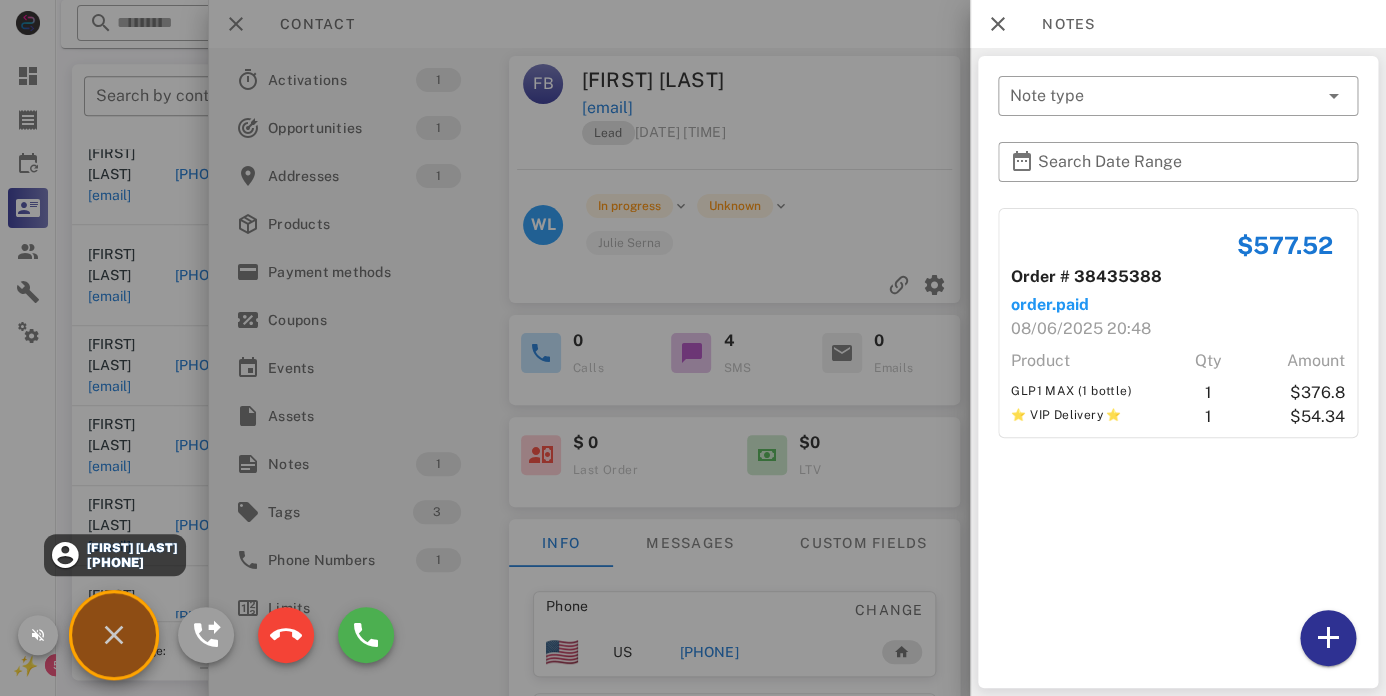 click on "Alice Lyons +14109467947" at bounding box center (114, 555) 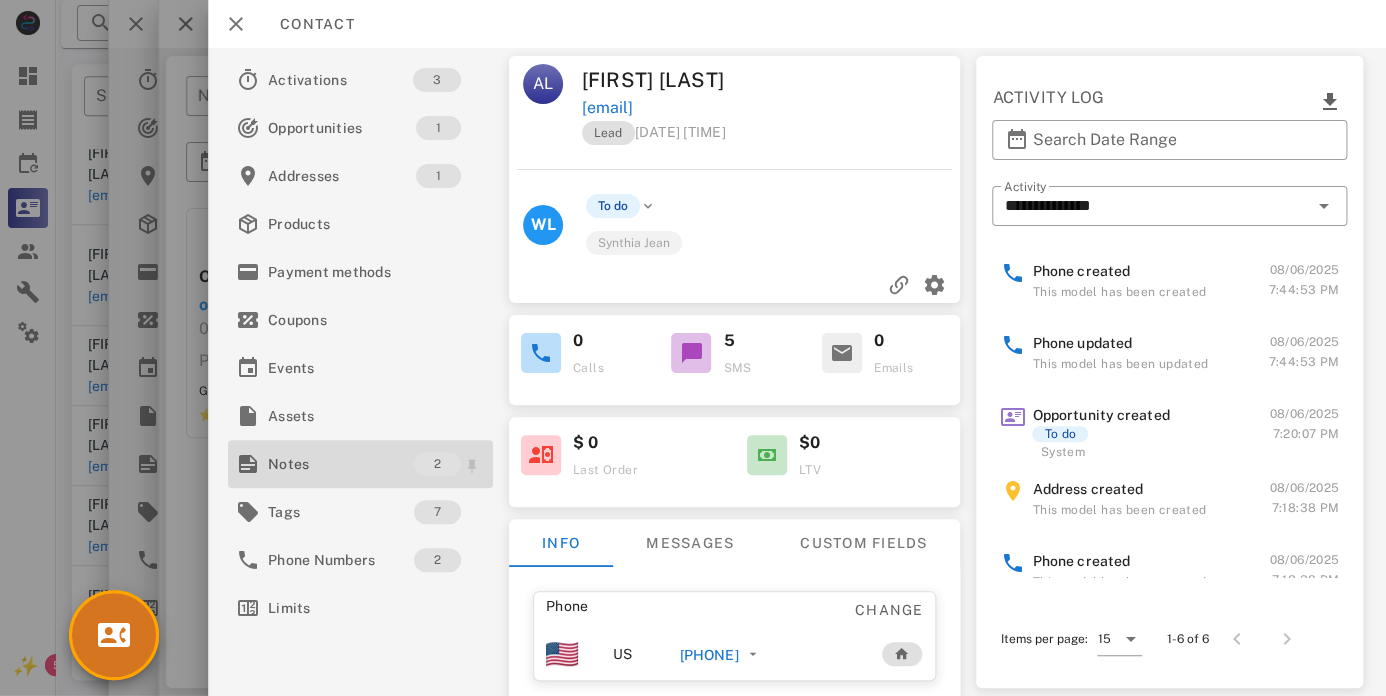 click on "Notes  2" at bounding box center (360, 464) 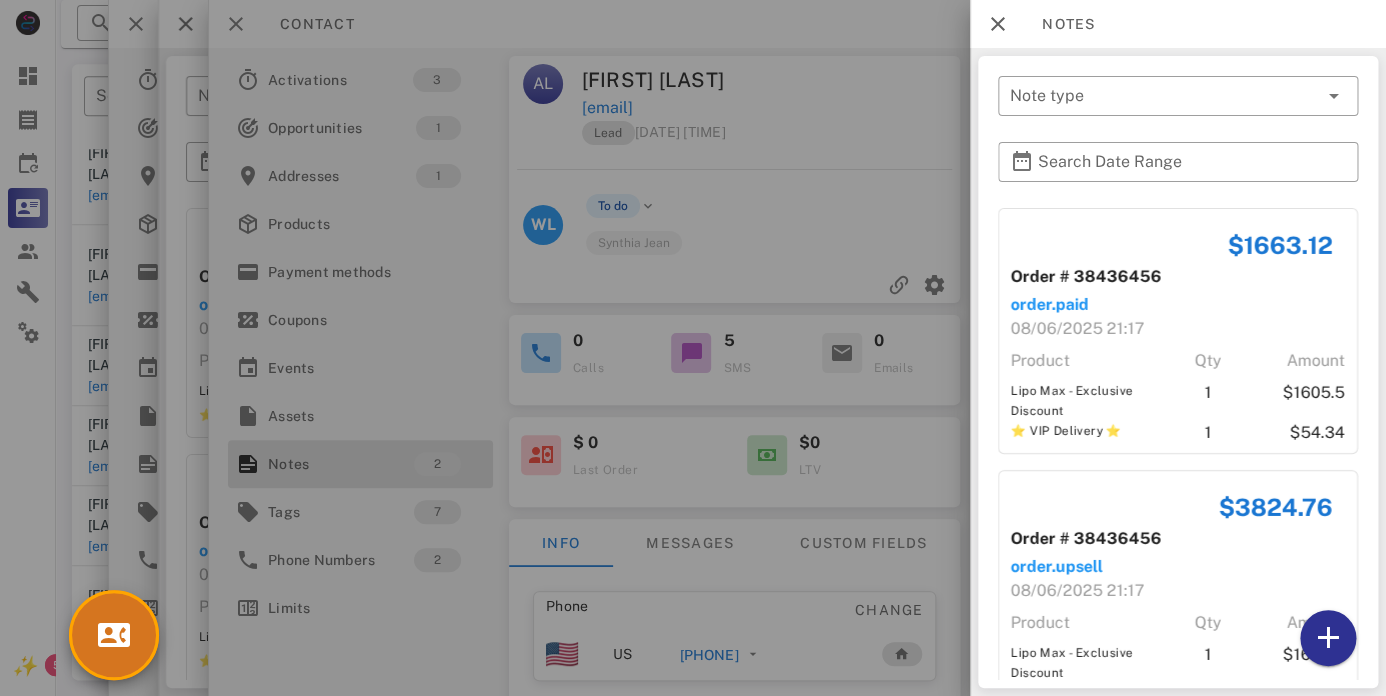 scroll, scrollTop: 105, scrollLeft: 0, axis: vertical 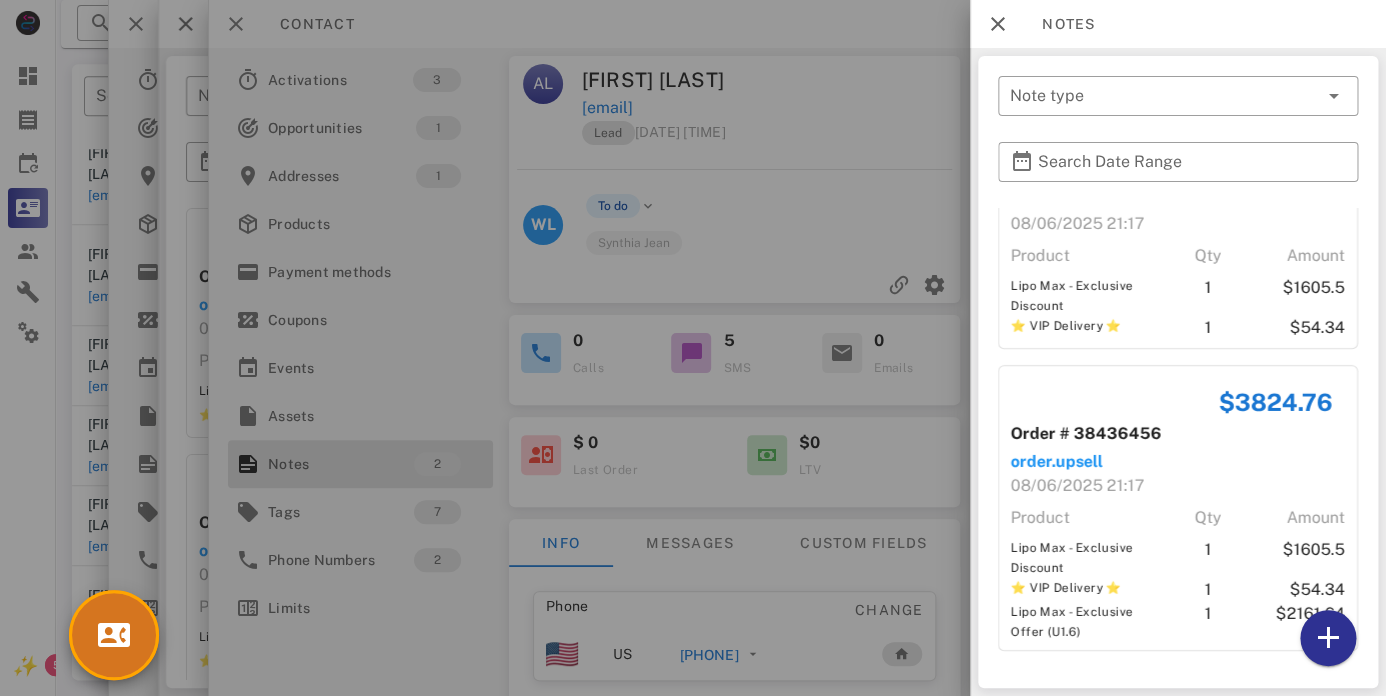click at bounding box center (693, 348) 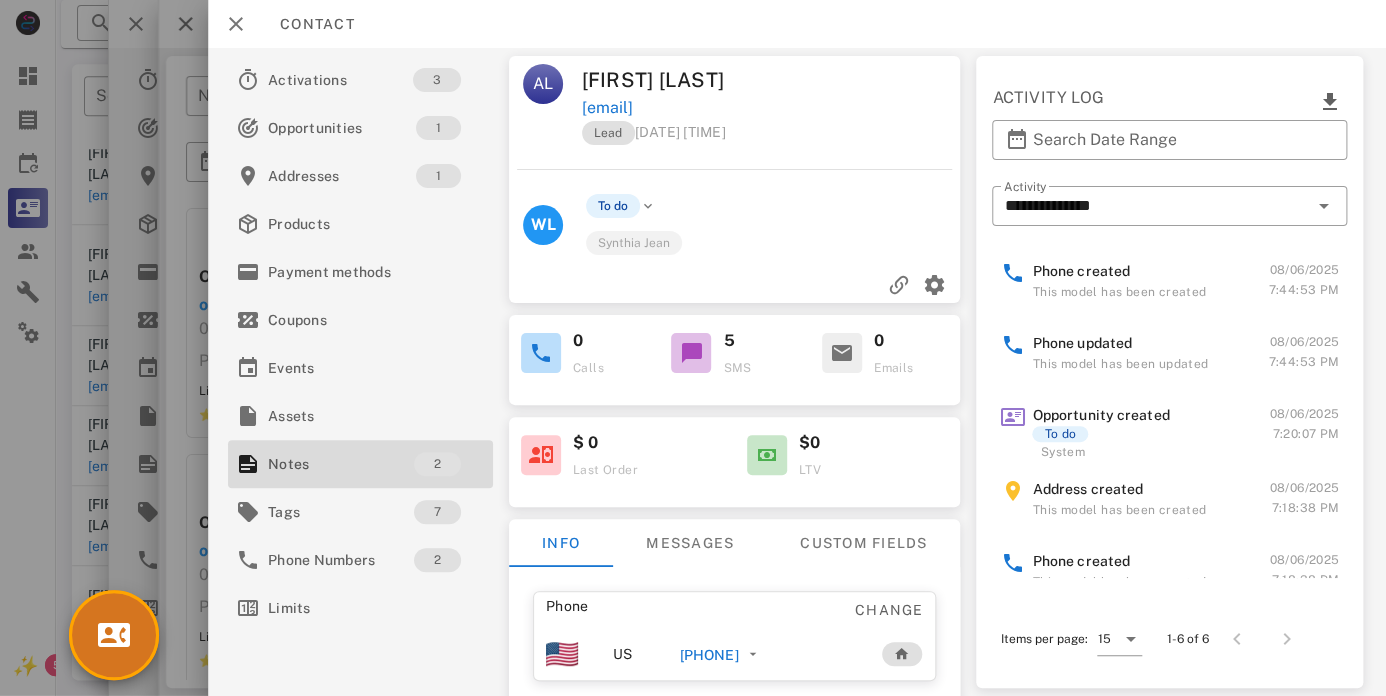 click on "Alice Lyons" at bounding box center (676, 80) 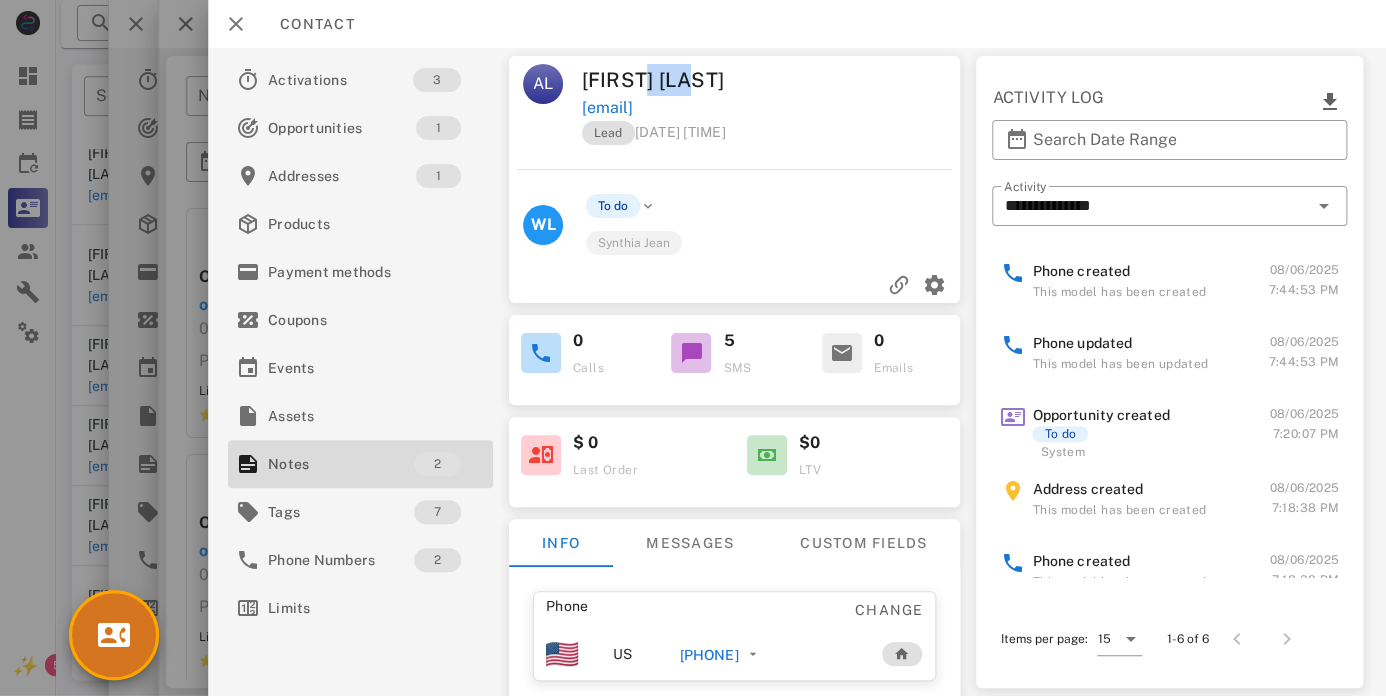 click on "Alice Lyons" at bounding box center (676, 80) 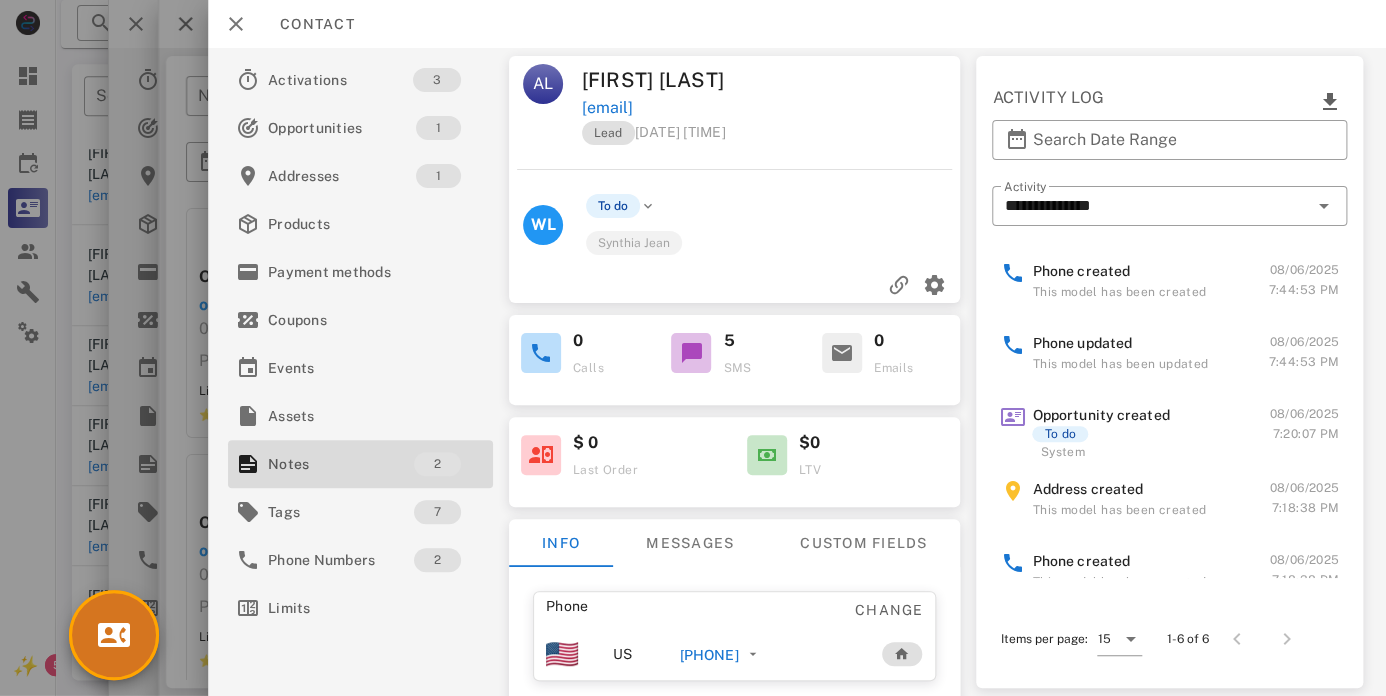 click on "Alice Lyons" at bounding box center [676, 80] 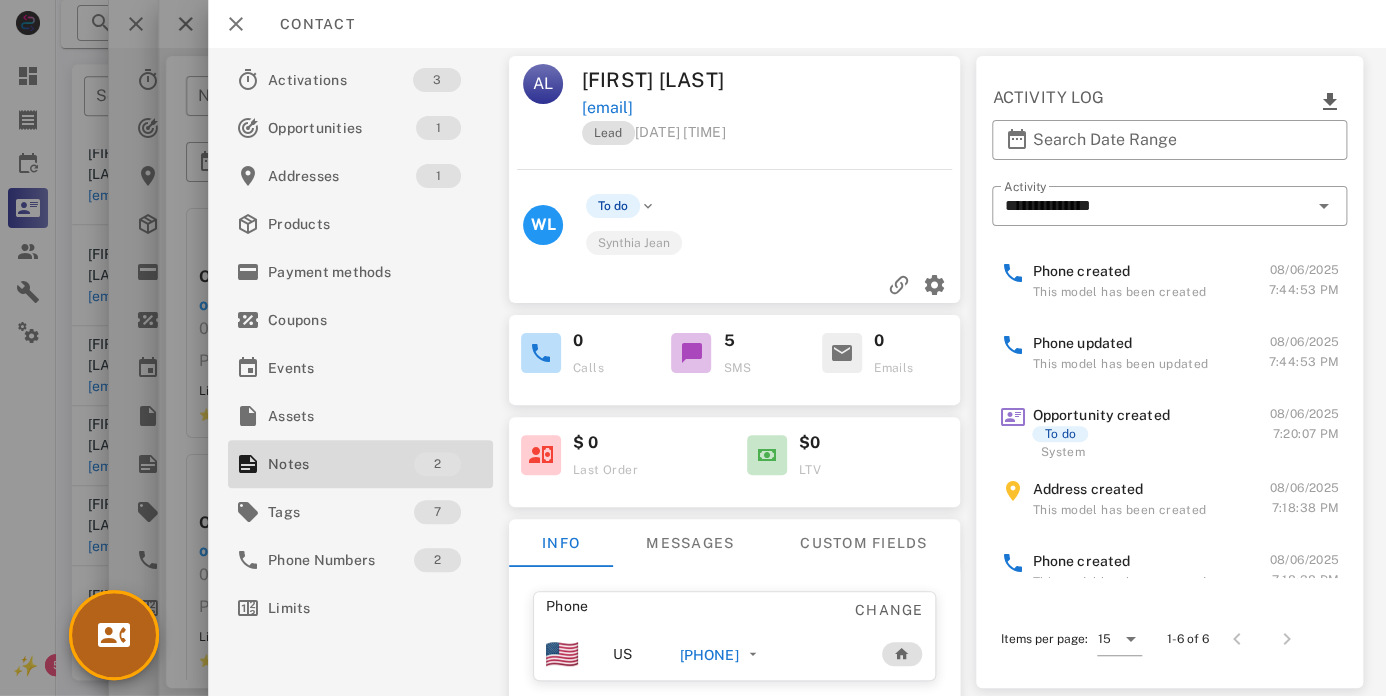 click at bounding box center (114, 635) 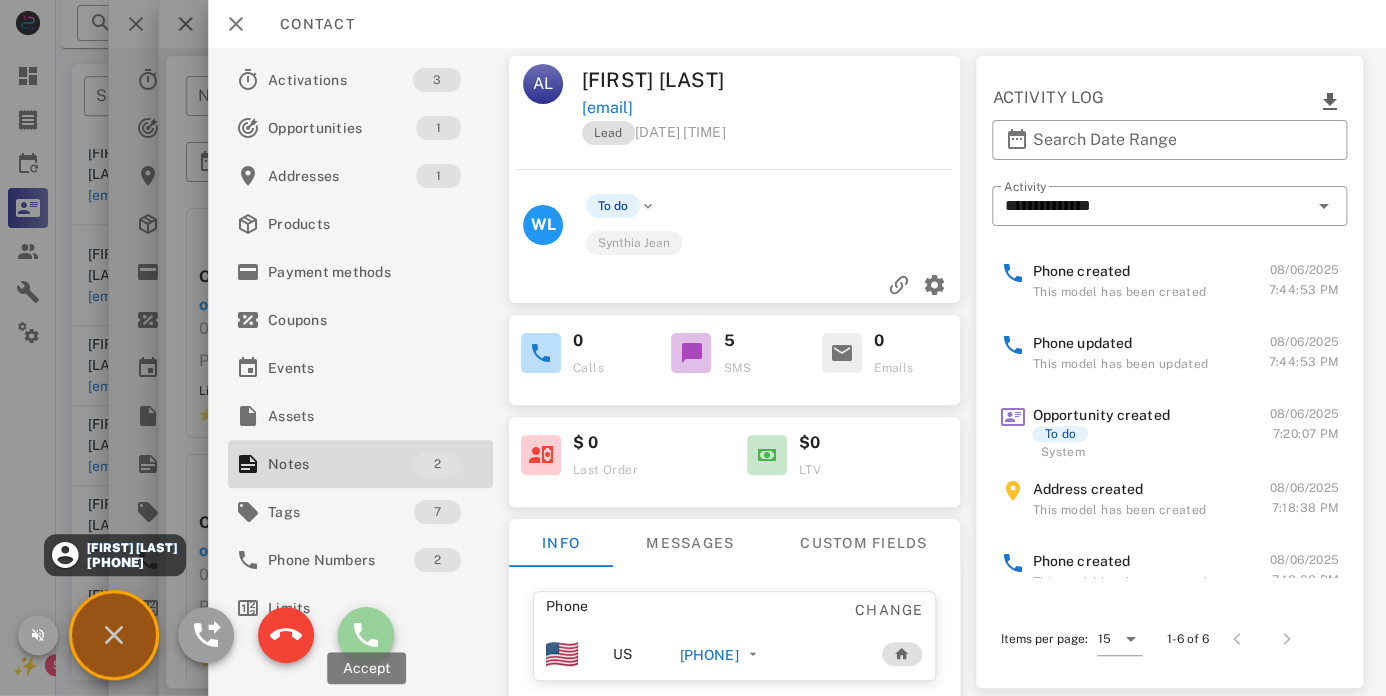 click at bounding box center [366, 635] 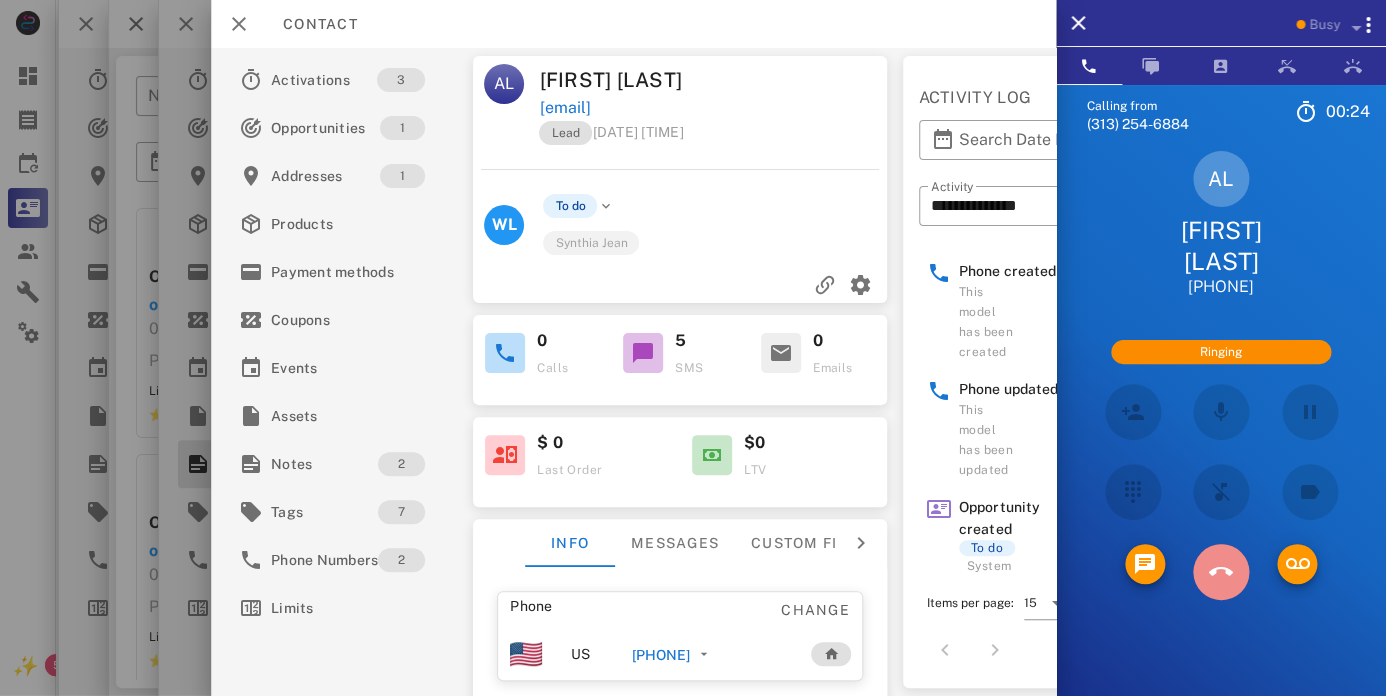 click at bounding box center [1221, 572] 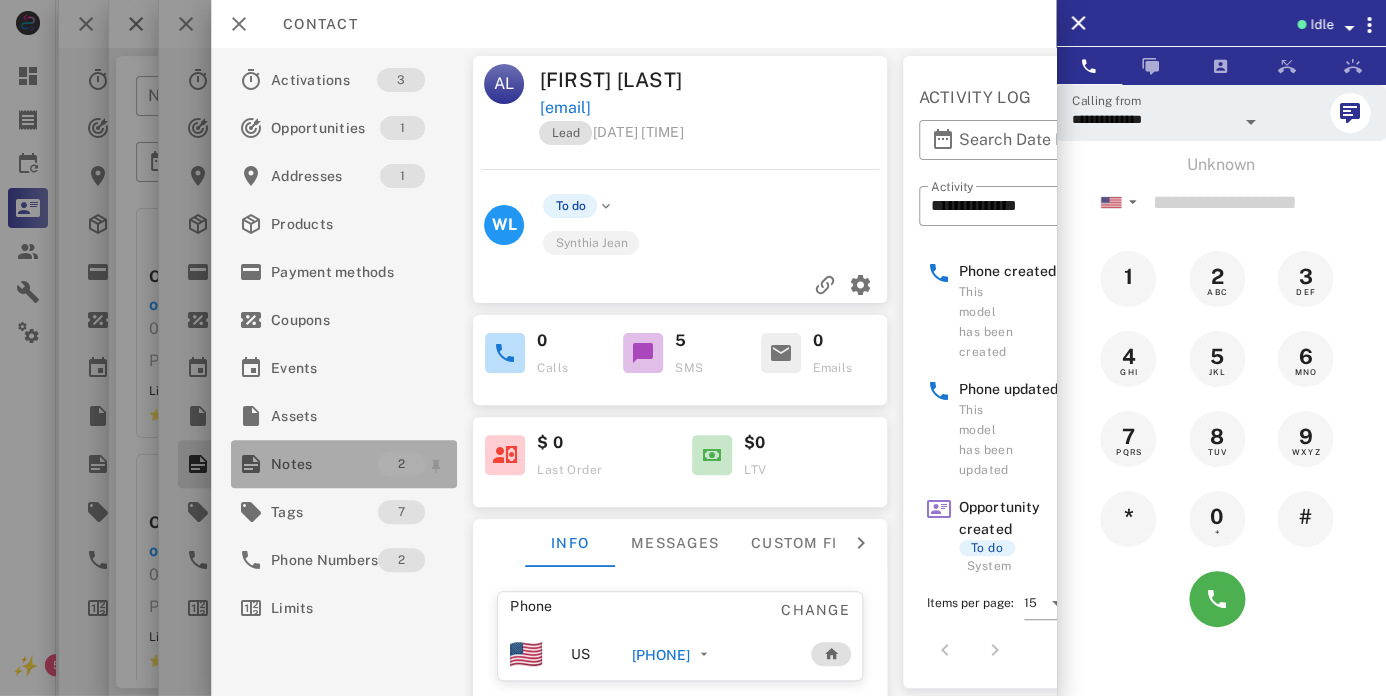 click on "Notes" at bounding box center [324, 464] 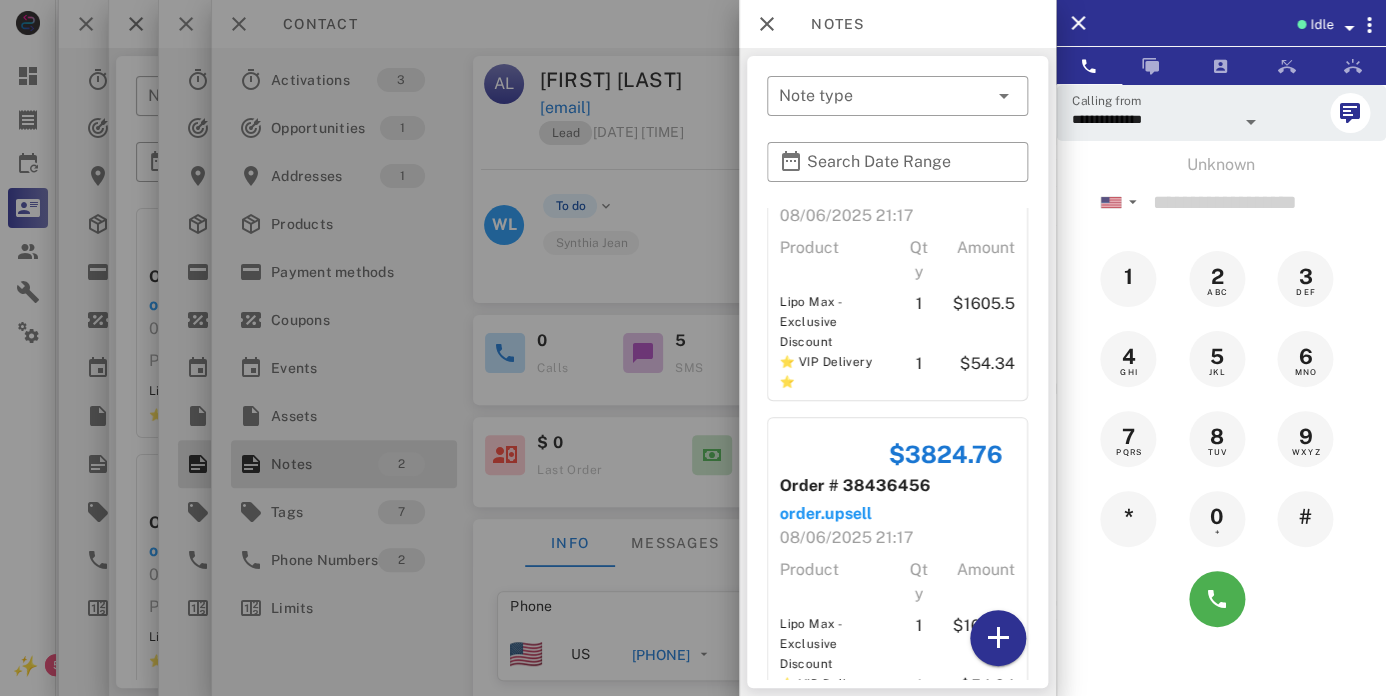scroll, scrollTop: 213, scrollLeft: 0, axis: vertical 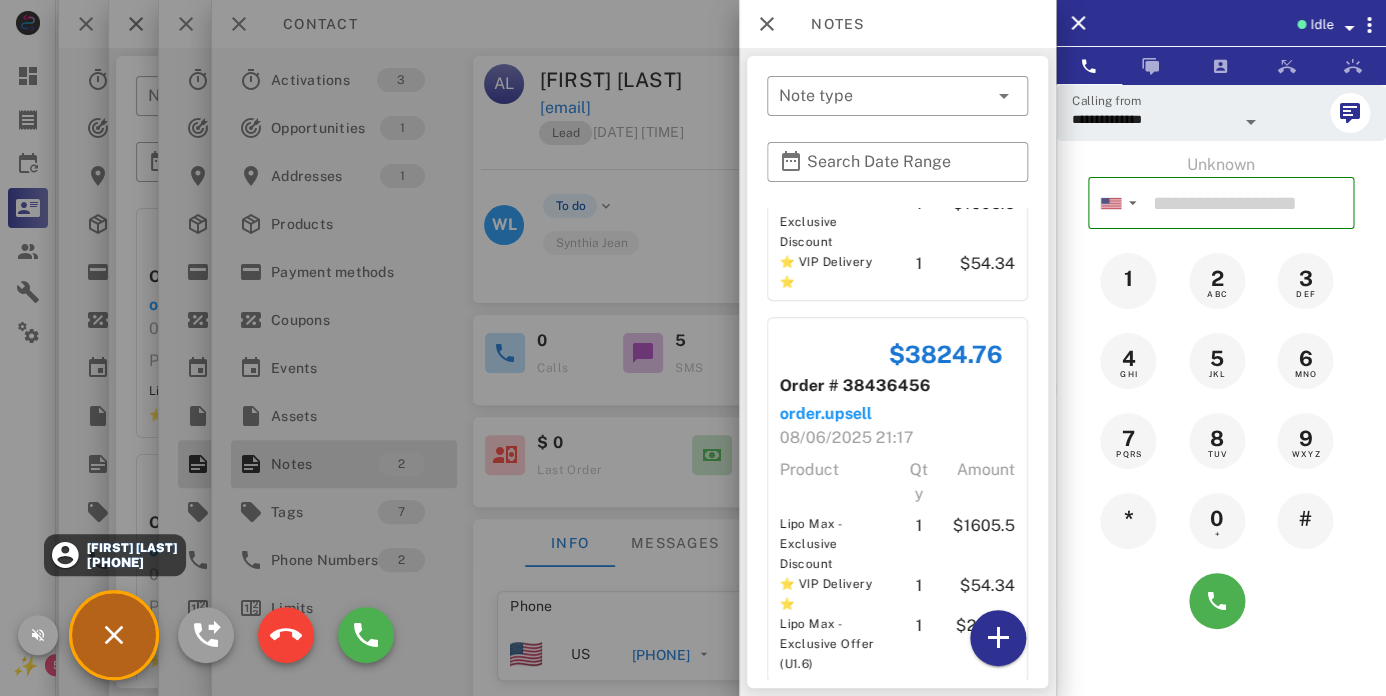 click on "Thea Smothers" at bounding box center [130, 548] 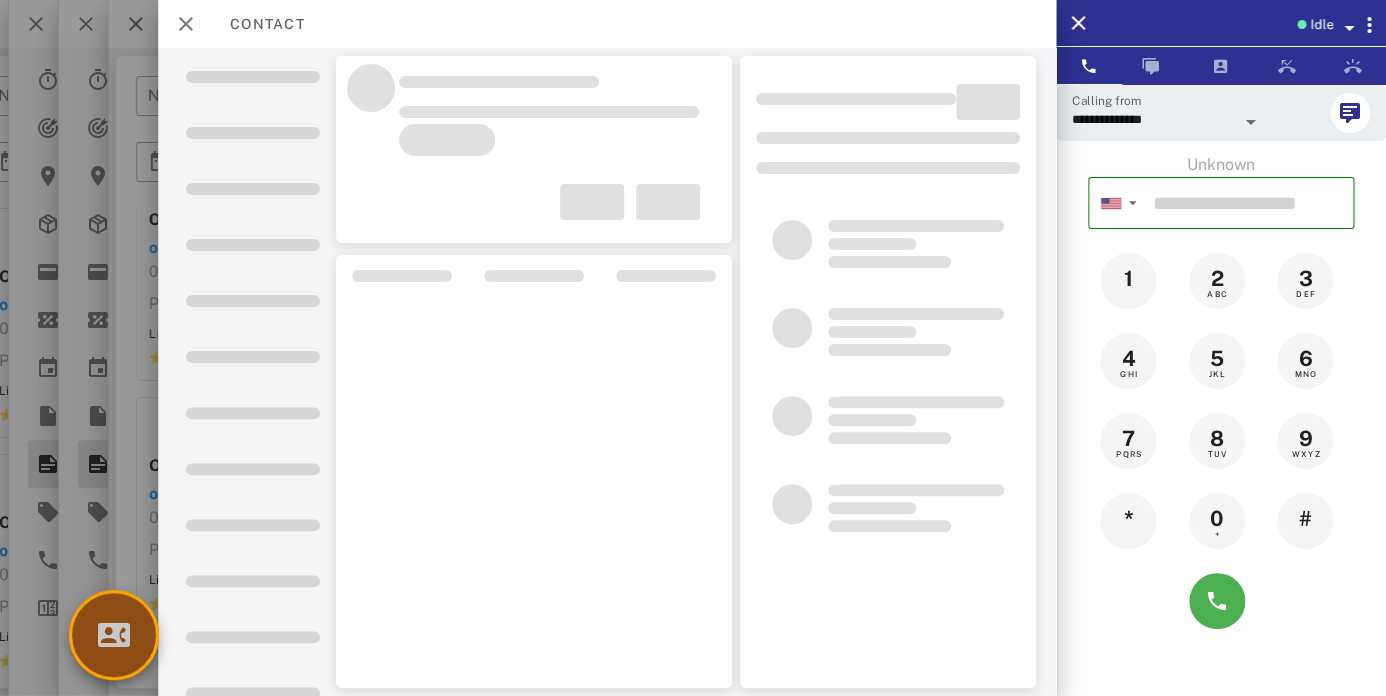 scroll, scrollTop: 57, scrollLeft: 0, axis: vertical 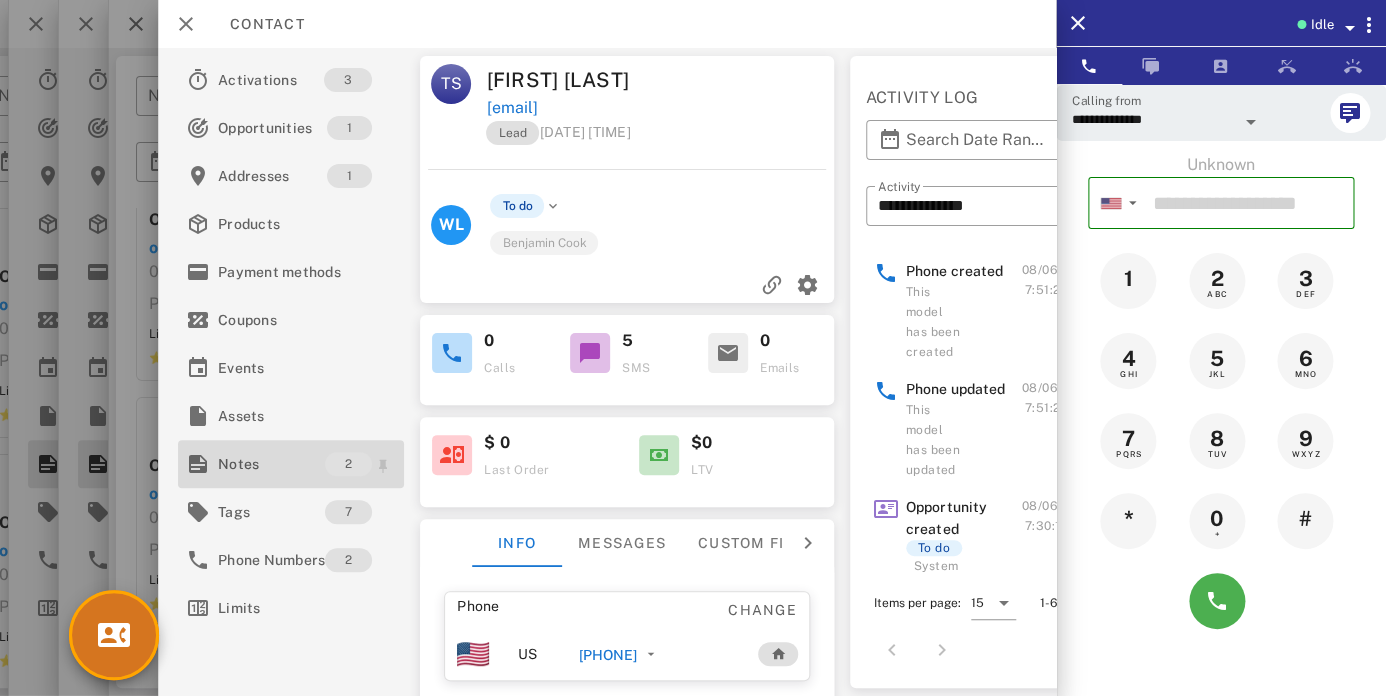 click on "Notes" at bounding box center [271, 464] 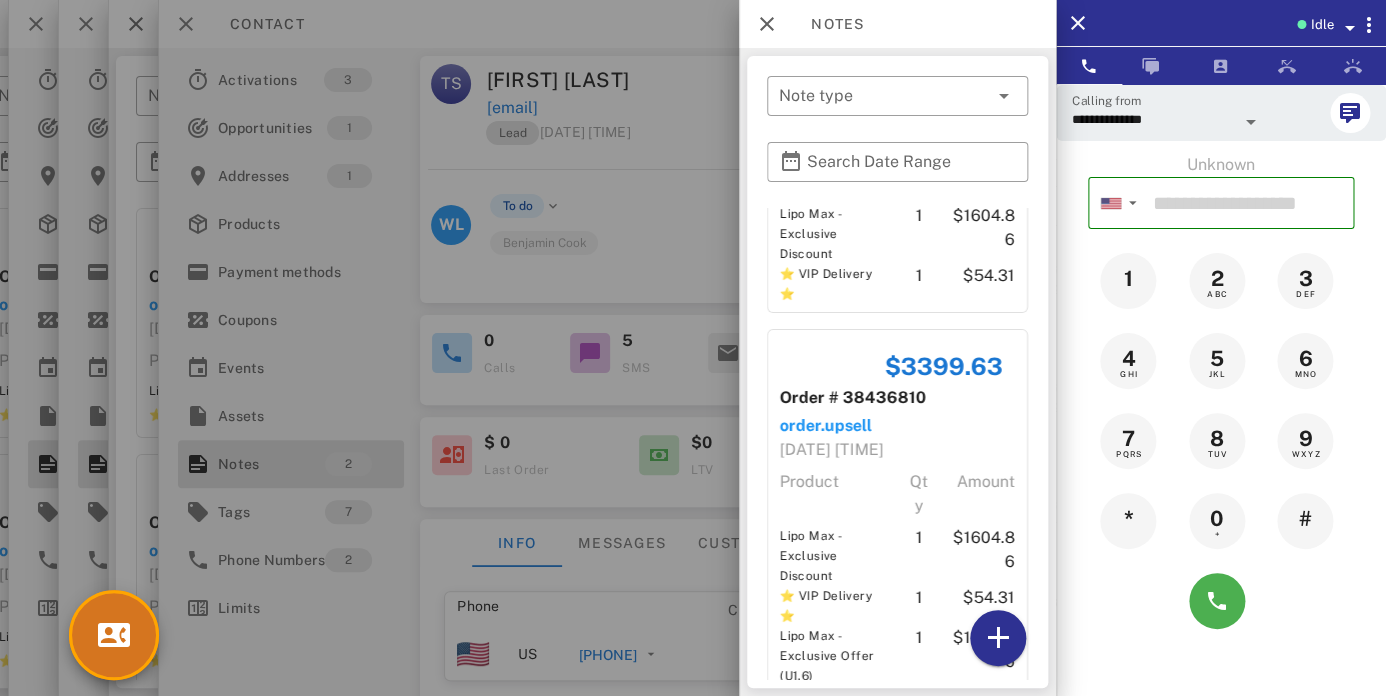 scroll, scrollTop: 213, scrollLeft: 0, axis: vertical 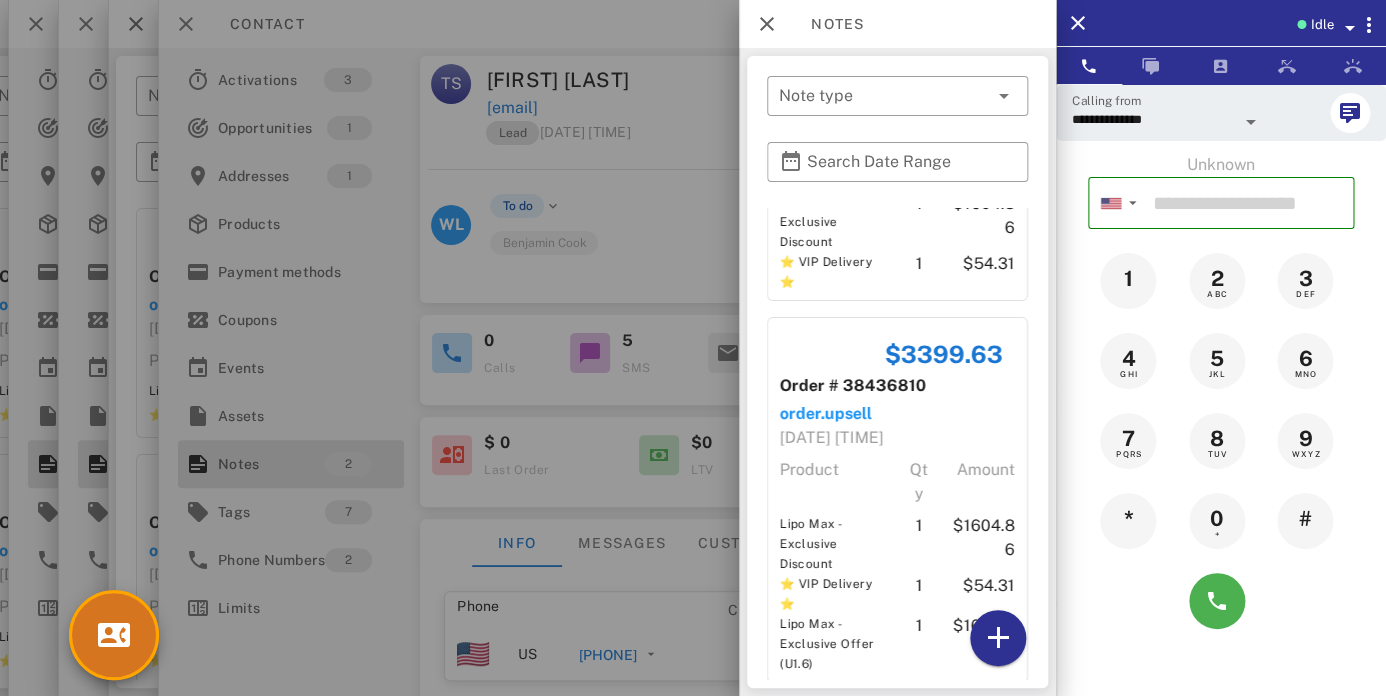 click at bounding box center (693, 348) 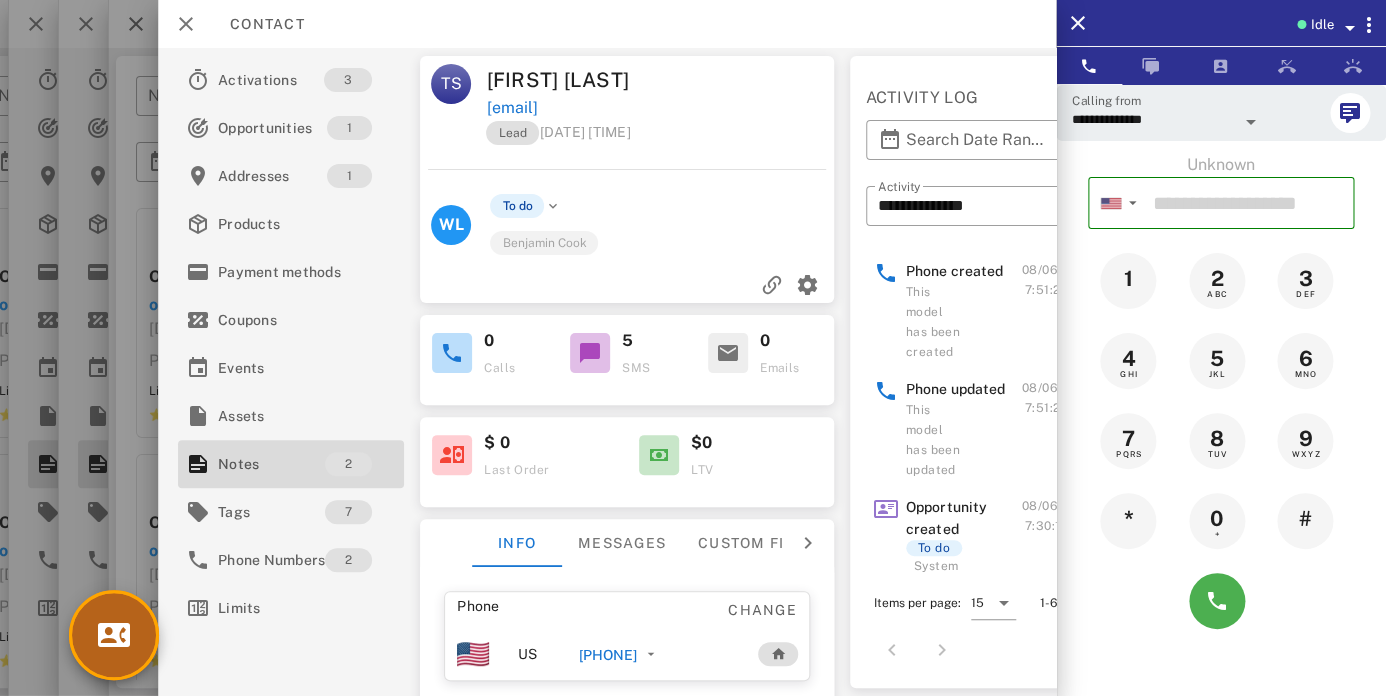 click at bounding box center [114, 635] 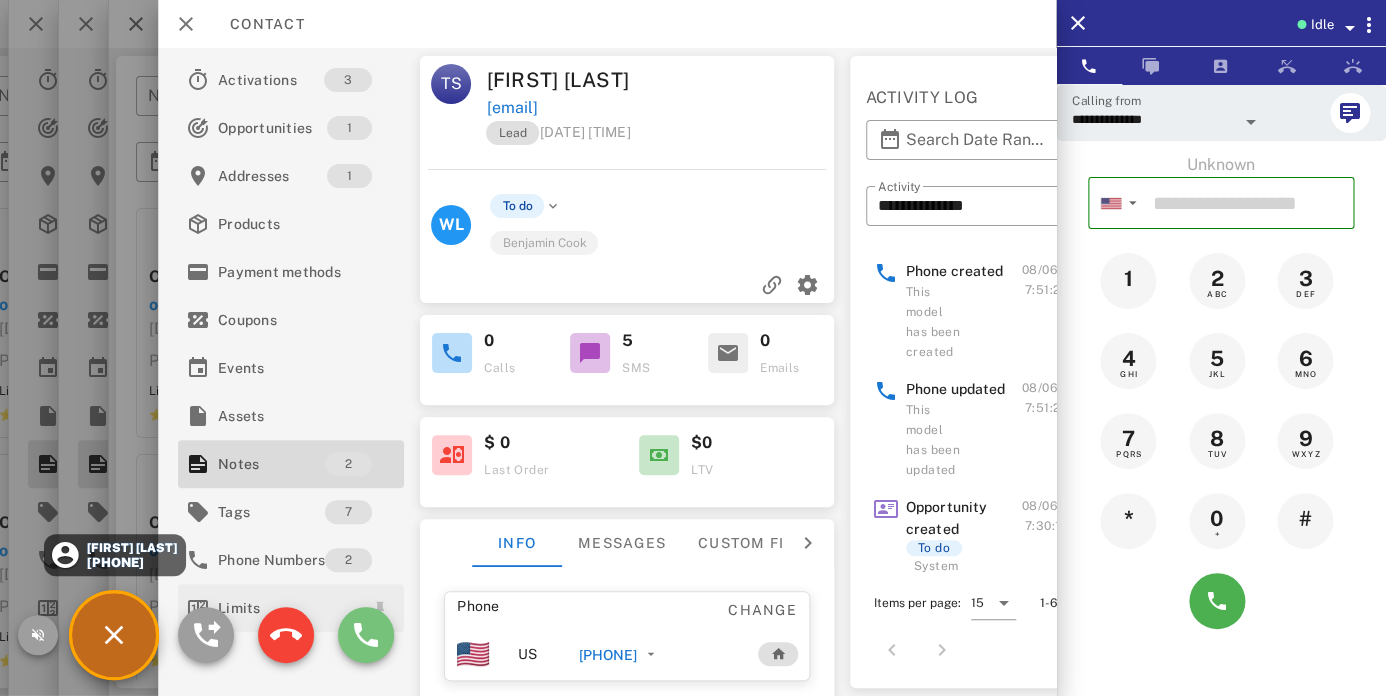 click at bounding box center (366, 635) 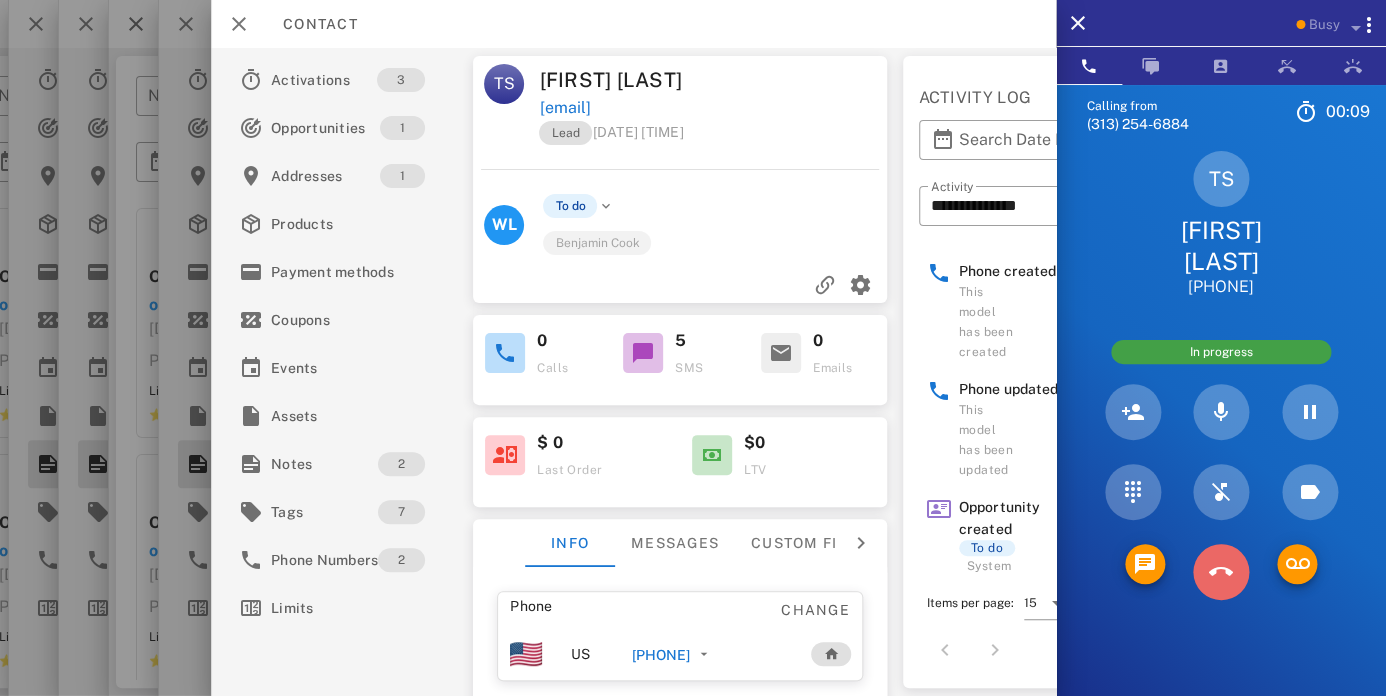 click at bounding box center (1221, 572) 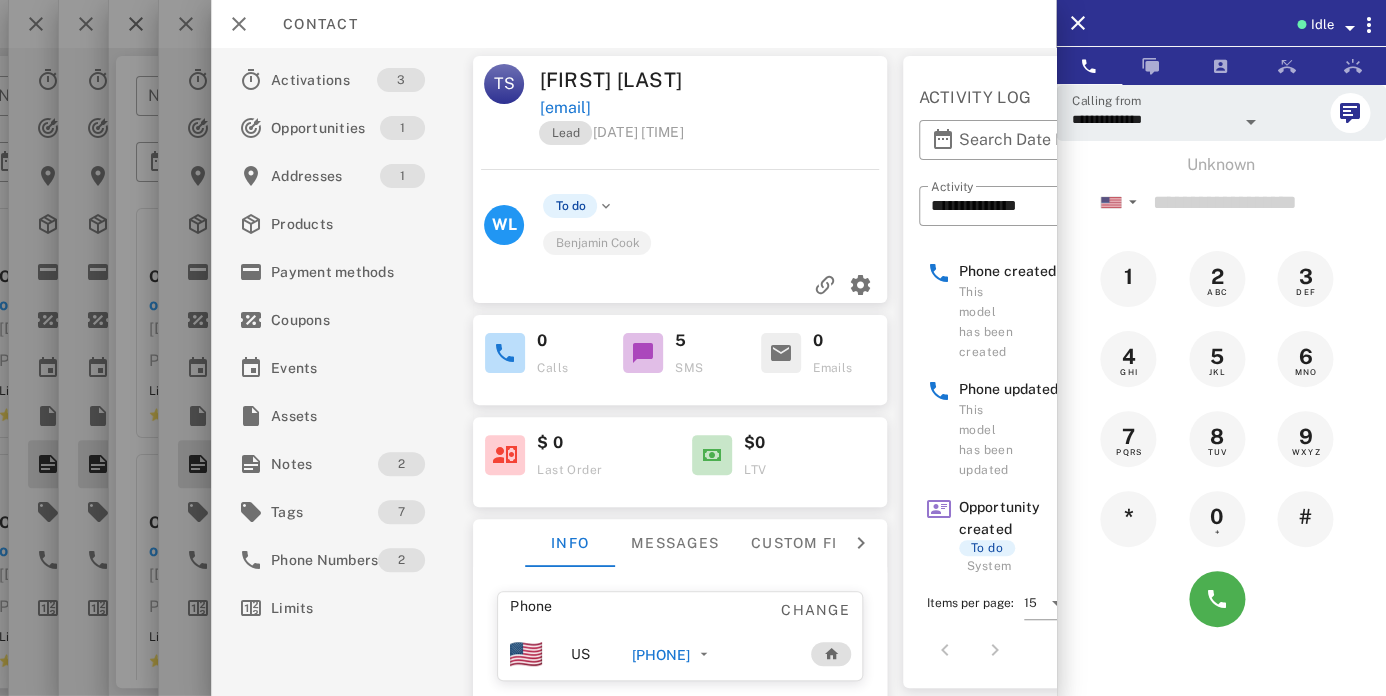 click on "Thea Smothers" at bounding box center [628, 80] 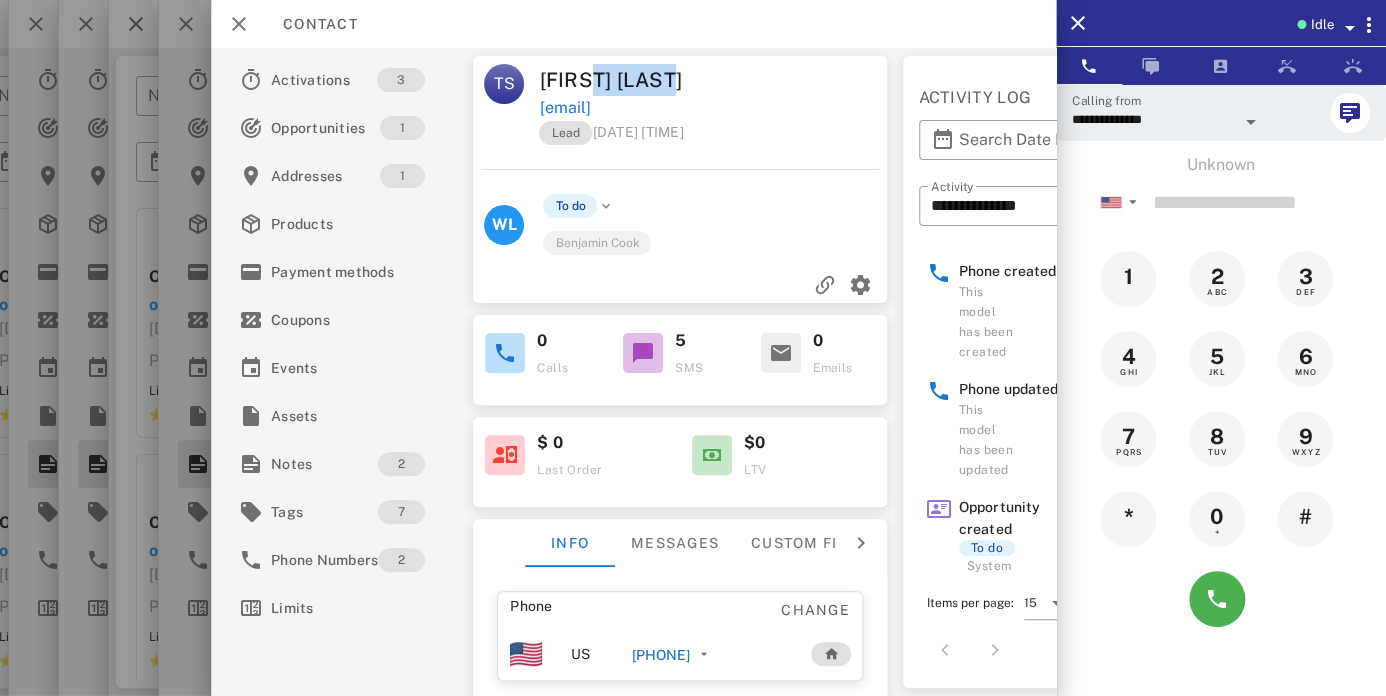 click on "Thea Smothers" at bounding box center (628, 80) 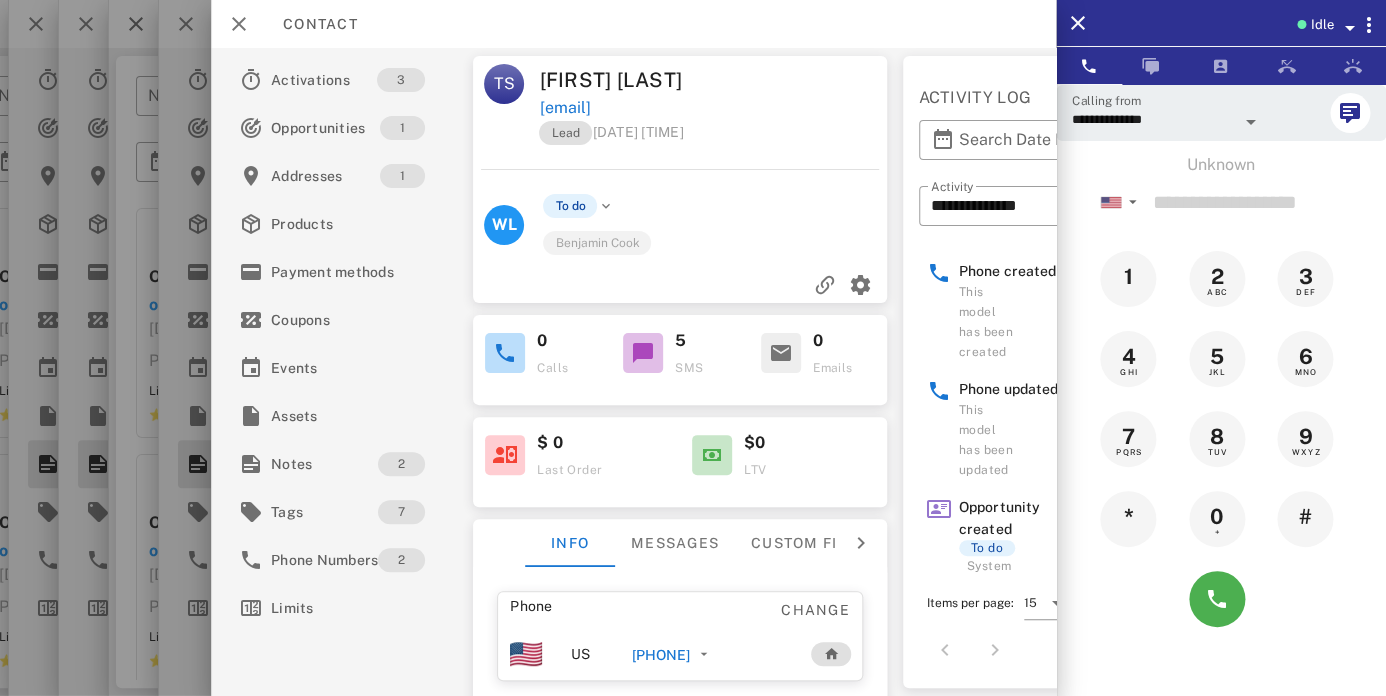 click on "Thea Smothers" at bounding box center (628, 80) 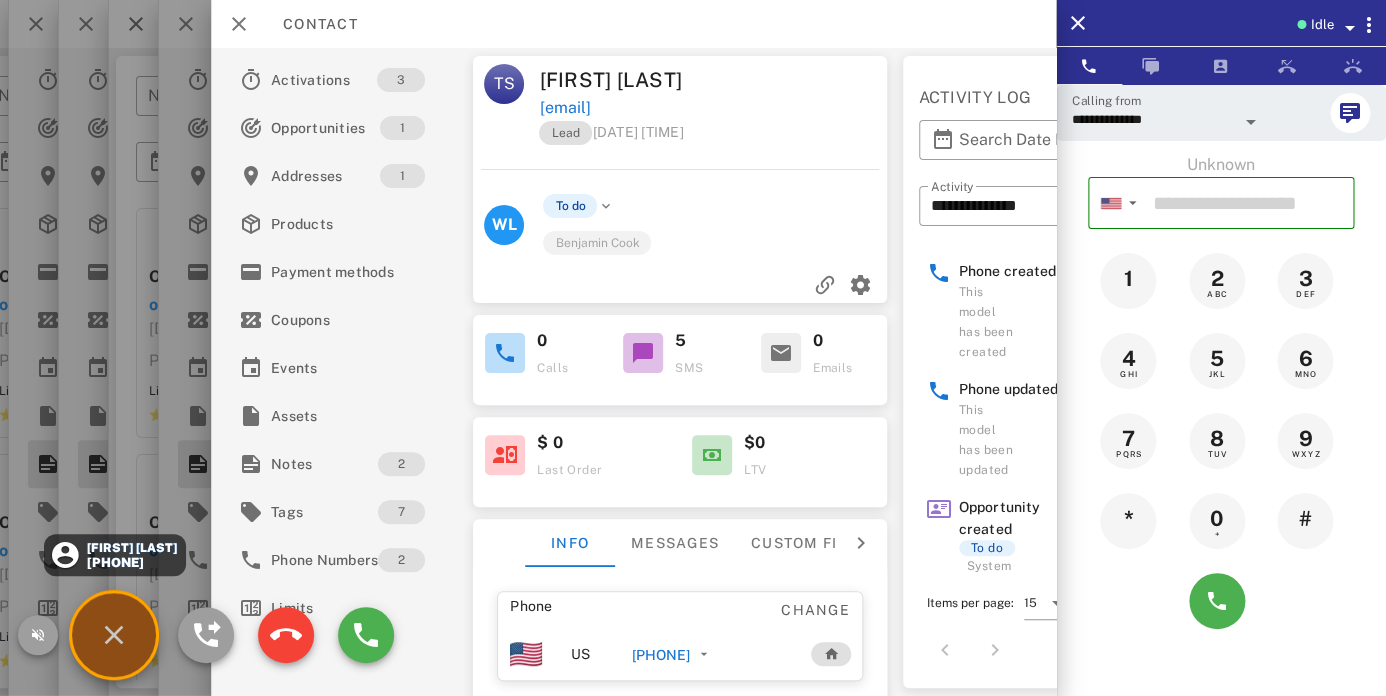 click on "[FIRST] [LAST]" at bounding box center [130, 548] 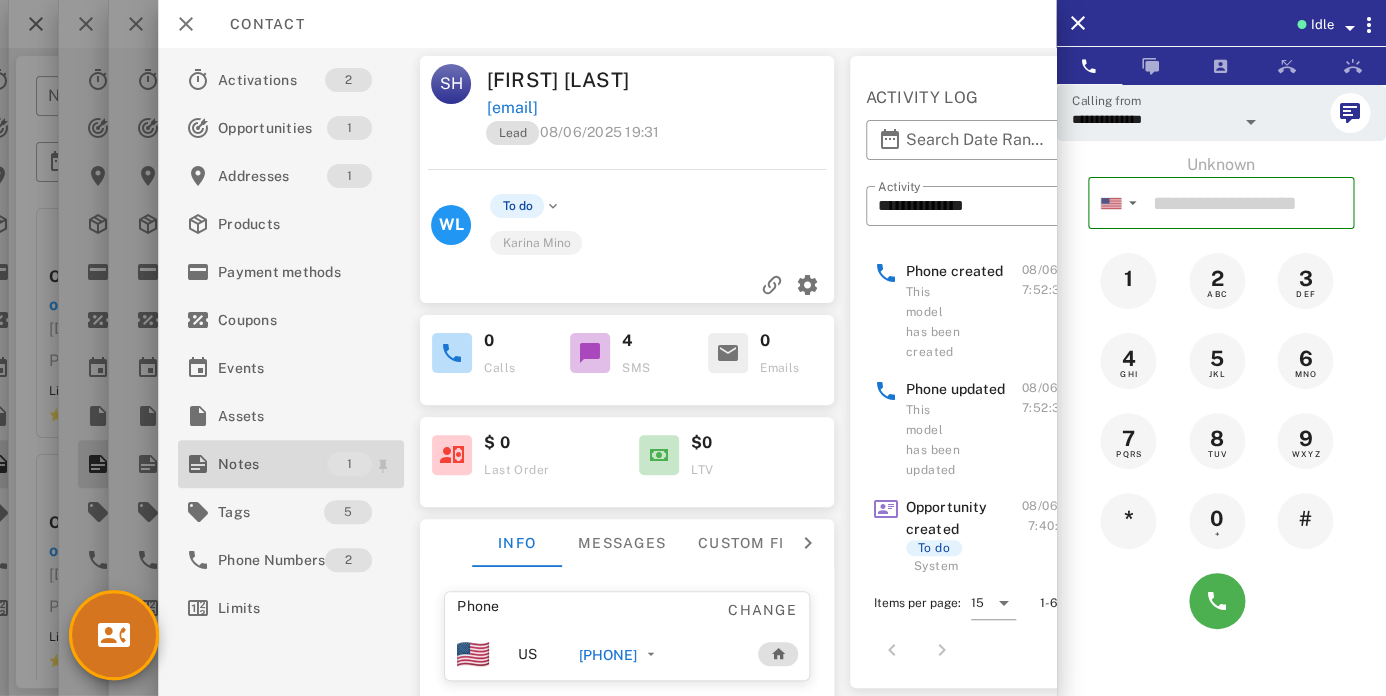 click on "Notes" at bounding box center [272, 464] 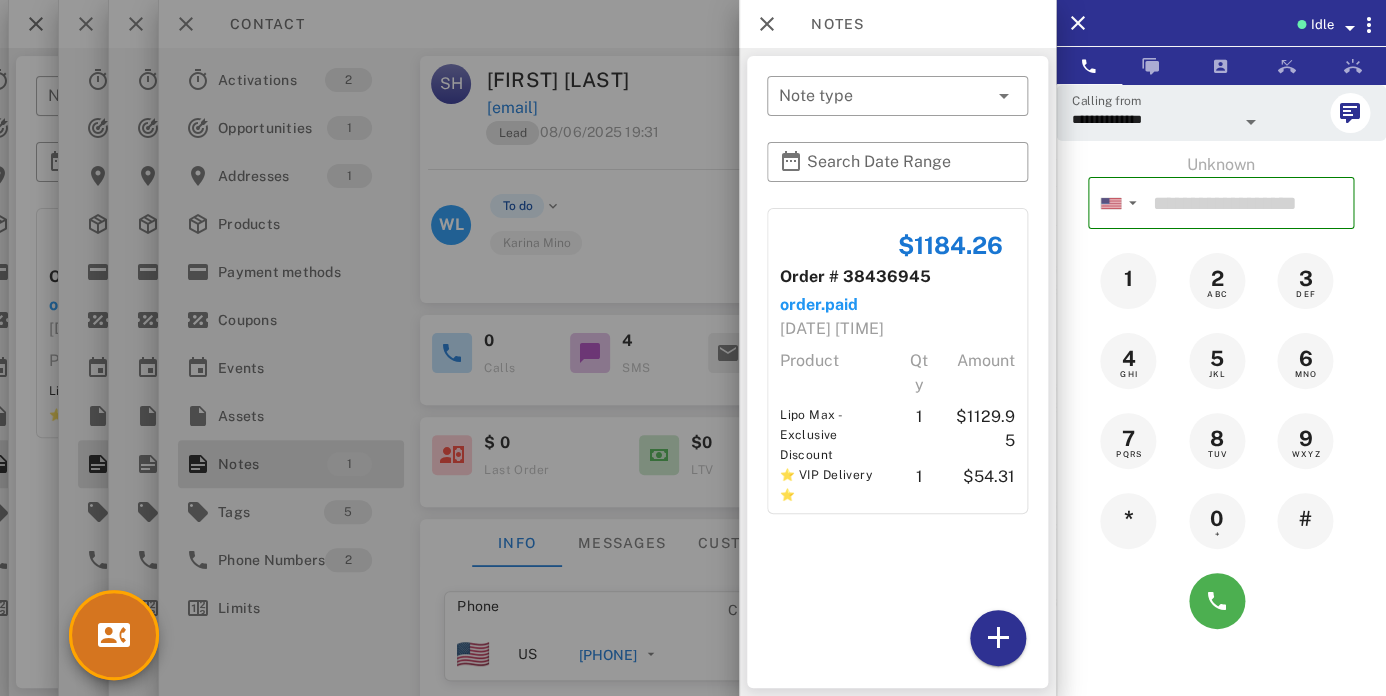 click at bounding box center [693, 348] 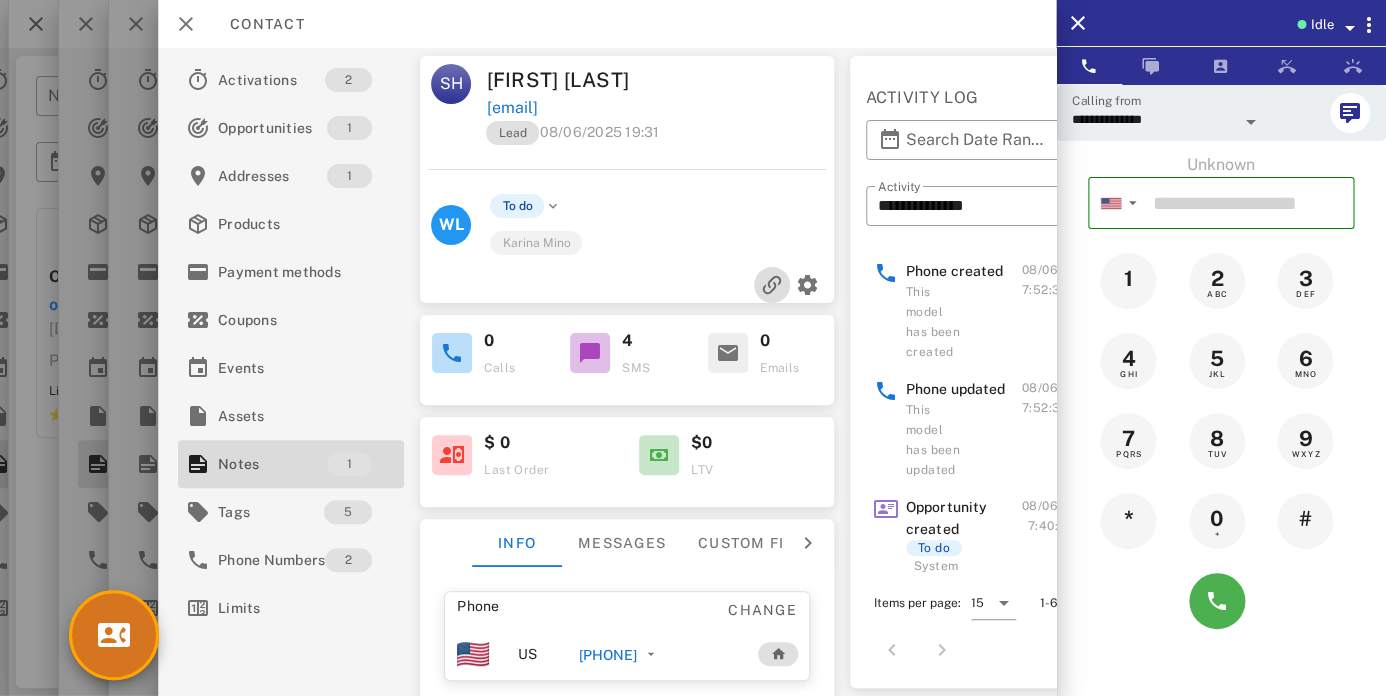 click at bounding box center [772, 285] 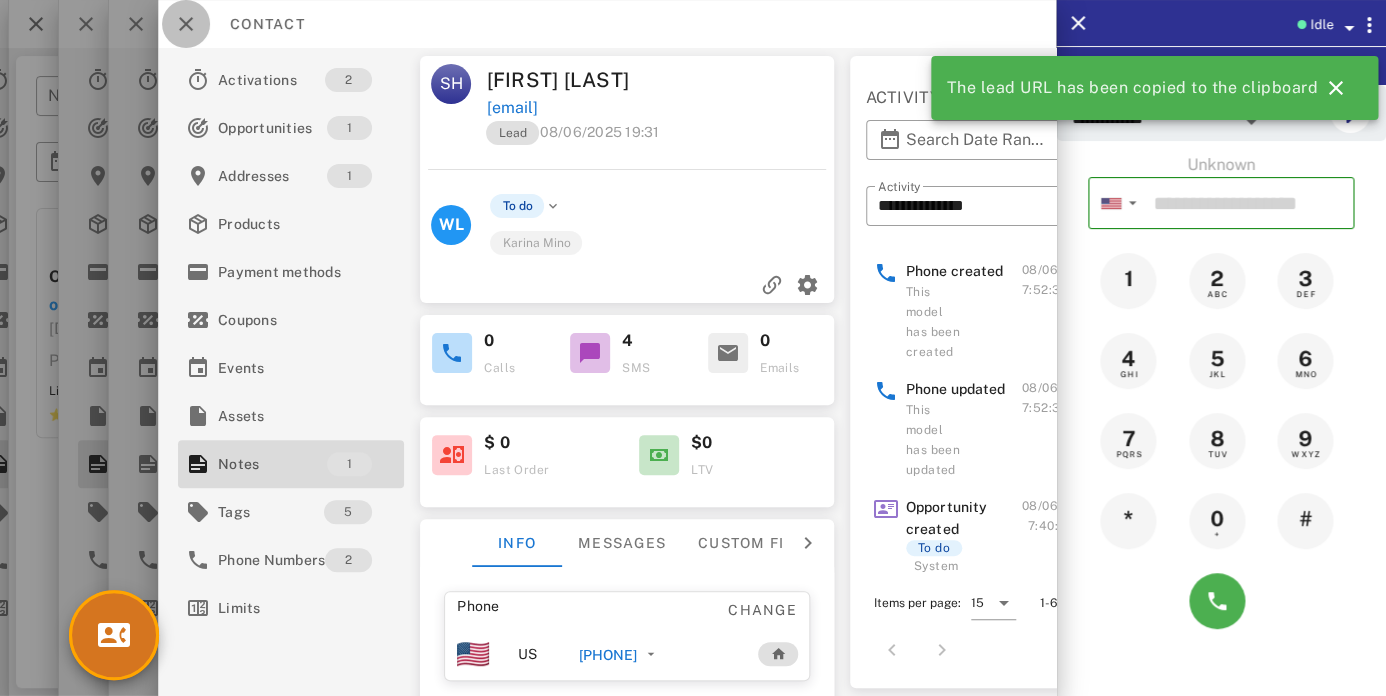 click at bounding box center (186, 24) 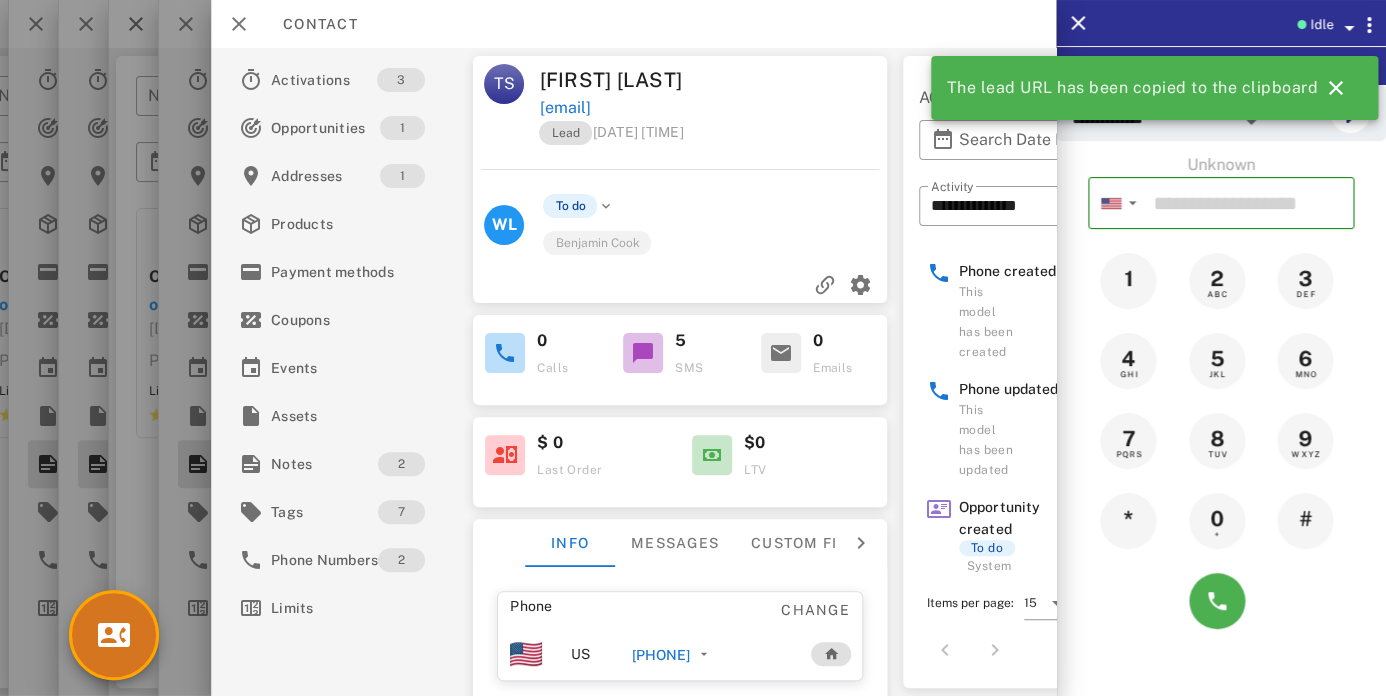 click on "Thea Smothers" at bounding box center (628, 80) 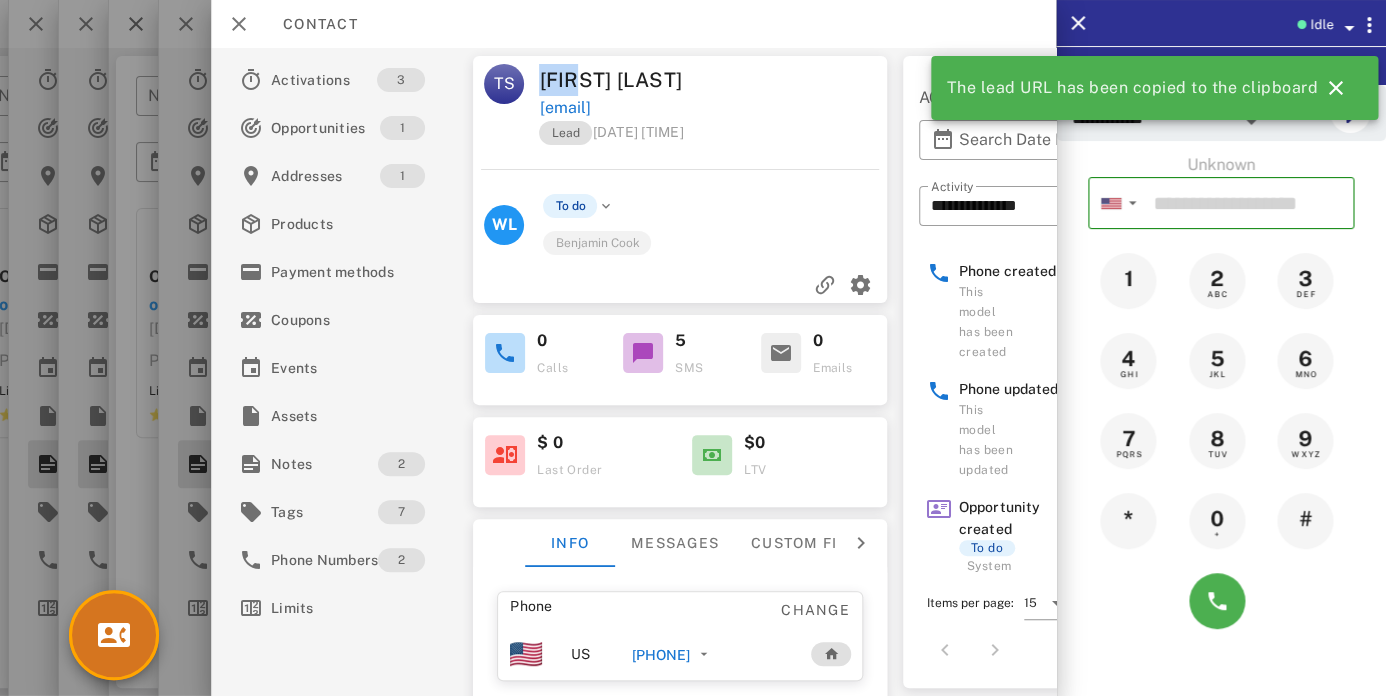 click on "Thea Smothers" at bounding box center [628, 80] 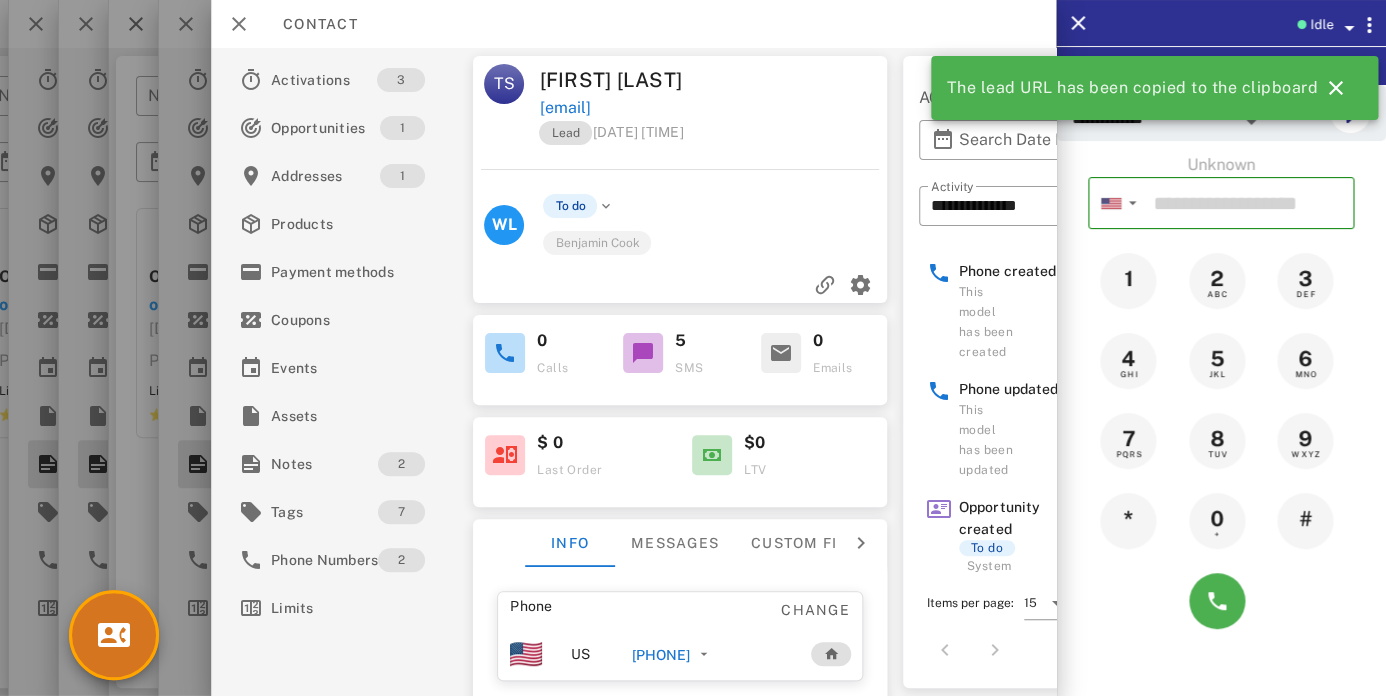 click on "Thea Smothers" at bounding box center [628, 80] 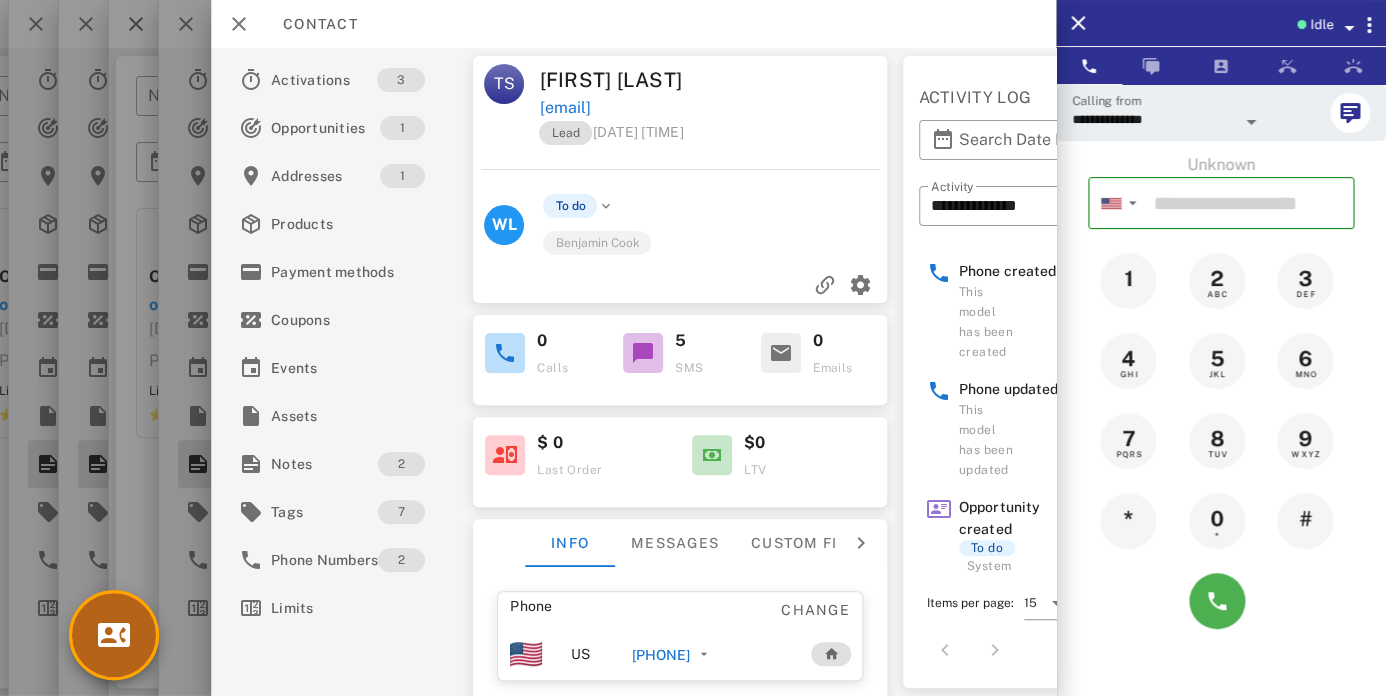 click at bounding box center (114, 635) 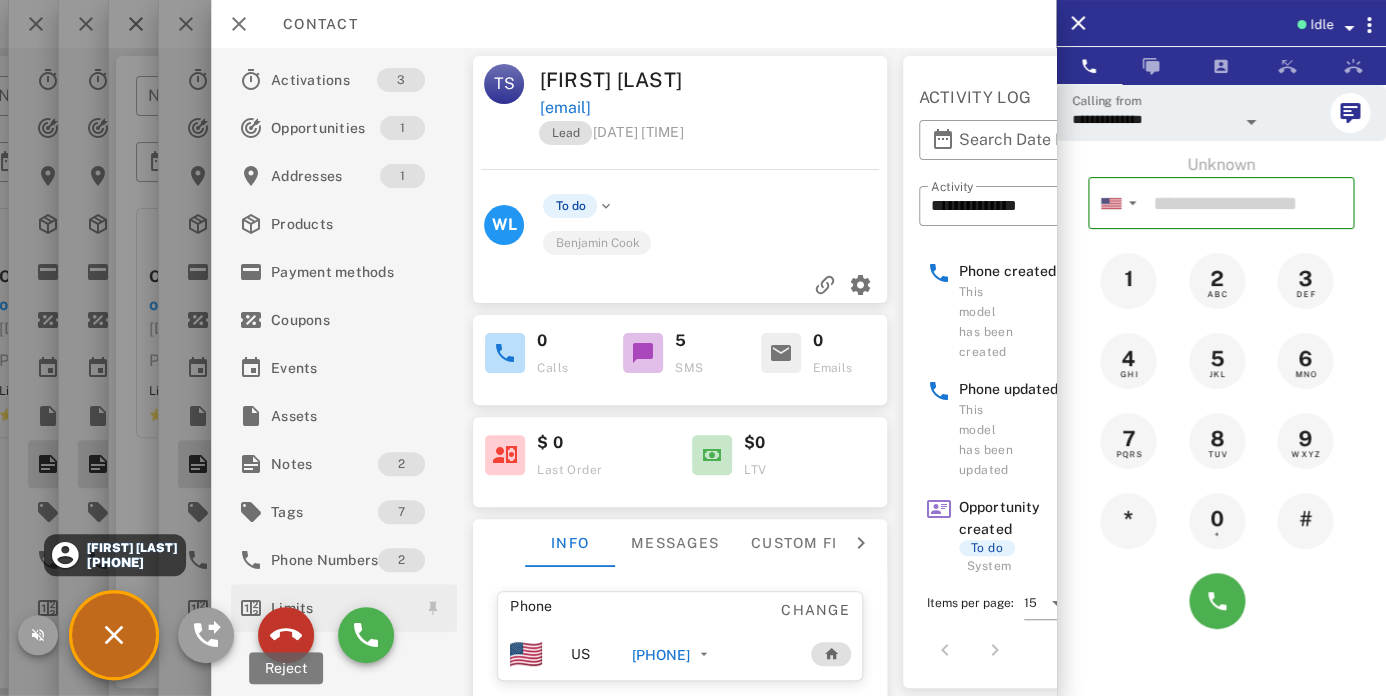 click at bounding box center [286, 635] 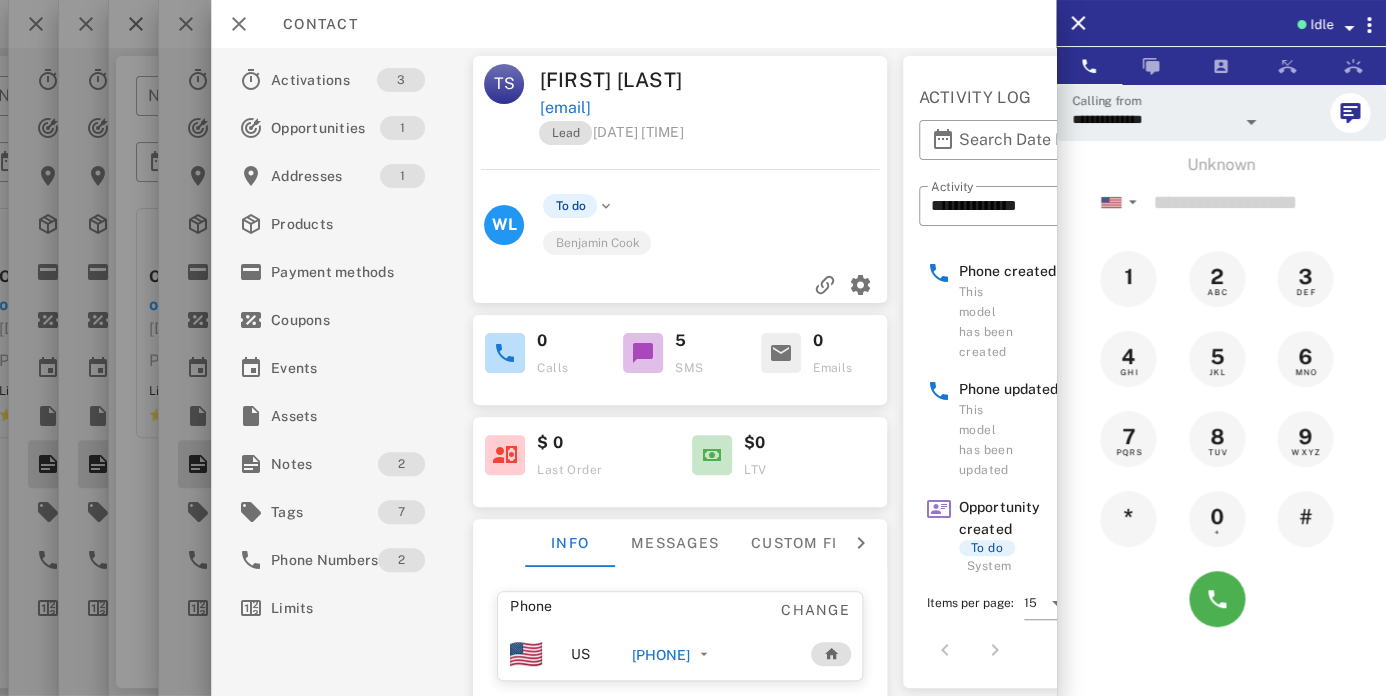 click on "+16363994841" at bounding box center (661, 655) 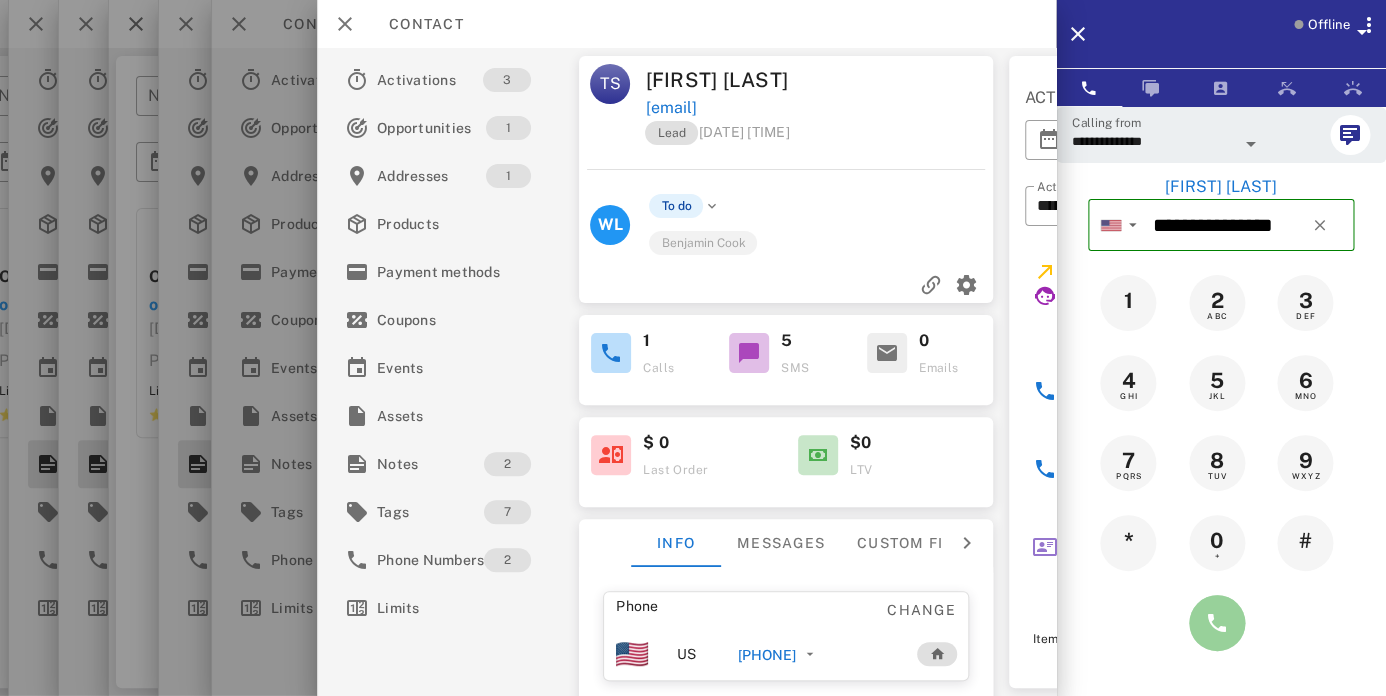 click at bounding box center (1217, 623) 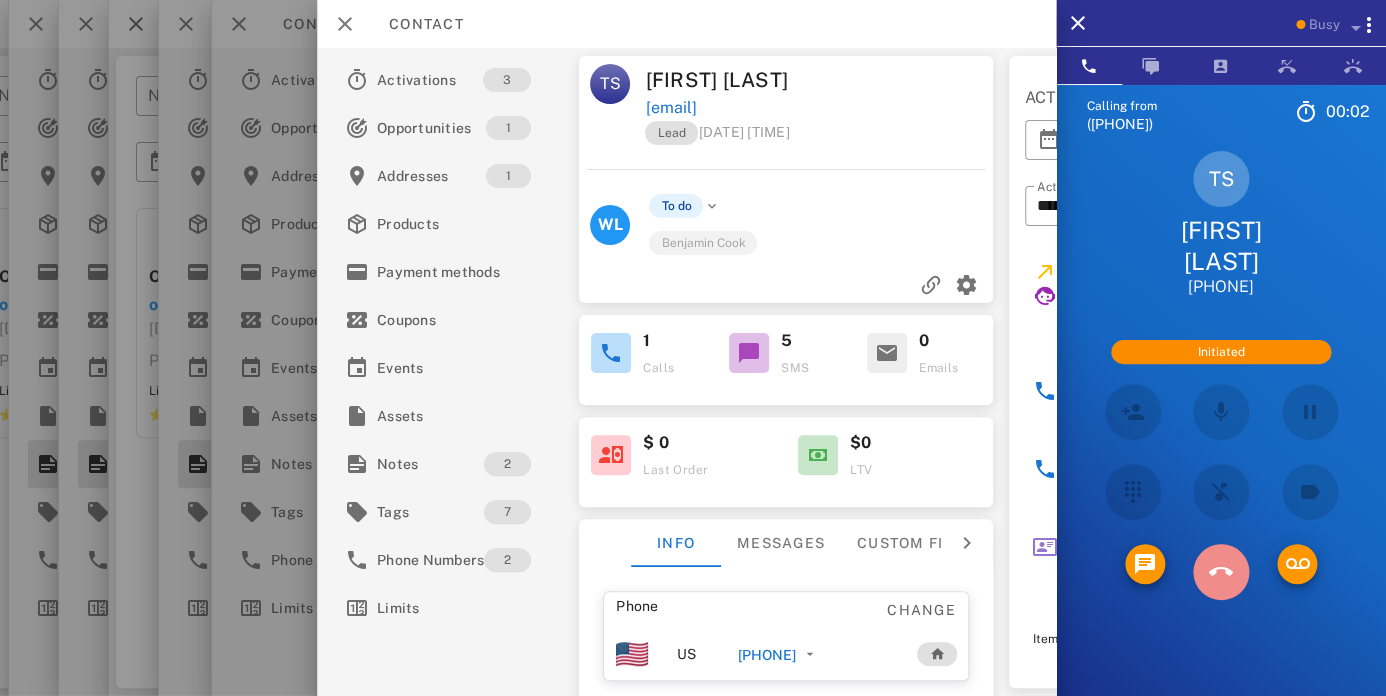 click at bounding box center [1221, 572] 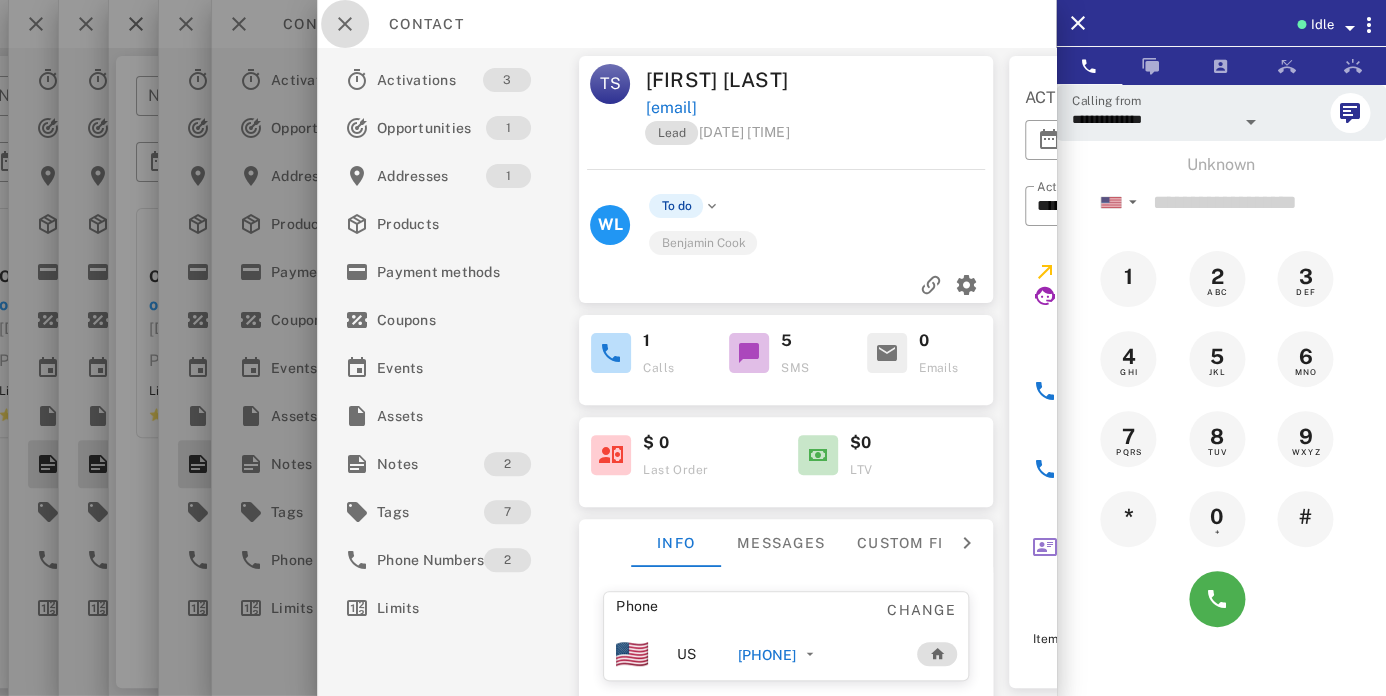 click at bounding box center [345, 24] 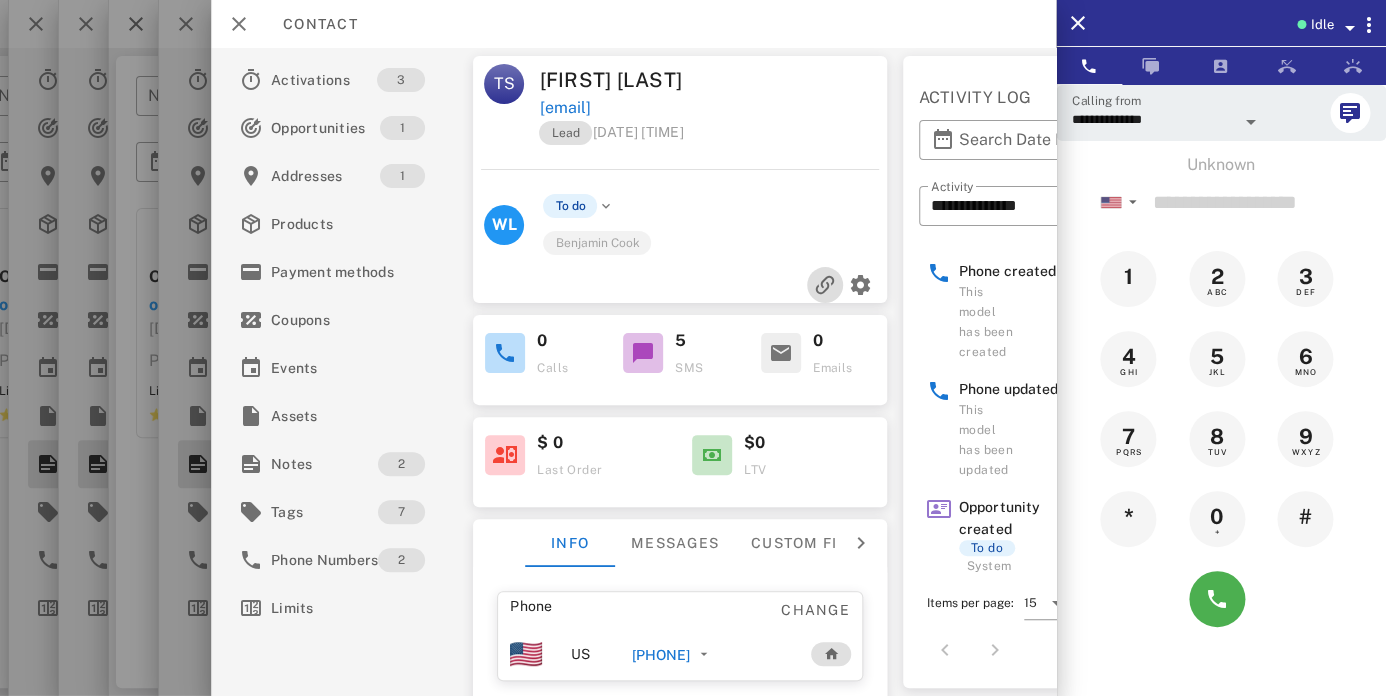 click at bounding box center (825, 285) 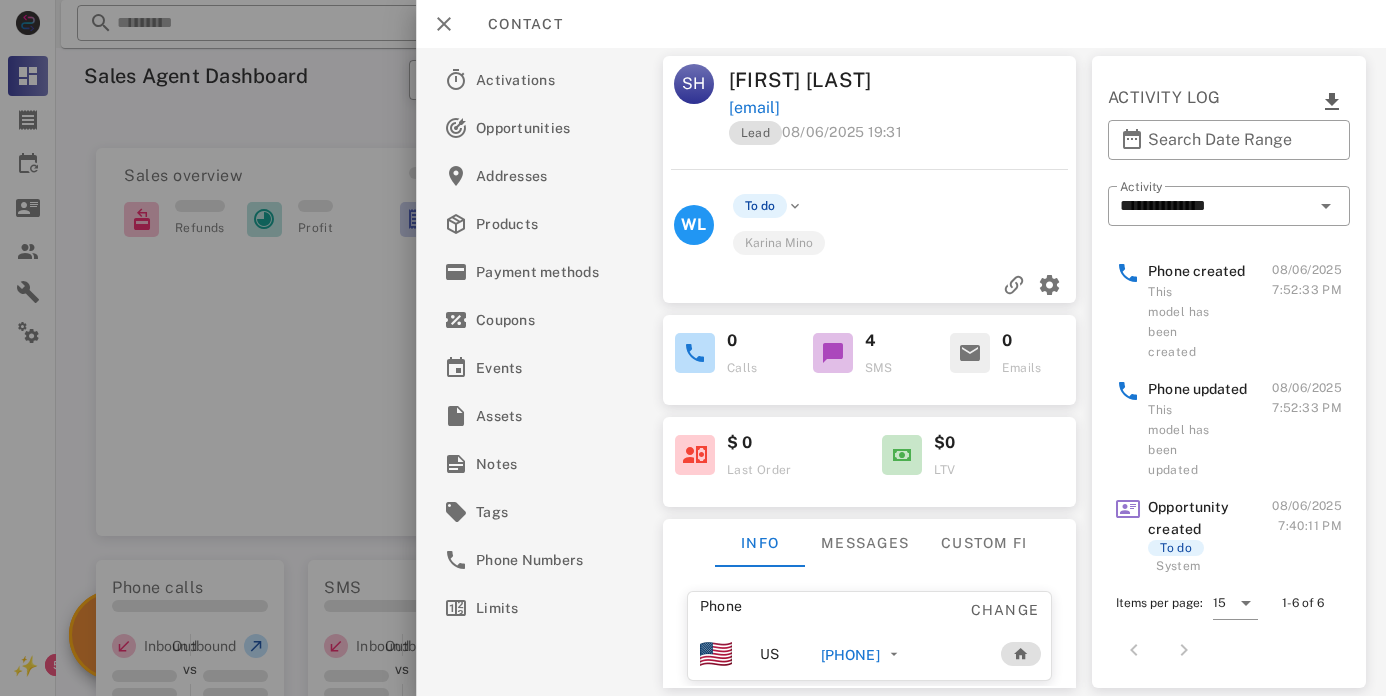 scroll, scrollTop: 0, scrollLeft: 0, axis: both 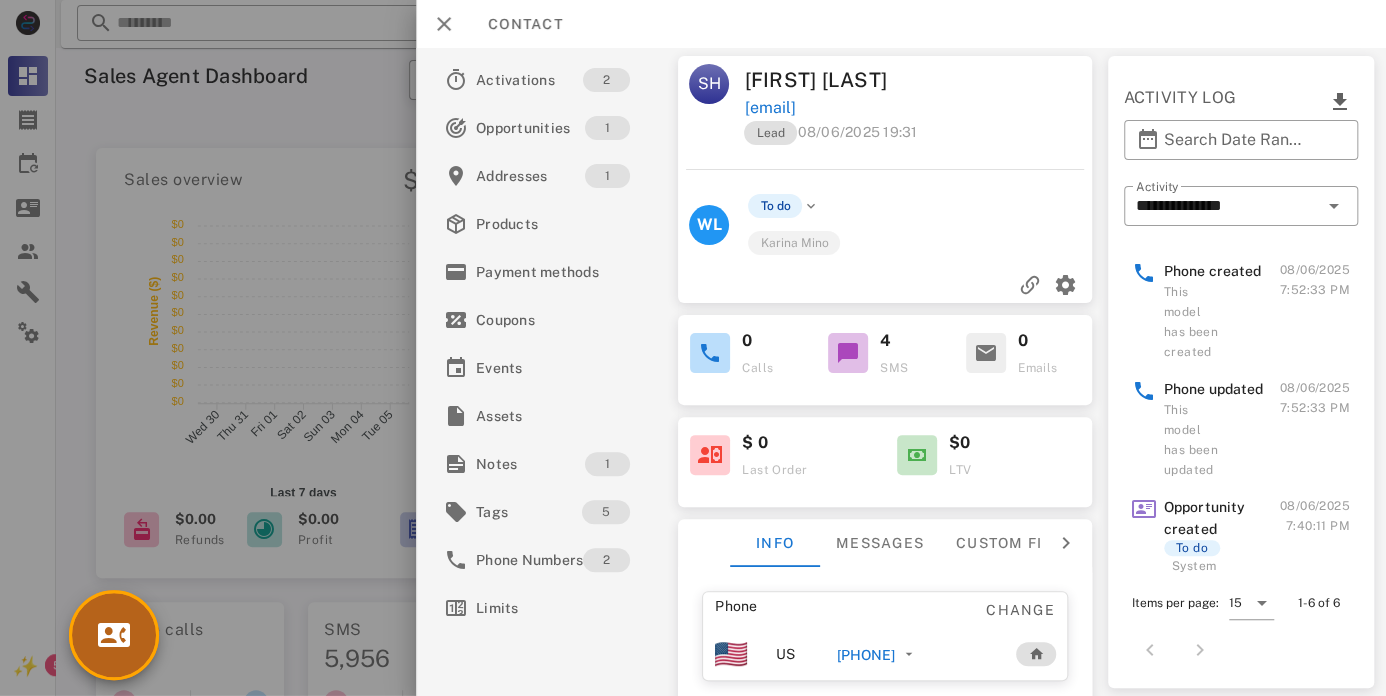 click at bounding box center [114, 635] 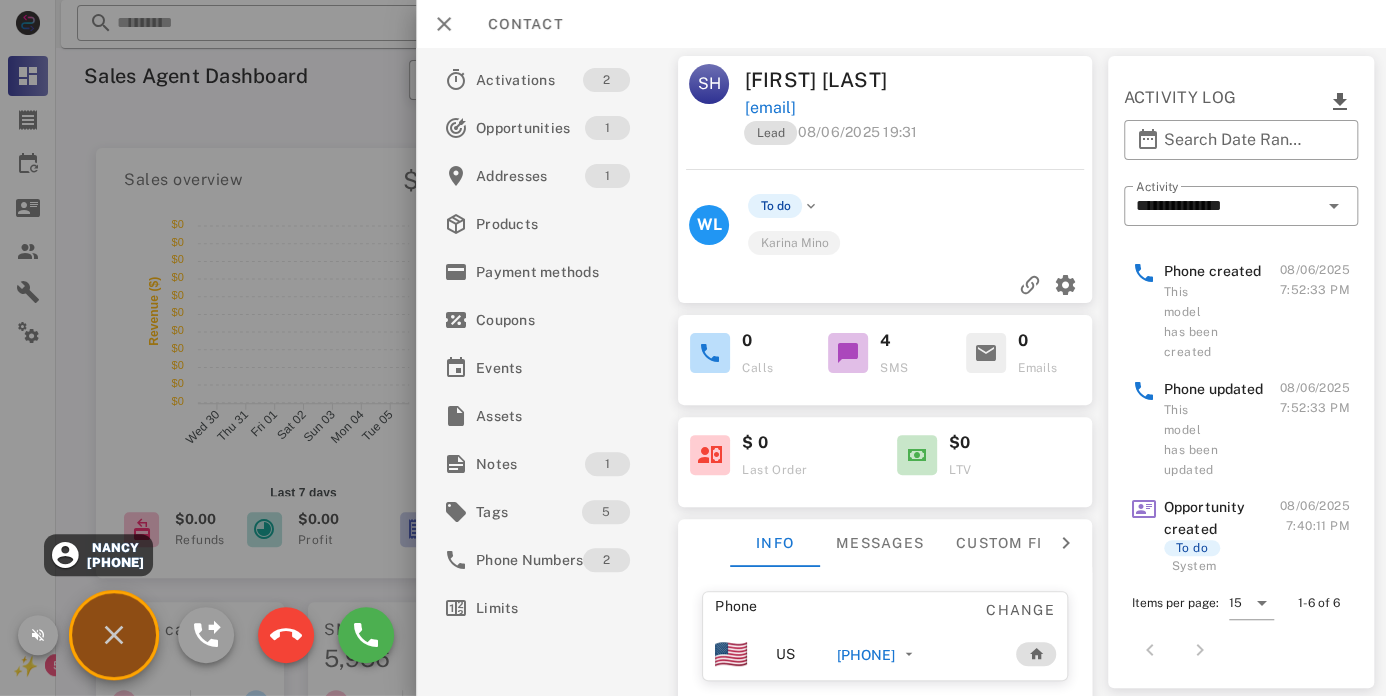 click on "Nancy" at bounding box center [114, 548] 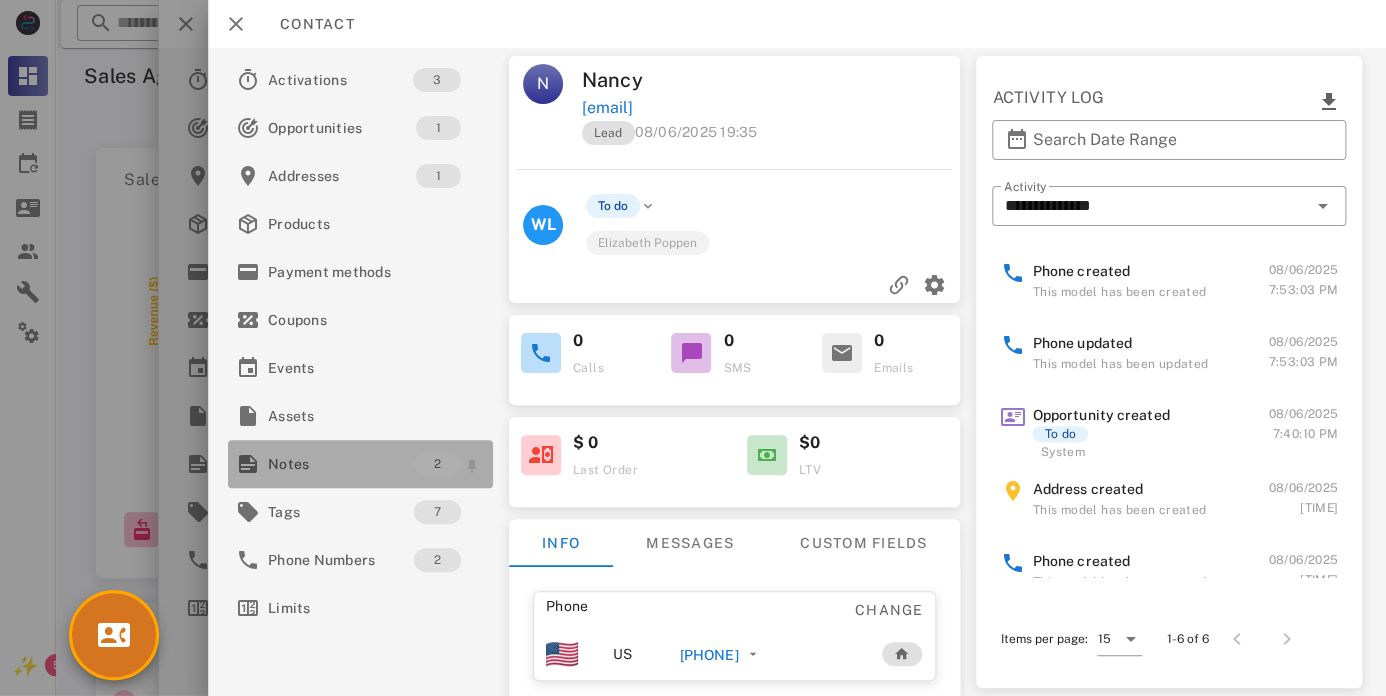 click on "Notes" at bounding box center [341, 464] 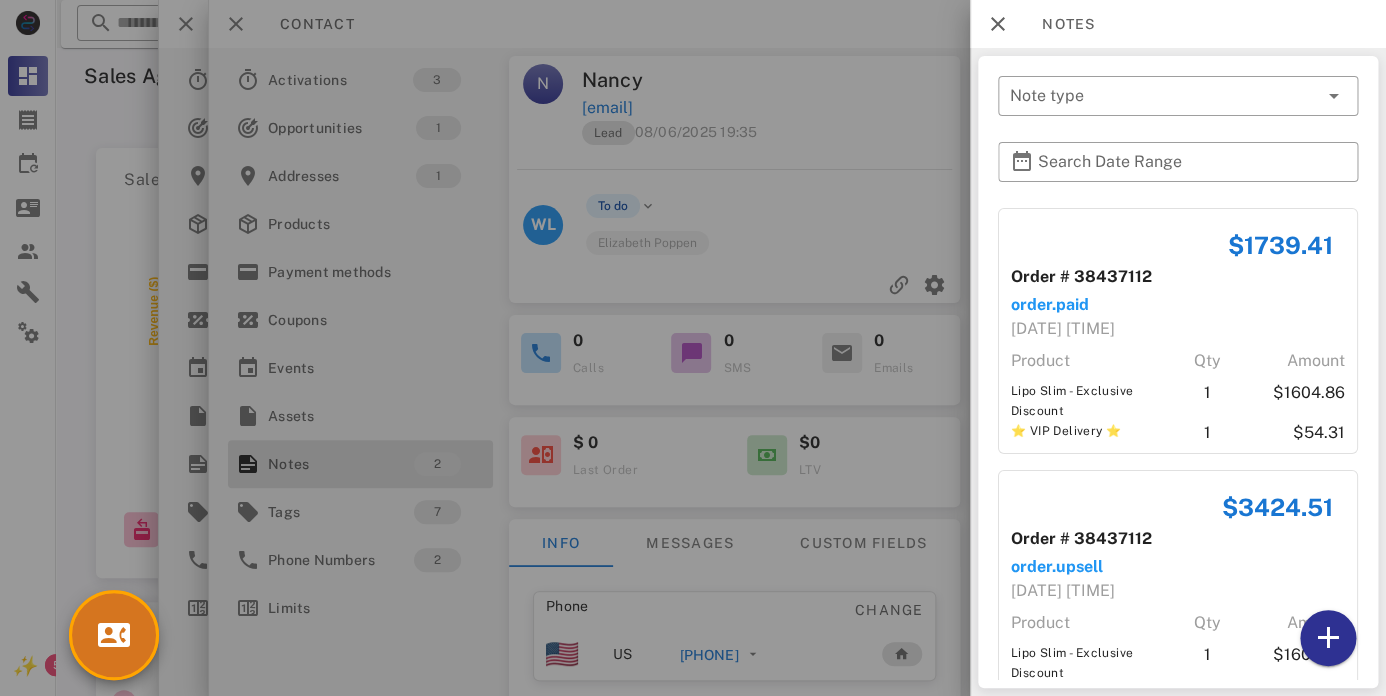 scroll, scrollTop: 105, scrollLeft: 0, axis: vertical 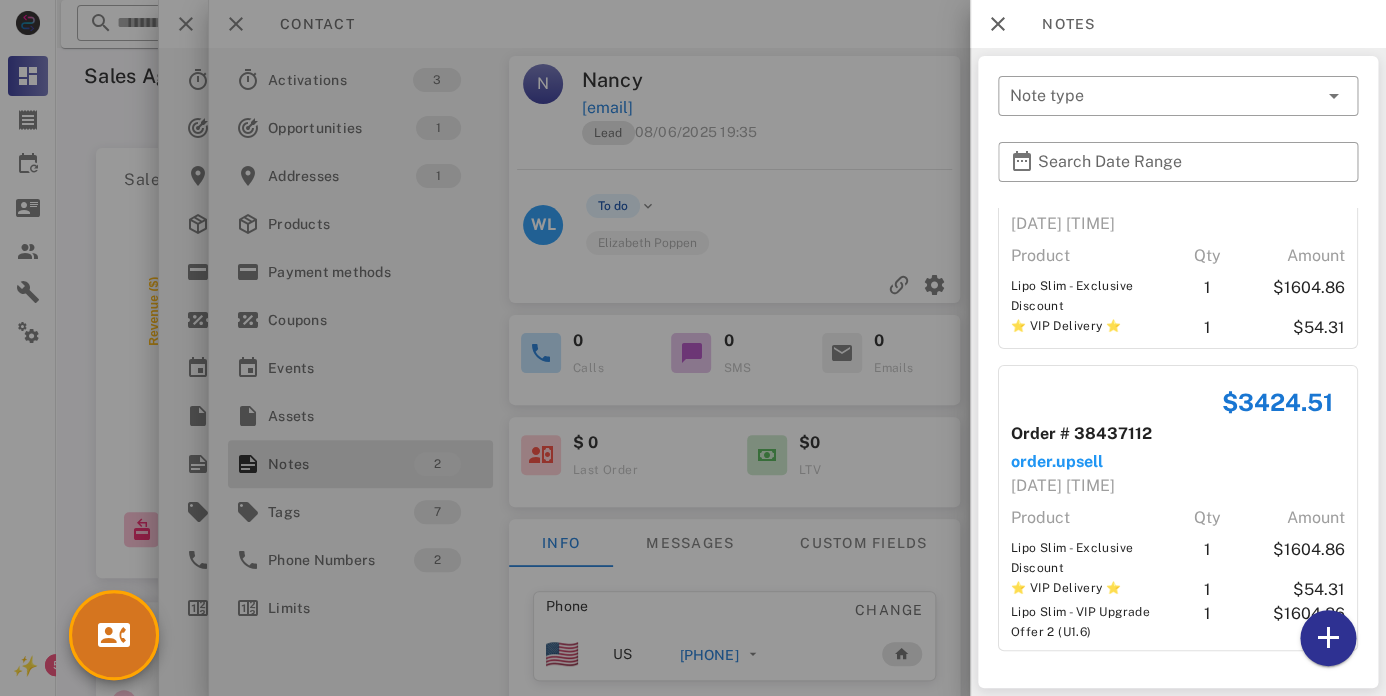 click at bounding box center [693, 348] 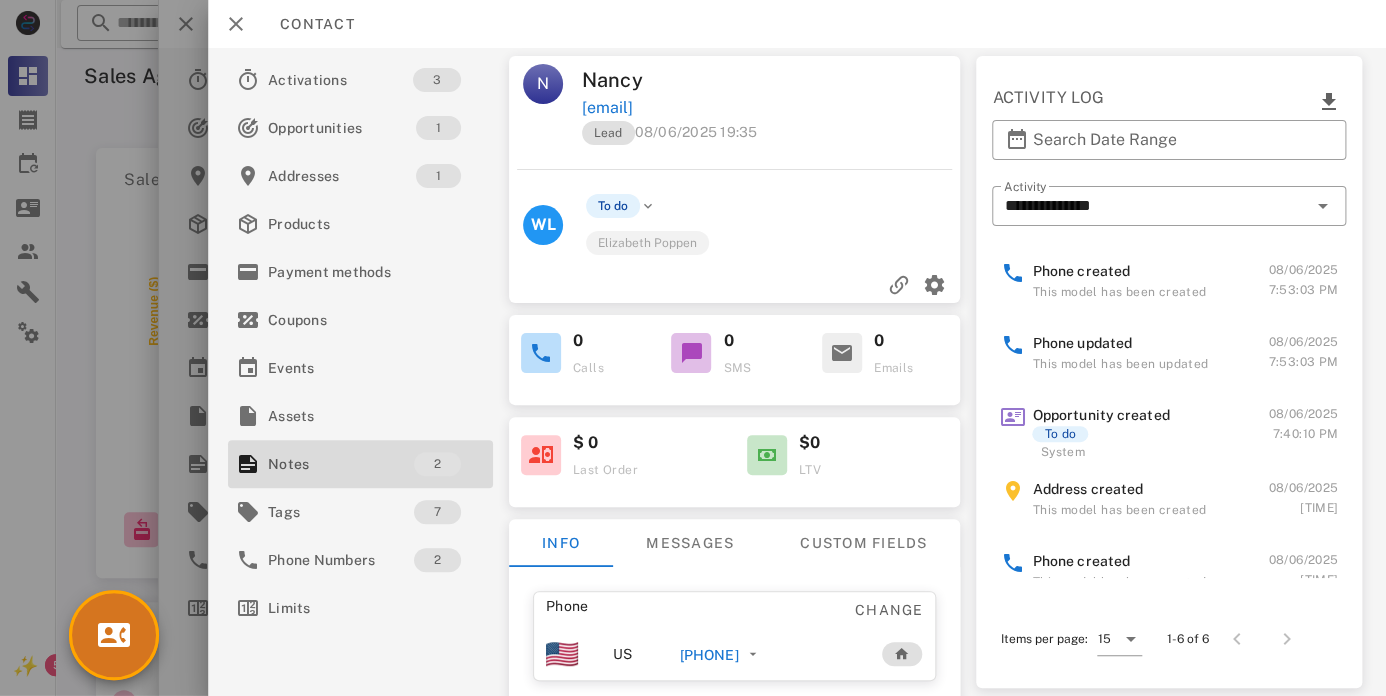 click on "Nancy" at bounding box center [676, 80] 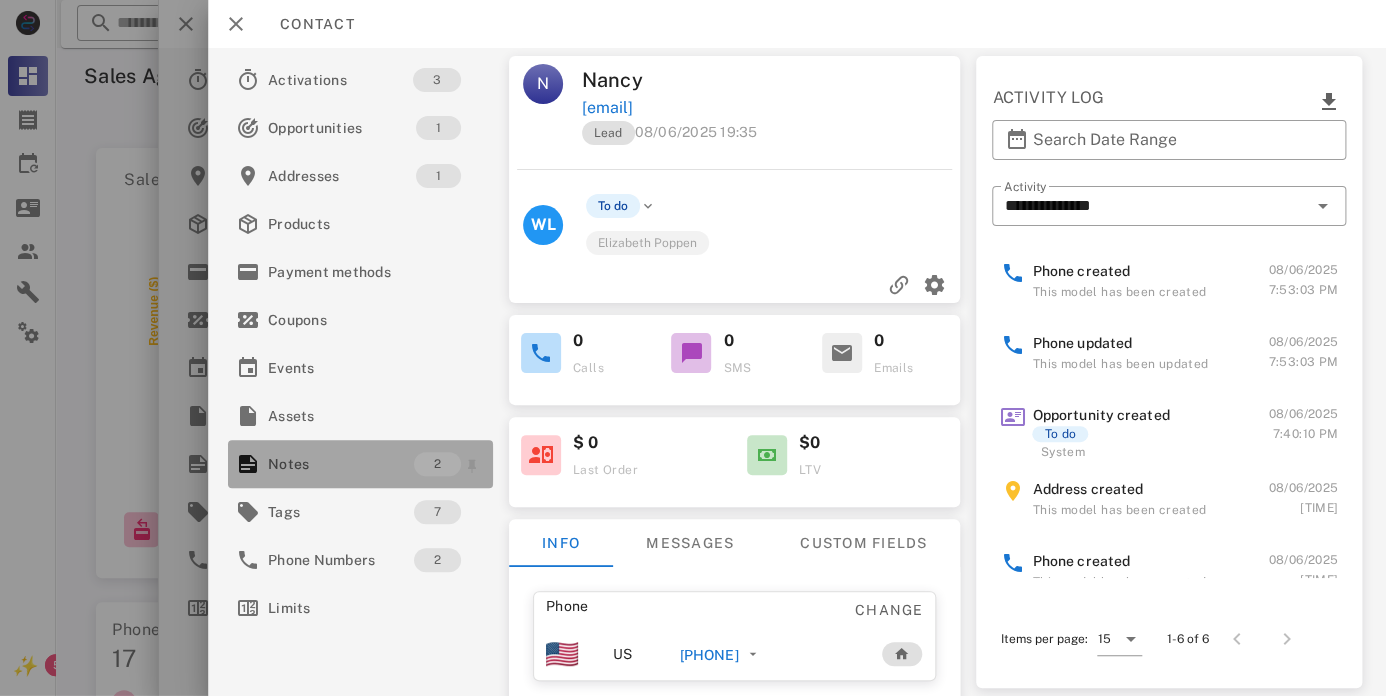 click on "Notes" at bounding box center (341, 464) 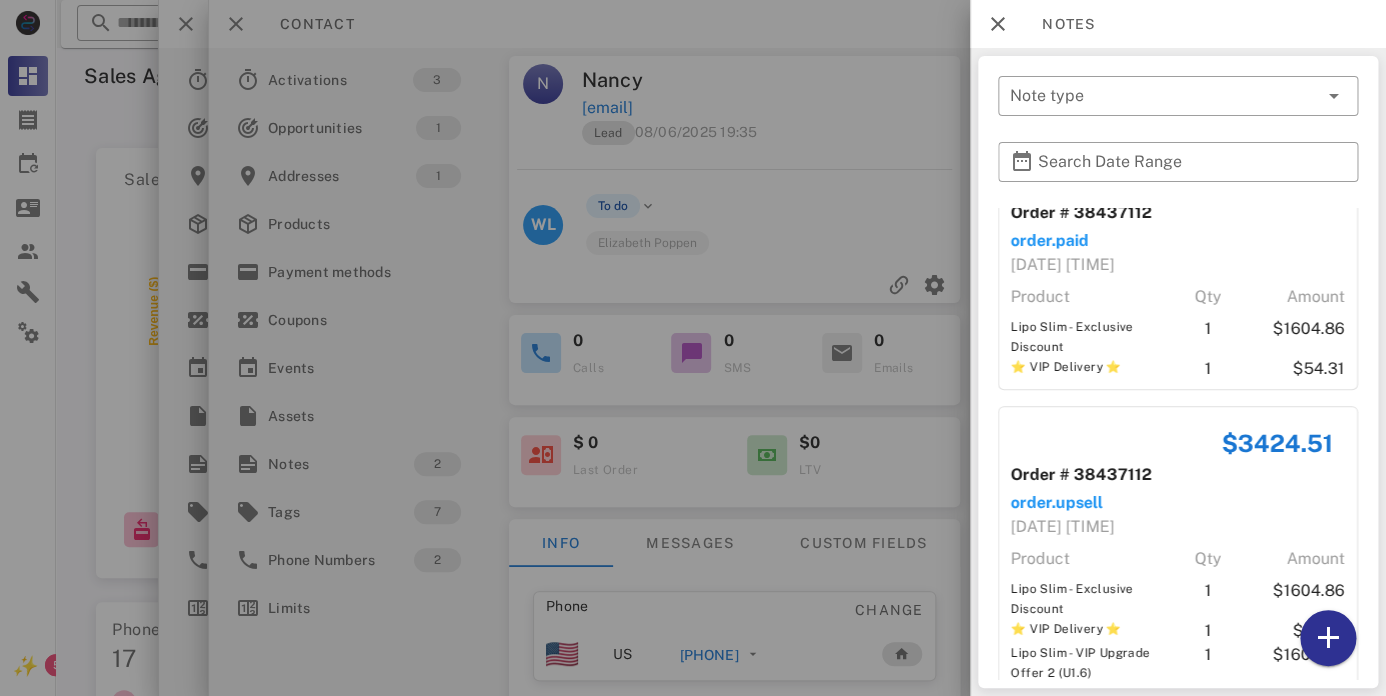 scroll, scrollTop: 64, scrollLeft: 0, axis: vertical 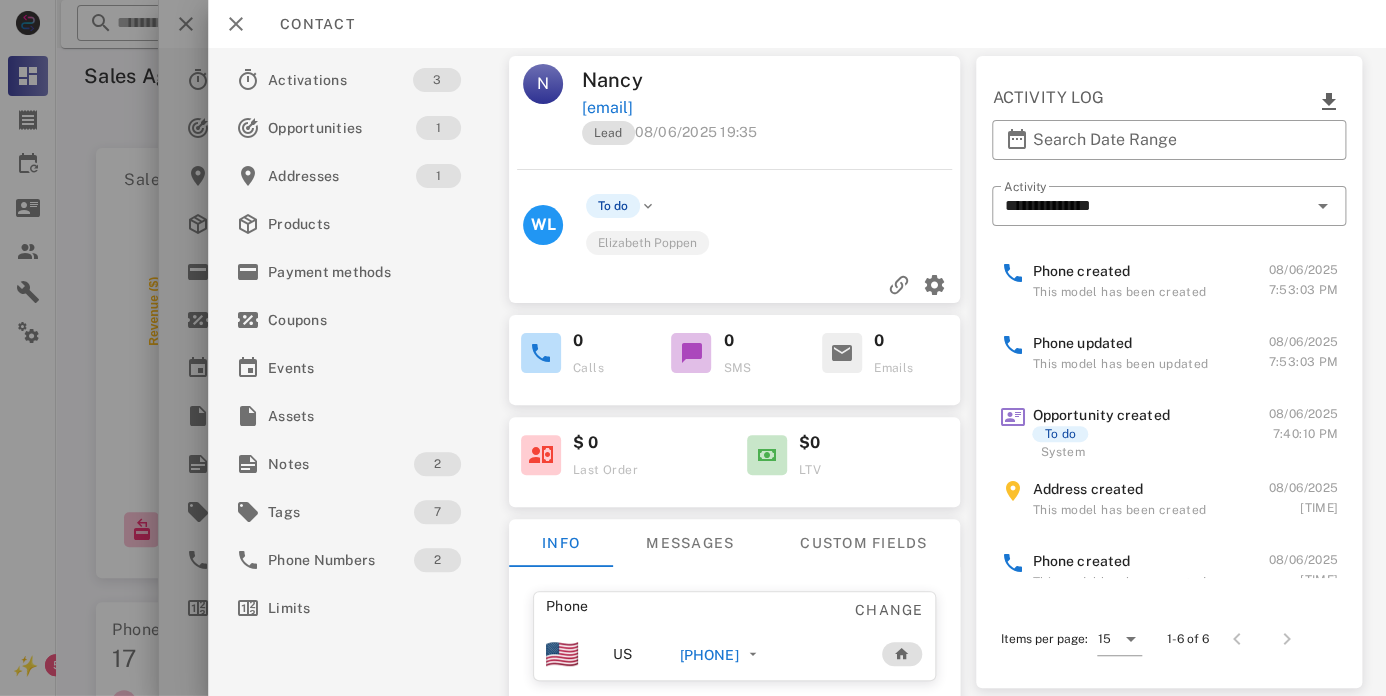 click on "[PHONE]" at bounding box center [709, 655] 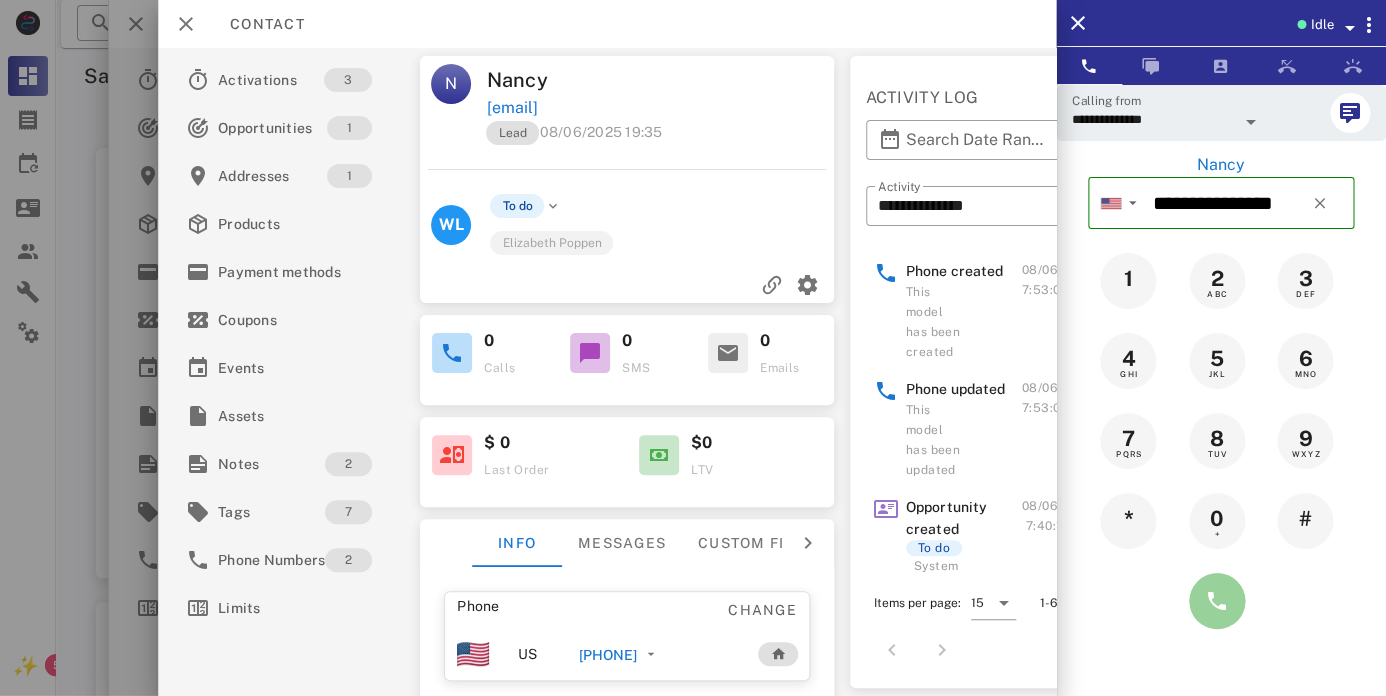 click at bounding box center [1217, 601] 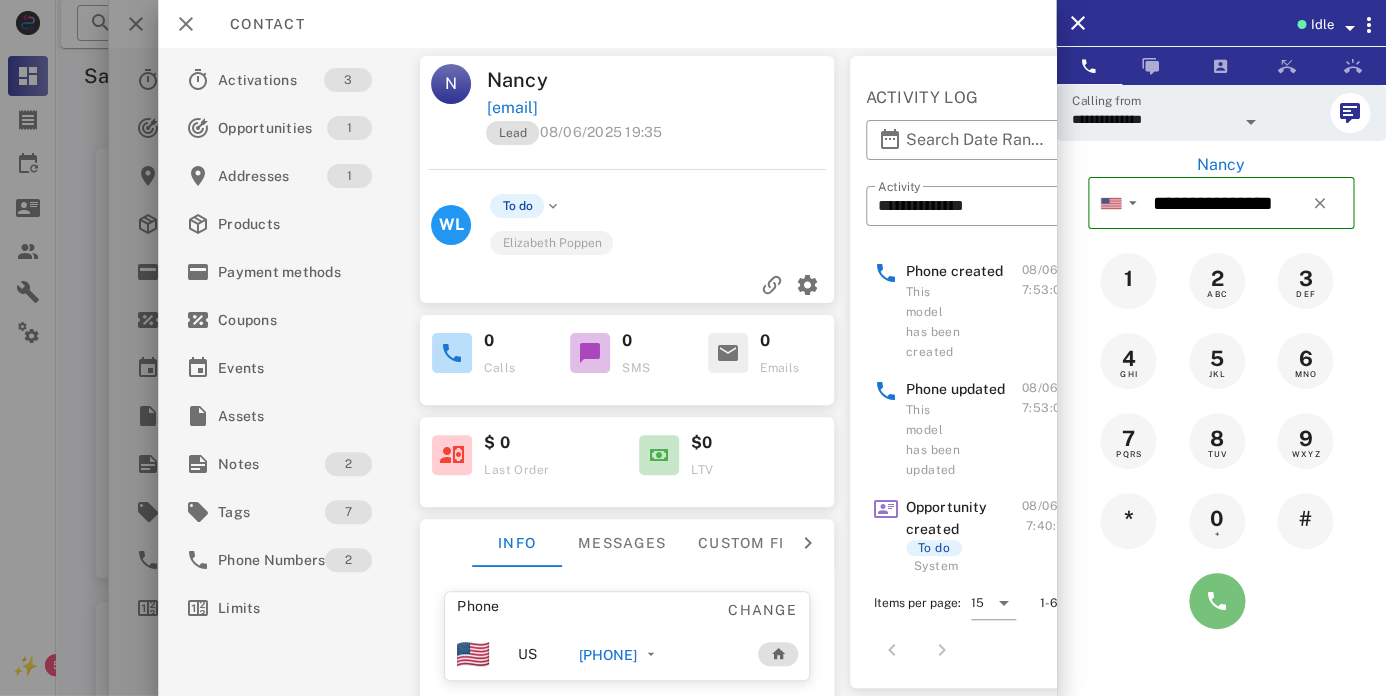 type 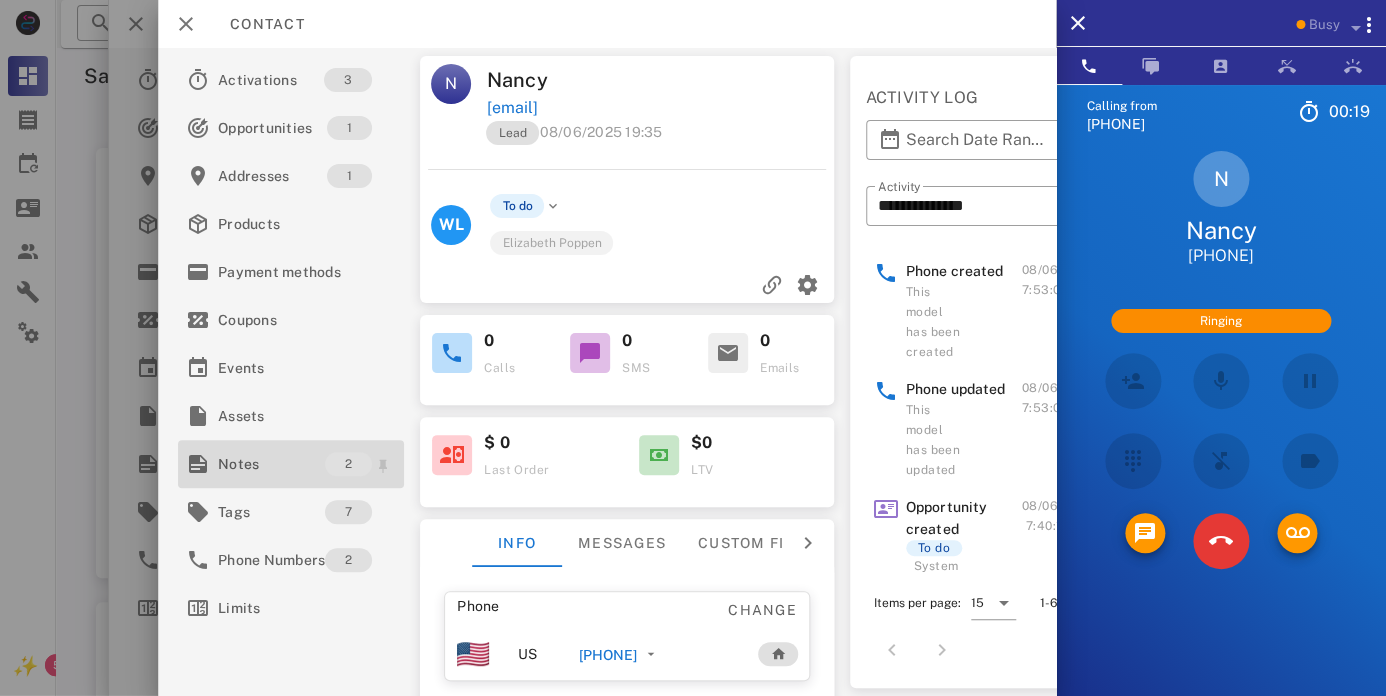 click on "Notes" at bounding box center [271, 464] 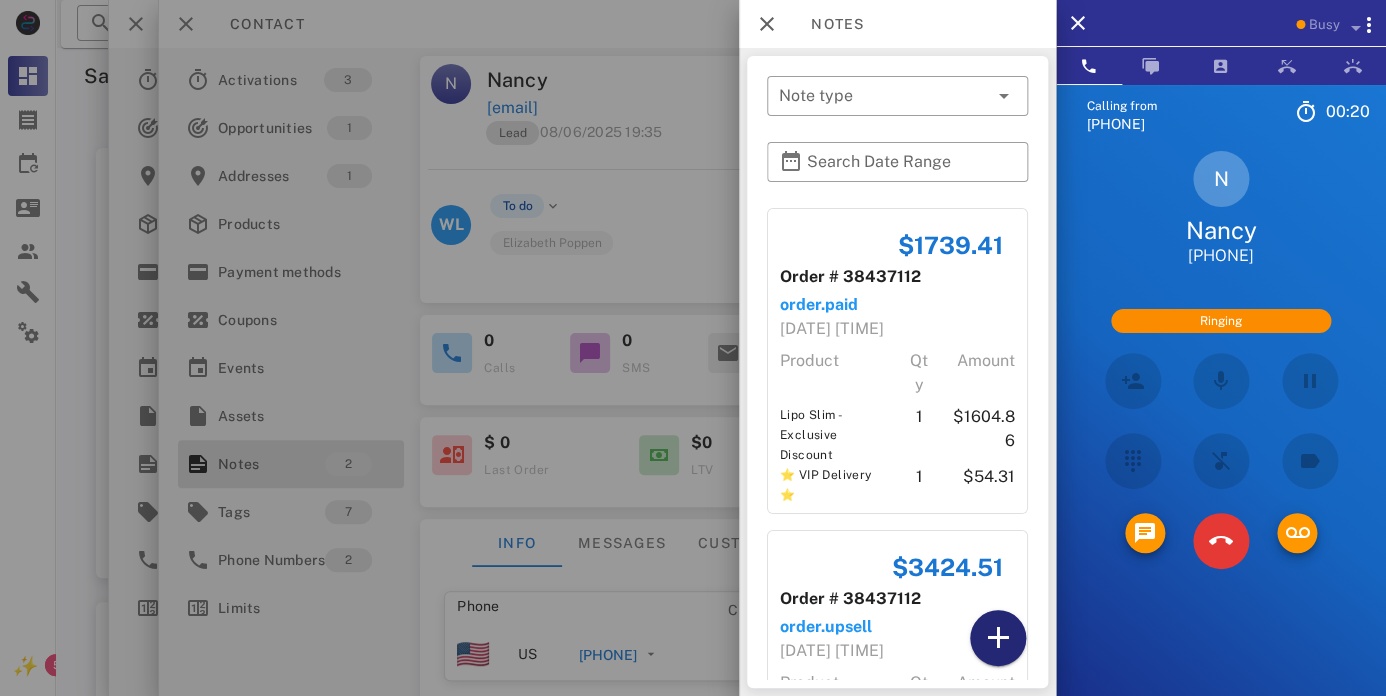 click at bounding box center (998, 638) 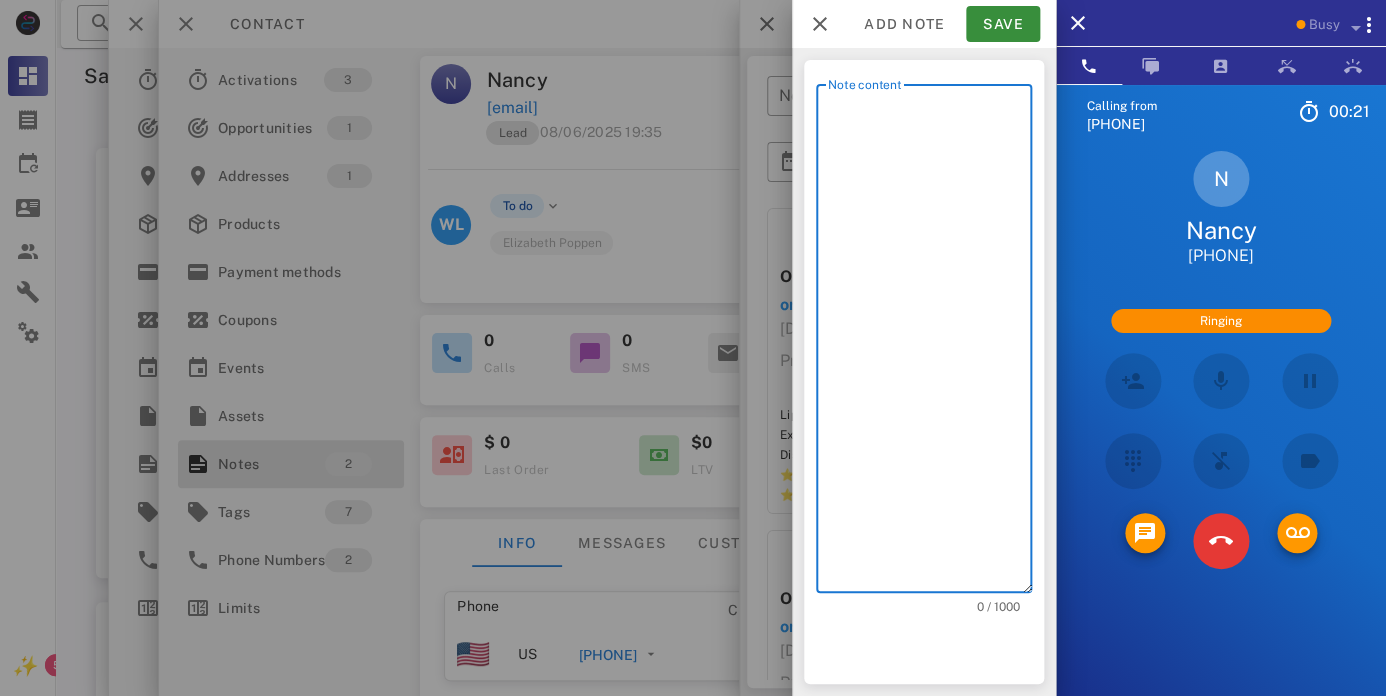 click on "Note content" at bounding box center [930, 343] 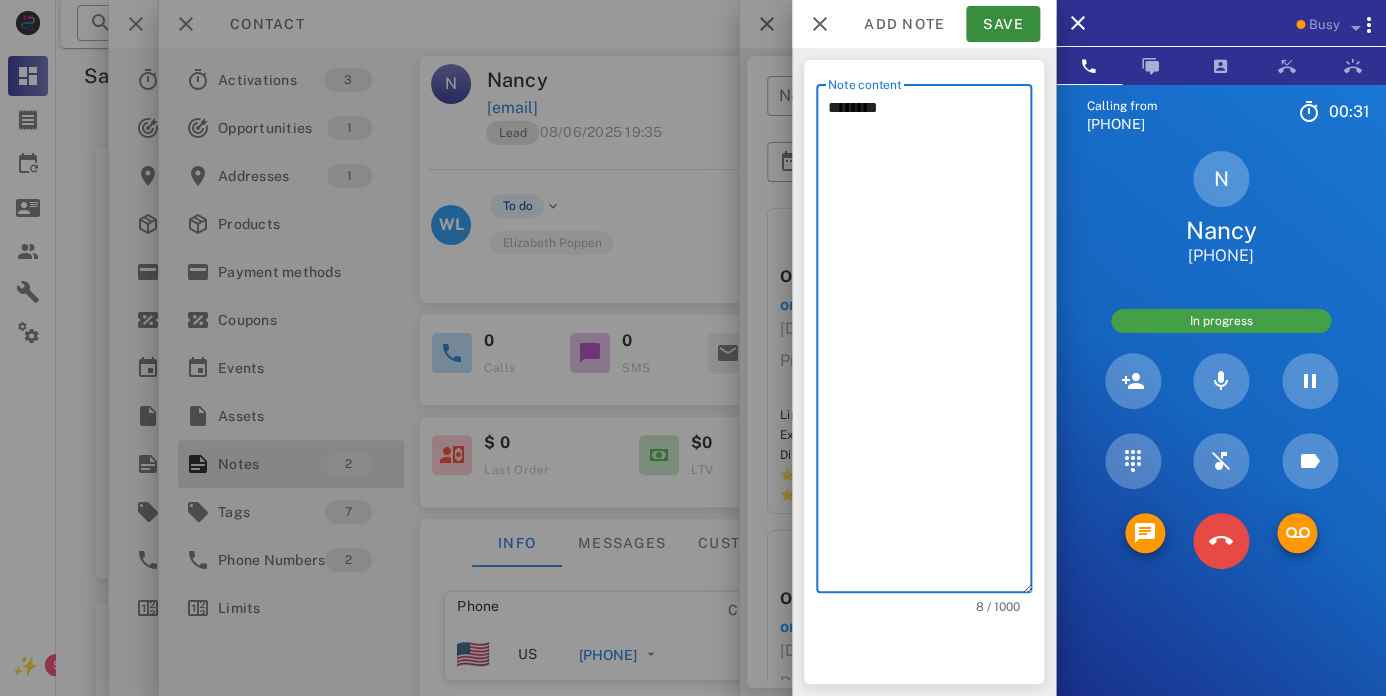 type on "********" 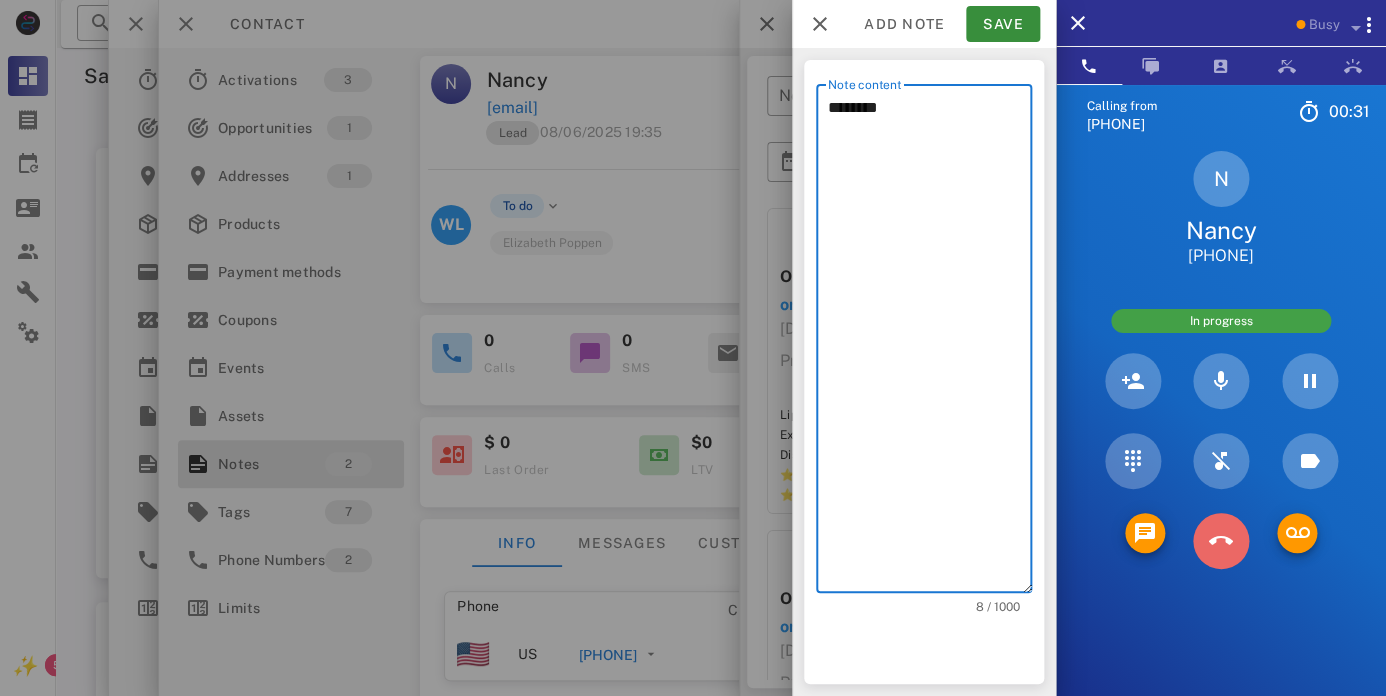 click at bounding box center [1221, 541] 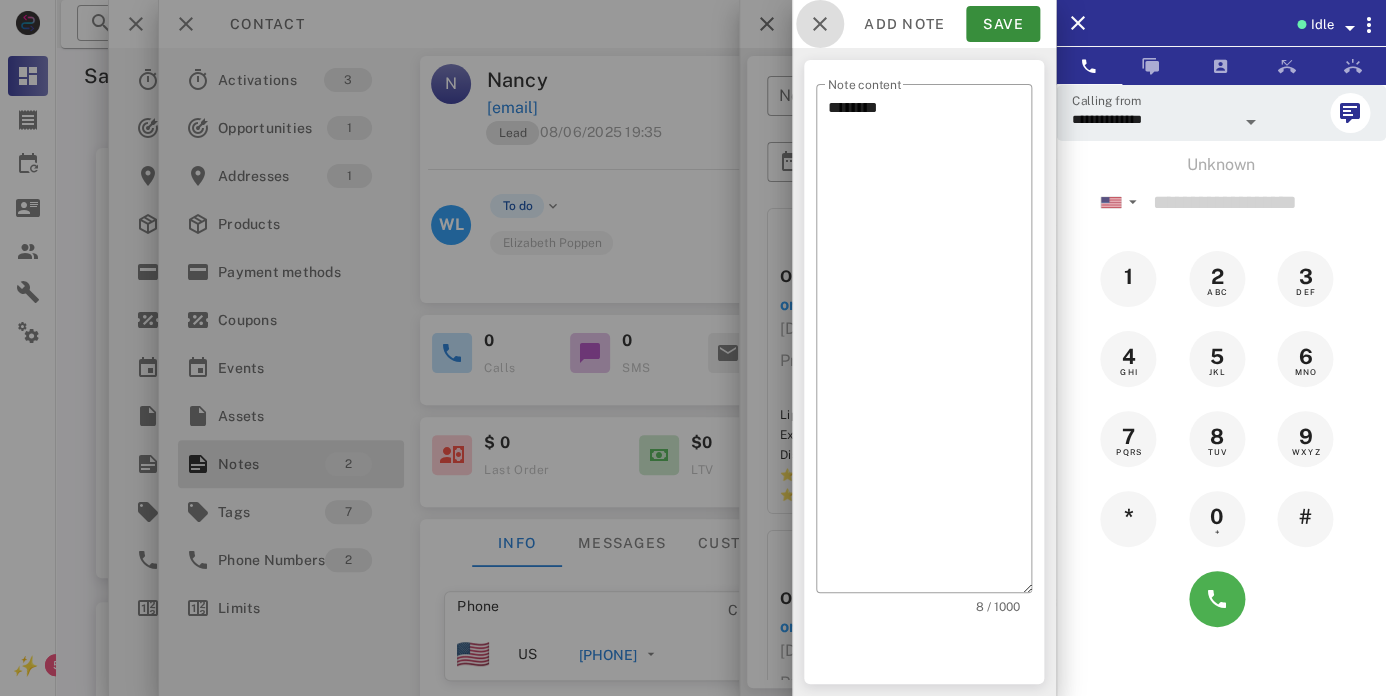 click at bounding box center (820, 24) 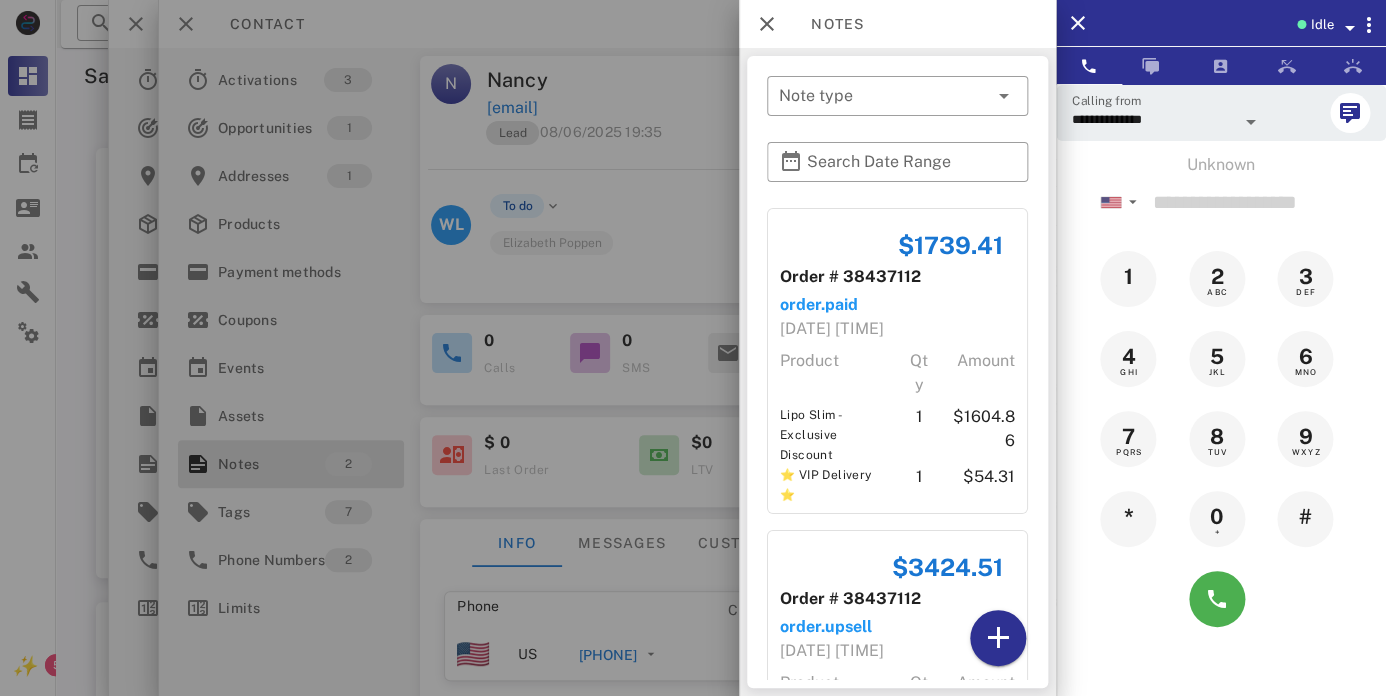 click at bounding box center [693, 348] 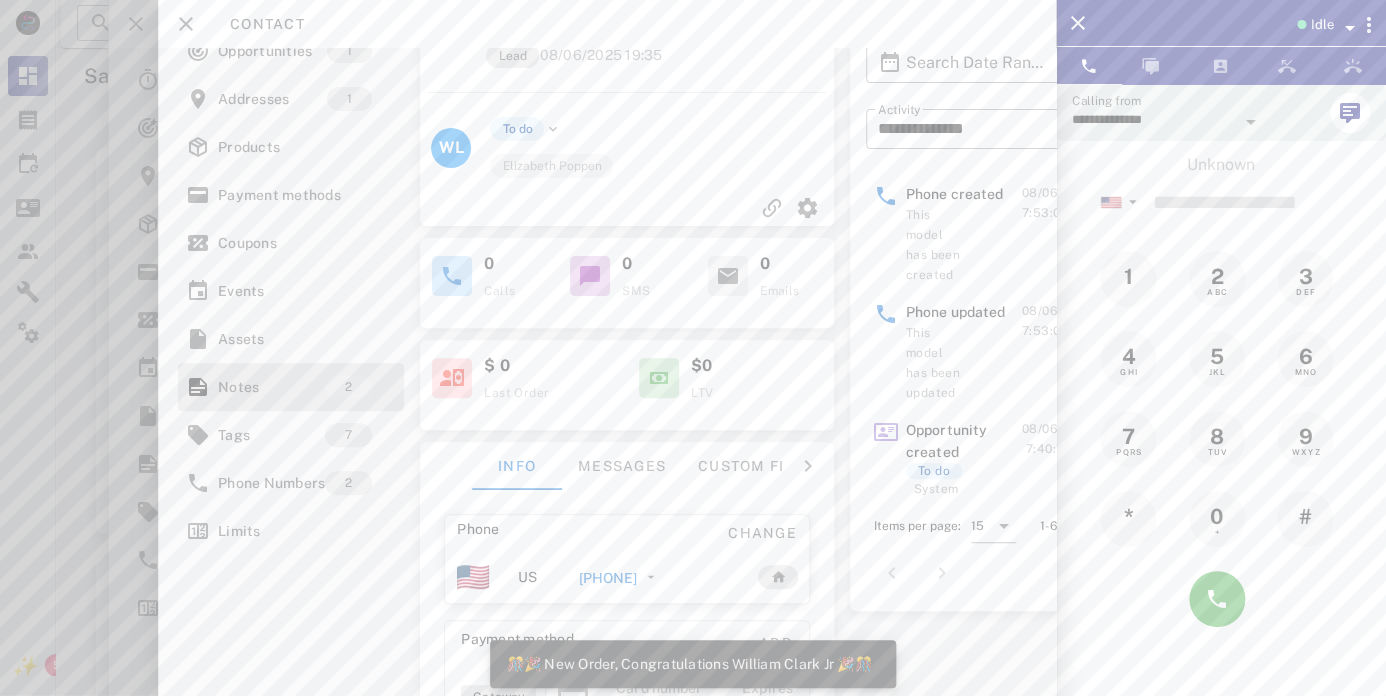 scroll, scrollTop: 76, scrollLeft: 0, axis: vertical 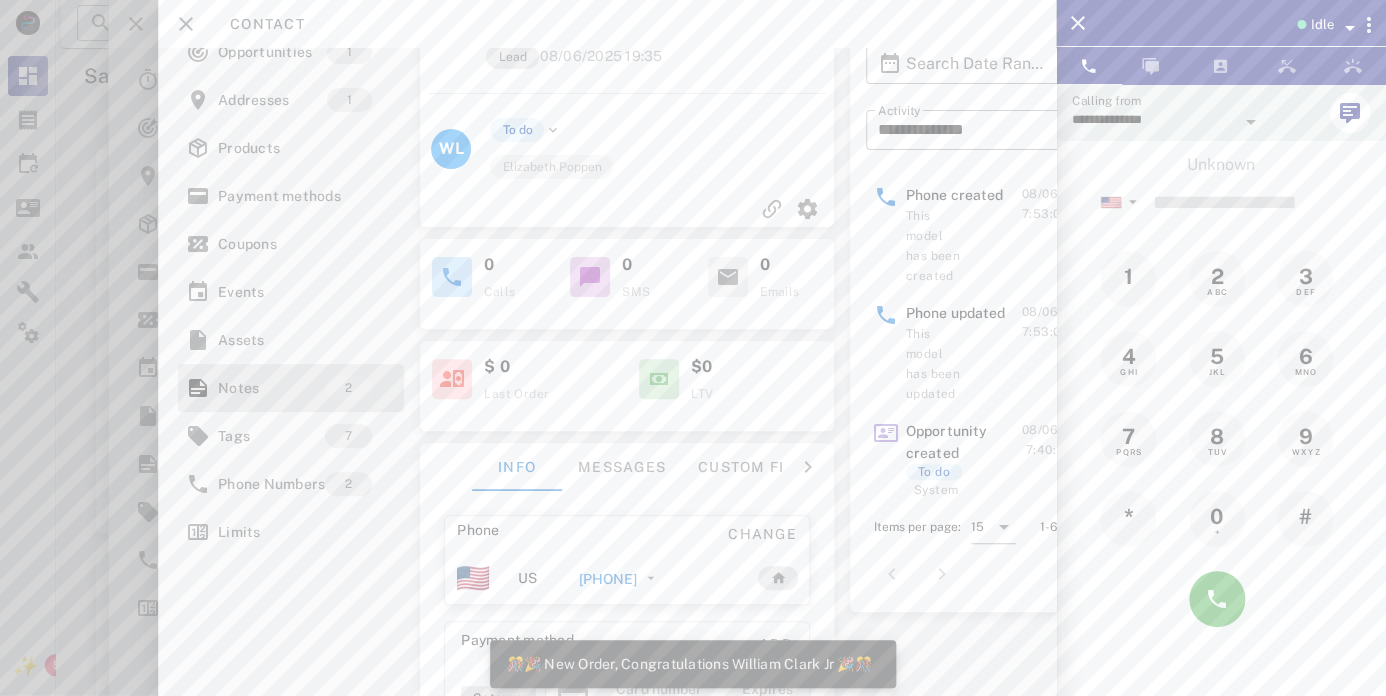 click on "[PHONE]" at bounding box center [608, 579] 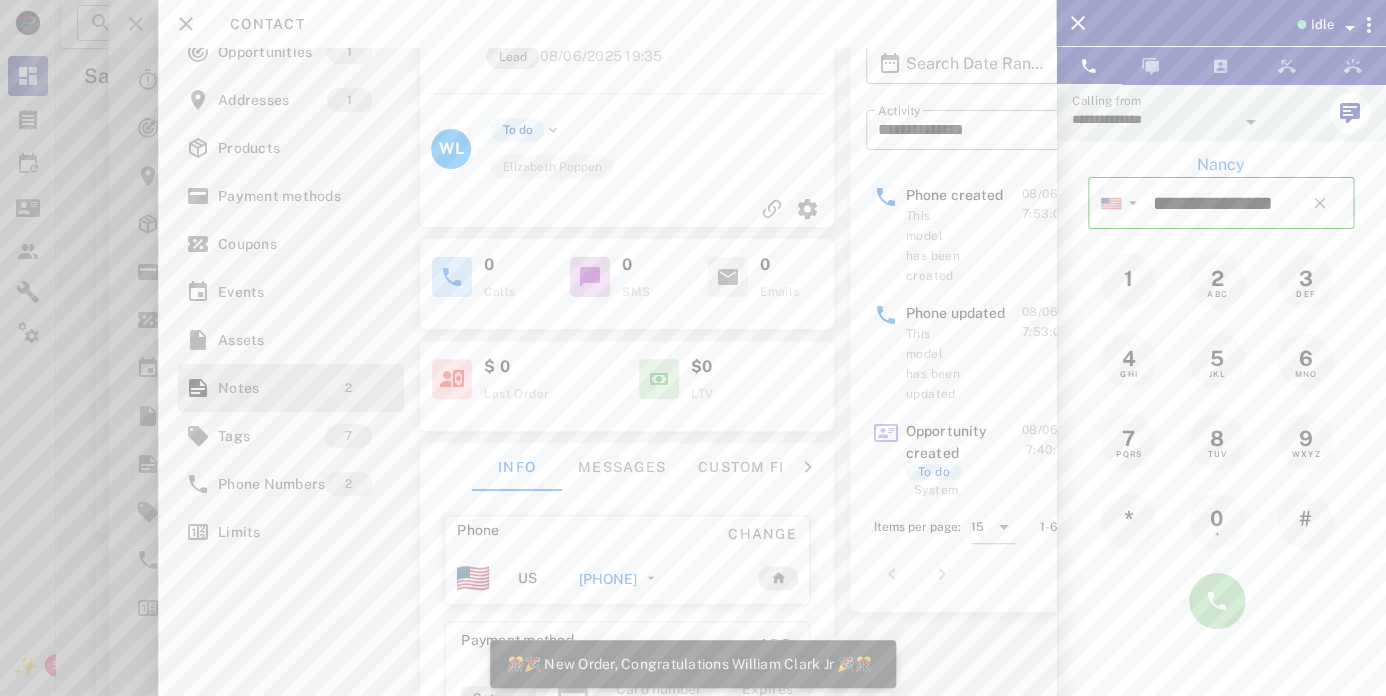 click at bounding box center (1217, 601) 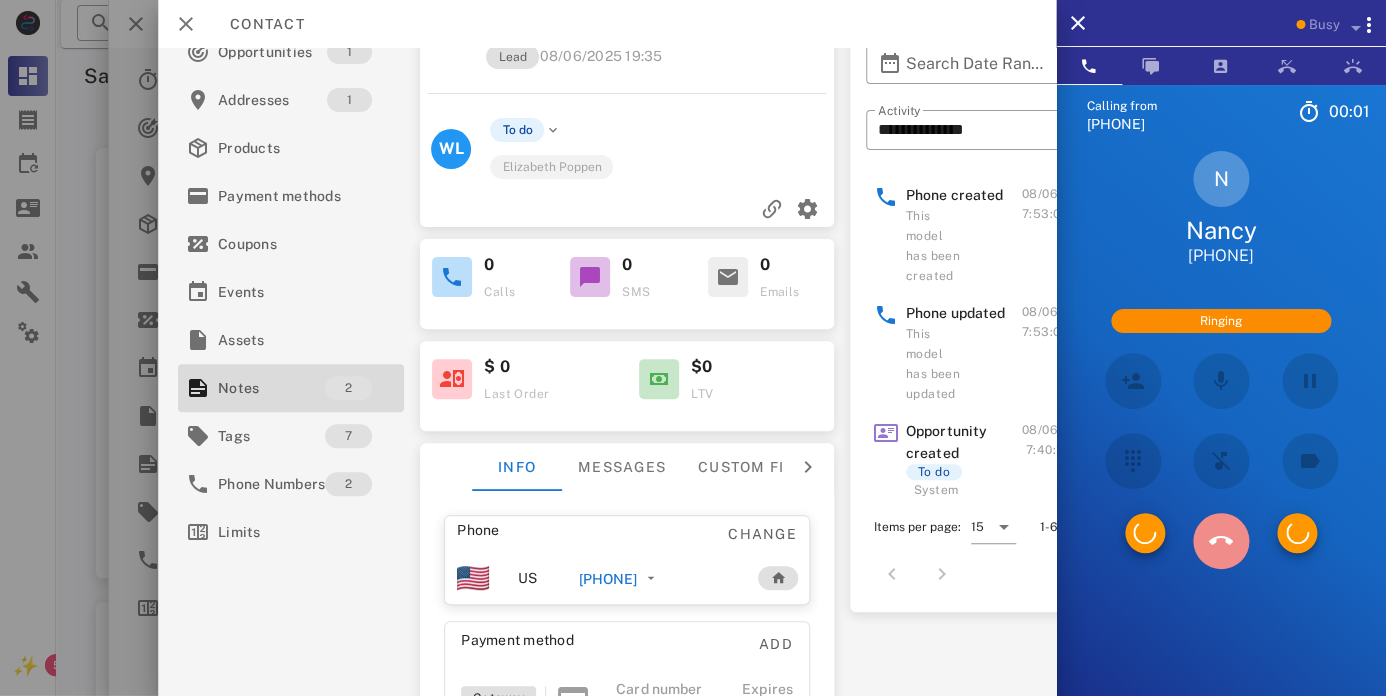 click at bounding box center (1221, 541) 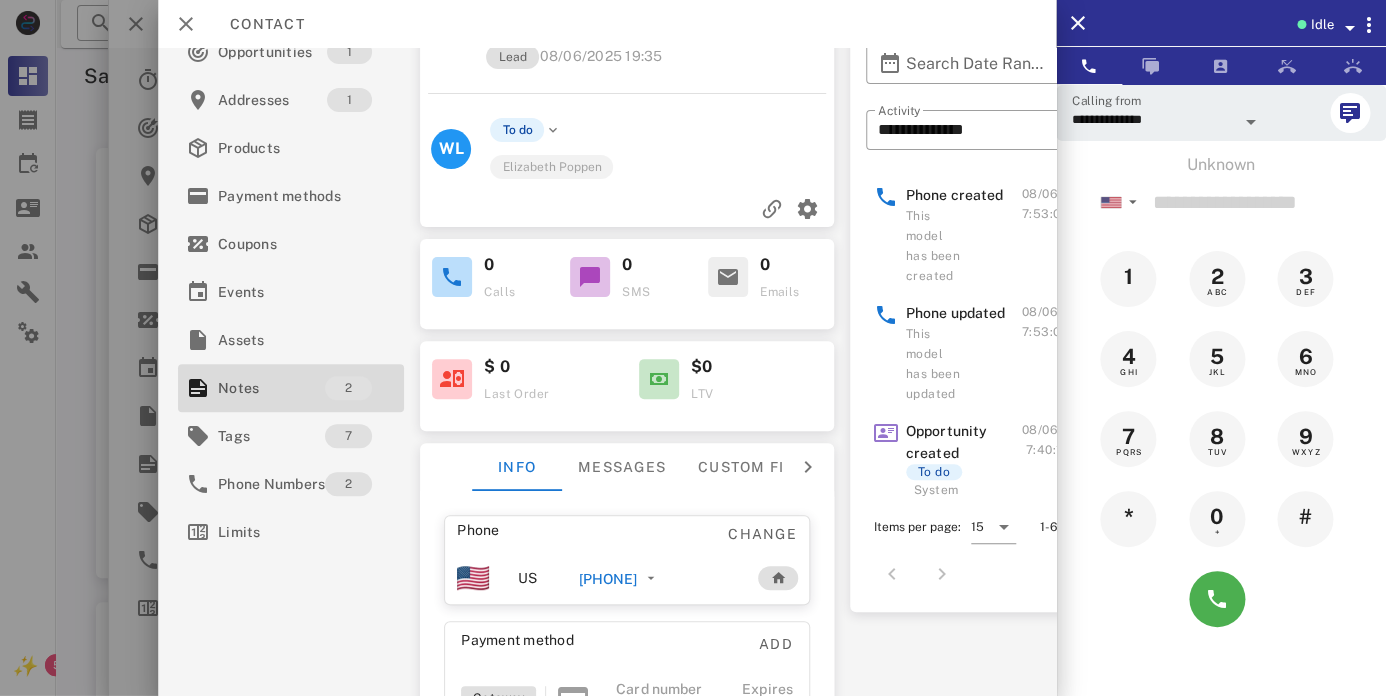 scroll, scrollTop: 0, scrollLeft: 0, axis: both 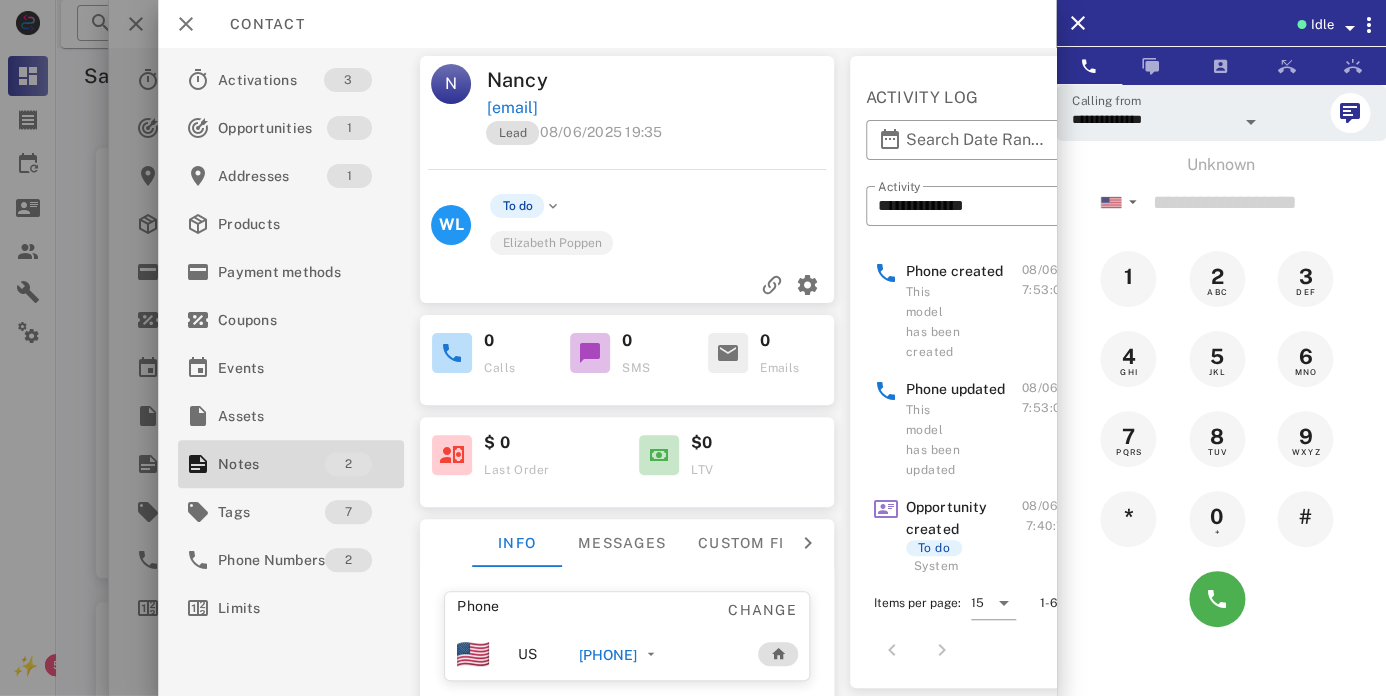 click on "[PHONE]" at bounding box center [608, 655] 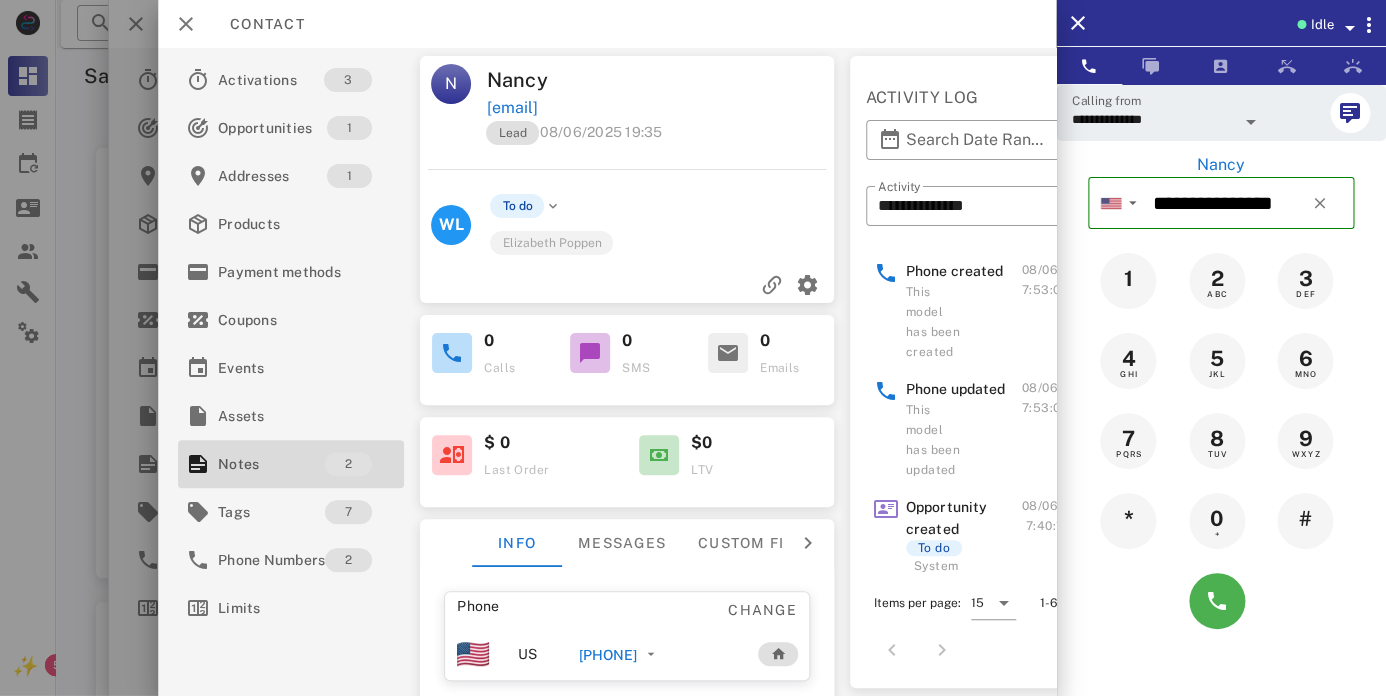 click at bounding box center [1251, 122] 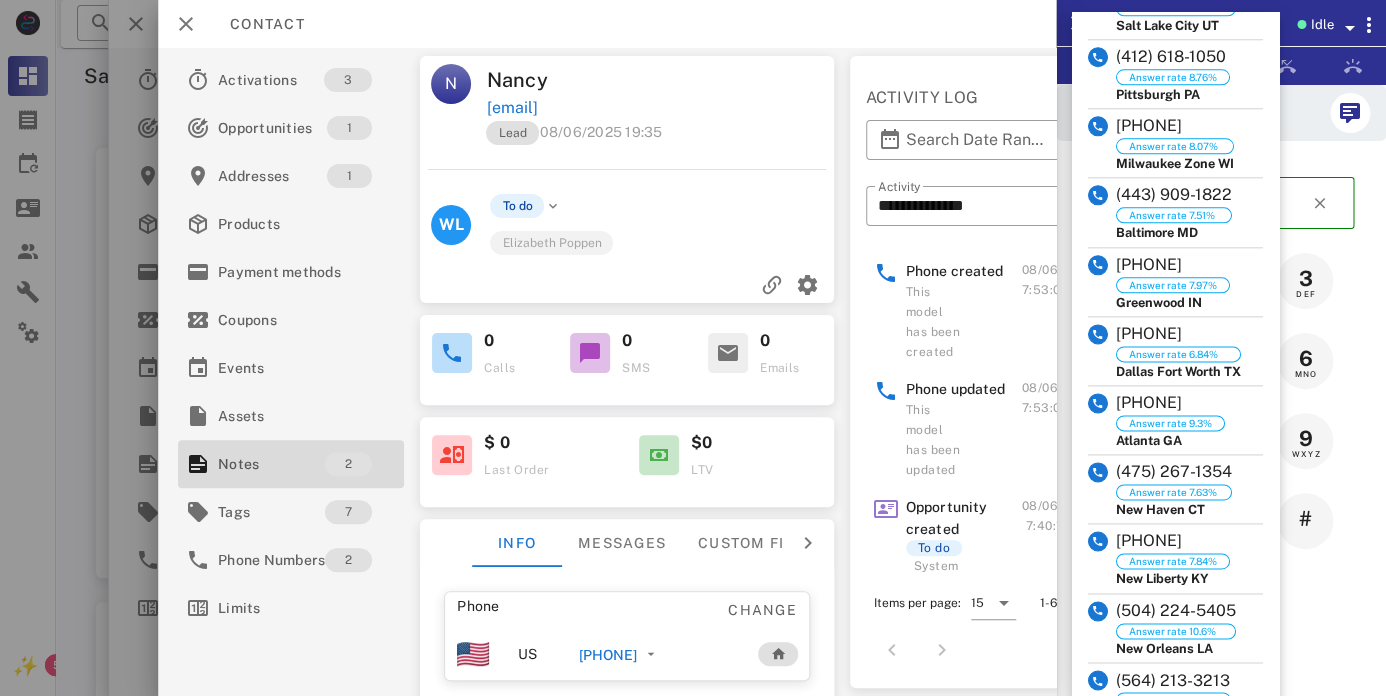 scroll, scrollTop: 1539, scrollLeft: 0, axis: vertical 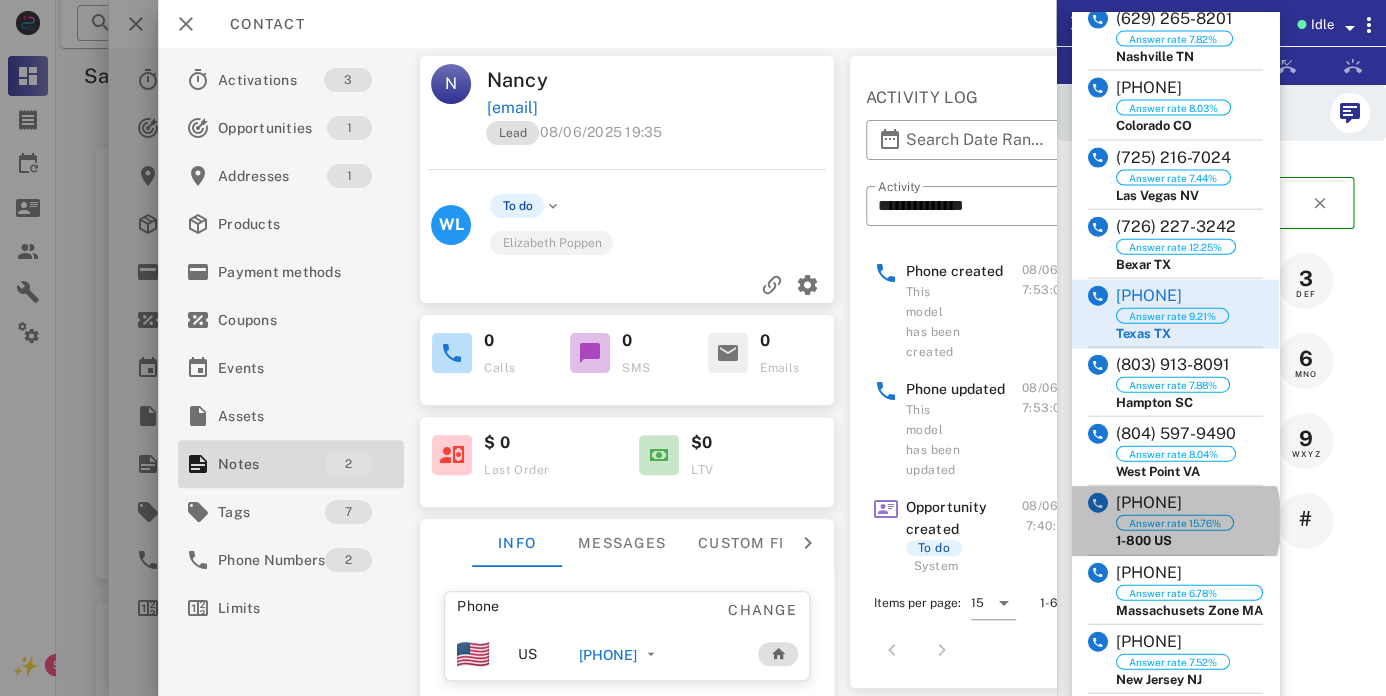 click on "[PHONE]" at bounding box center (1175, 503) 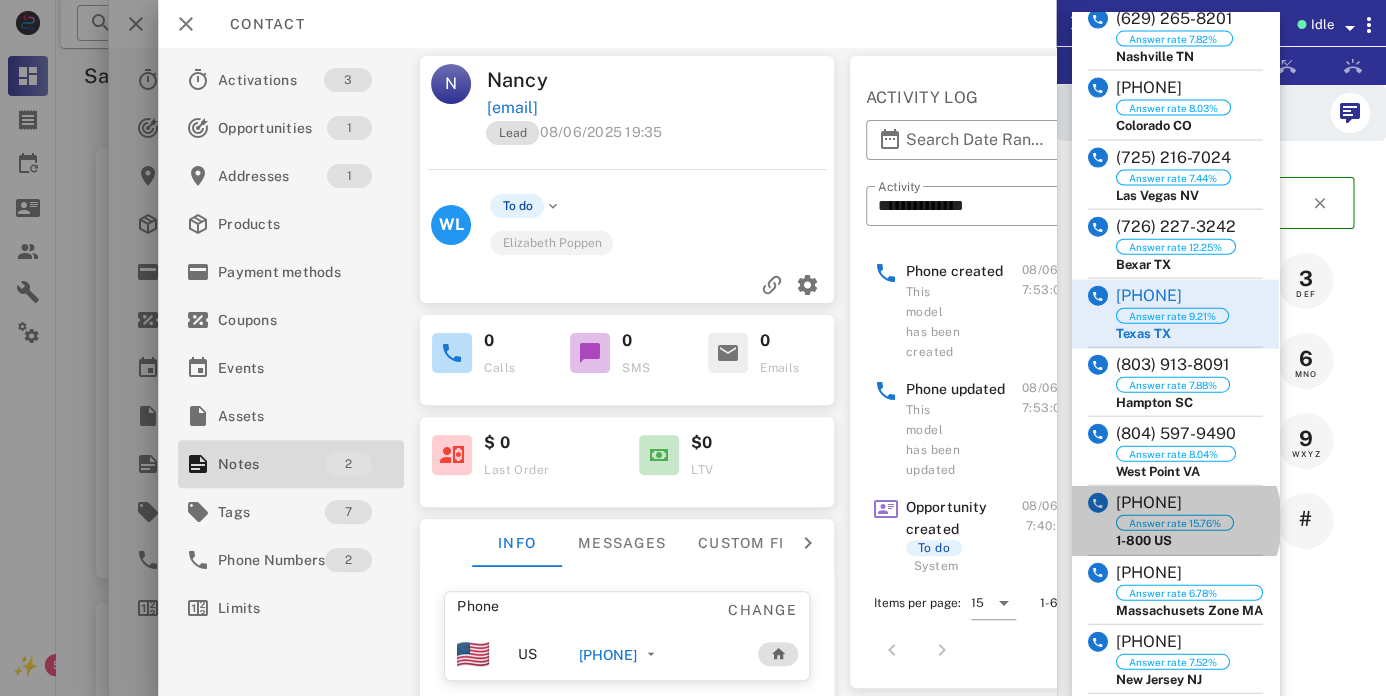 type on "**********" 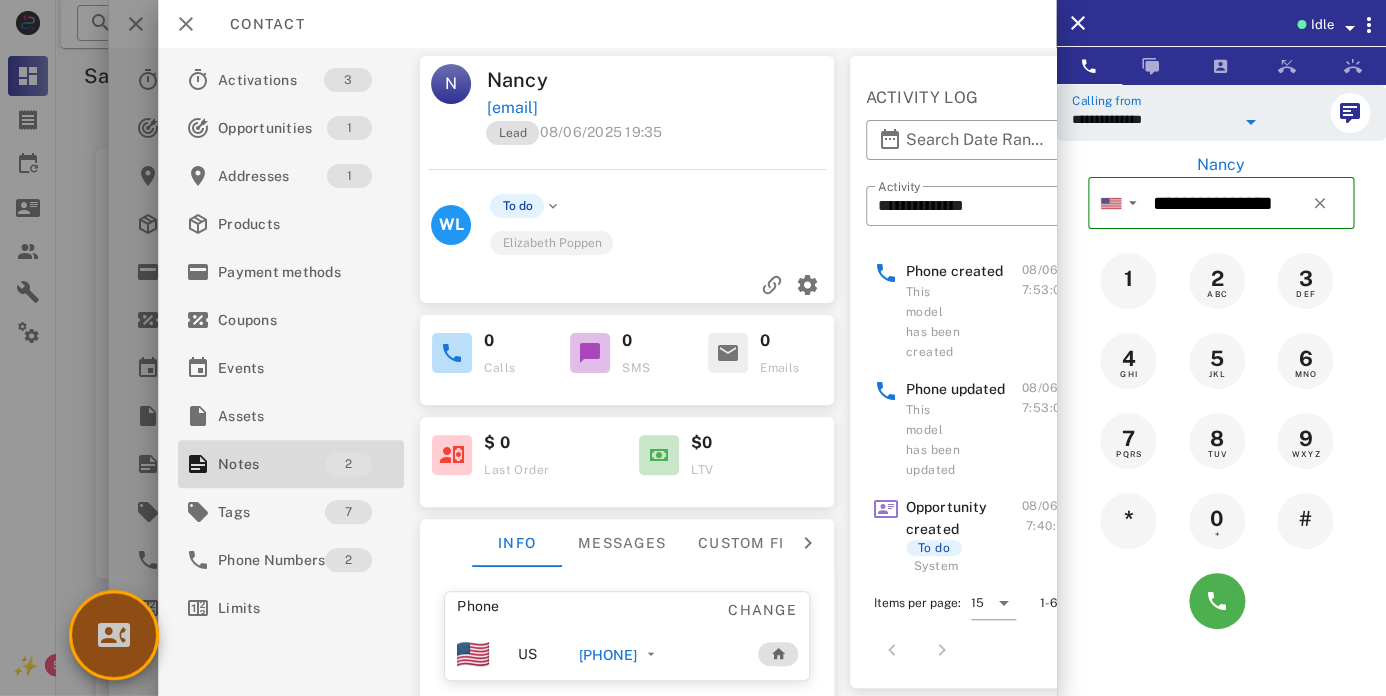 click at bounding box center (114, 635) 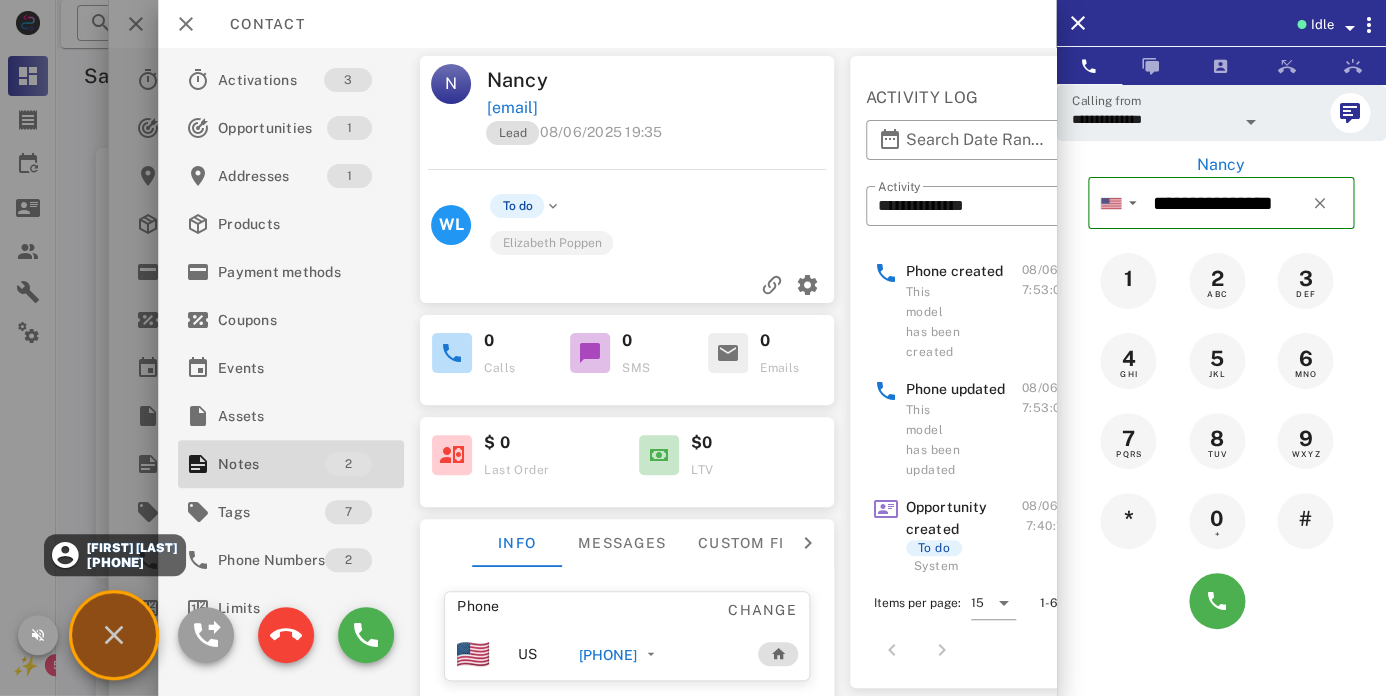 click on "[FIRST] [LAST]" at bounding box center [130, 548] 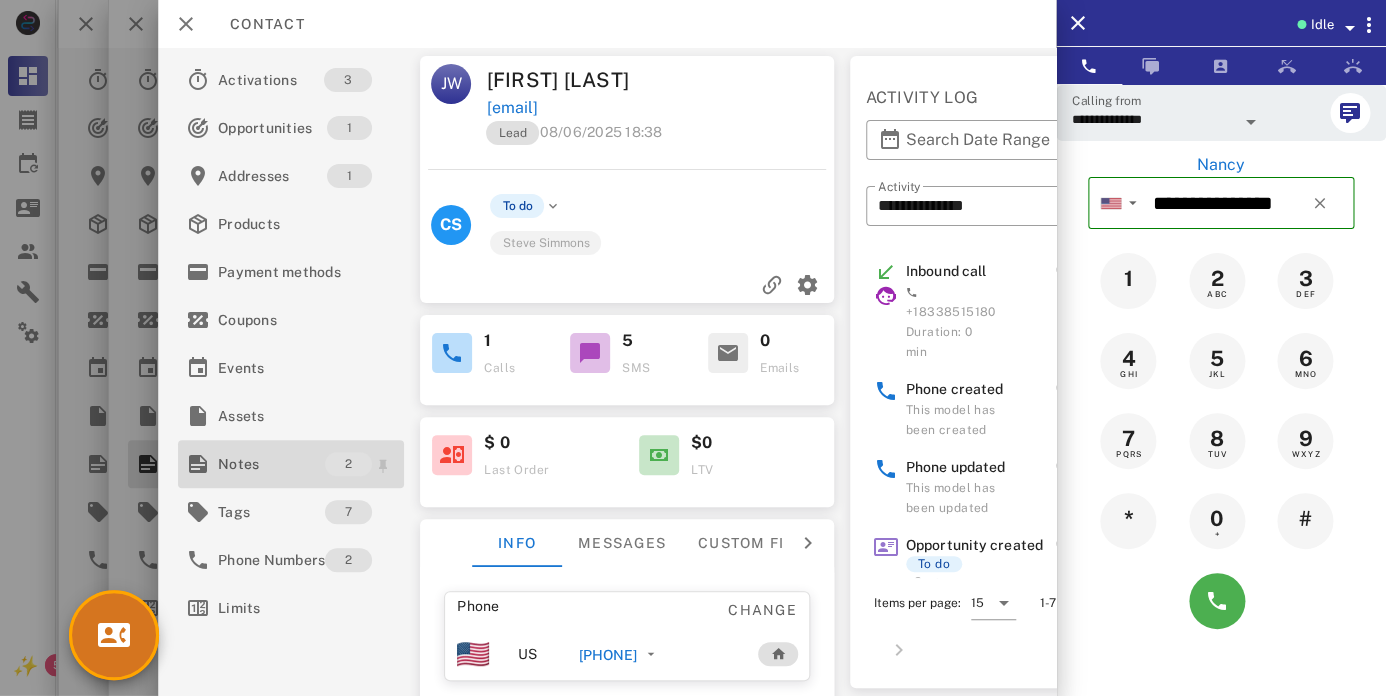 click on "Notes" at bounding box center (271, 464) 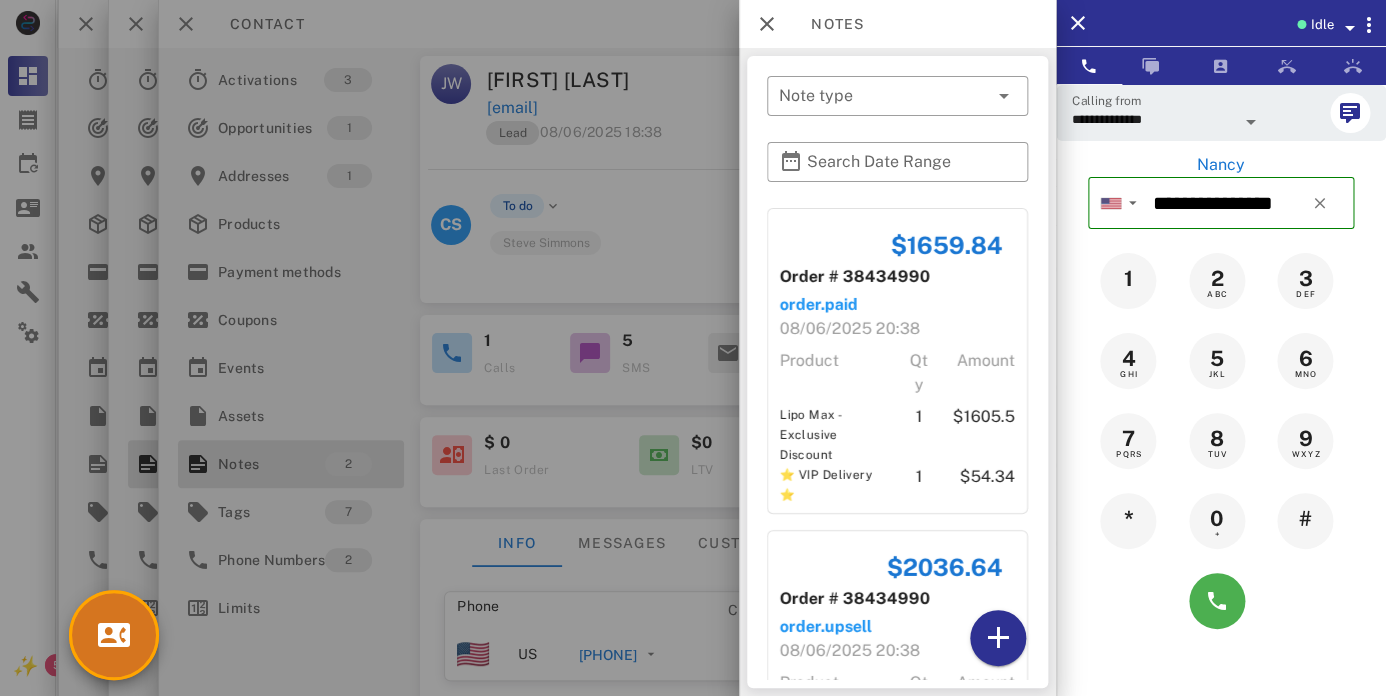 scroll, scrollTop: 213, scrollLeft: 0, axis: vertical 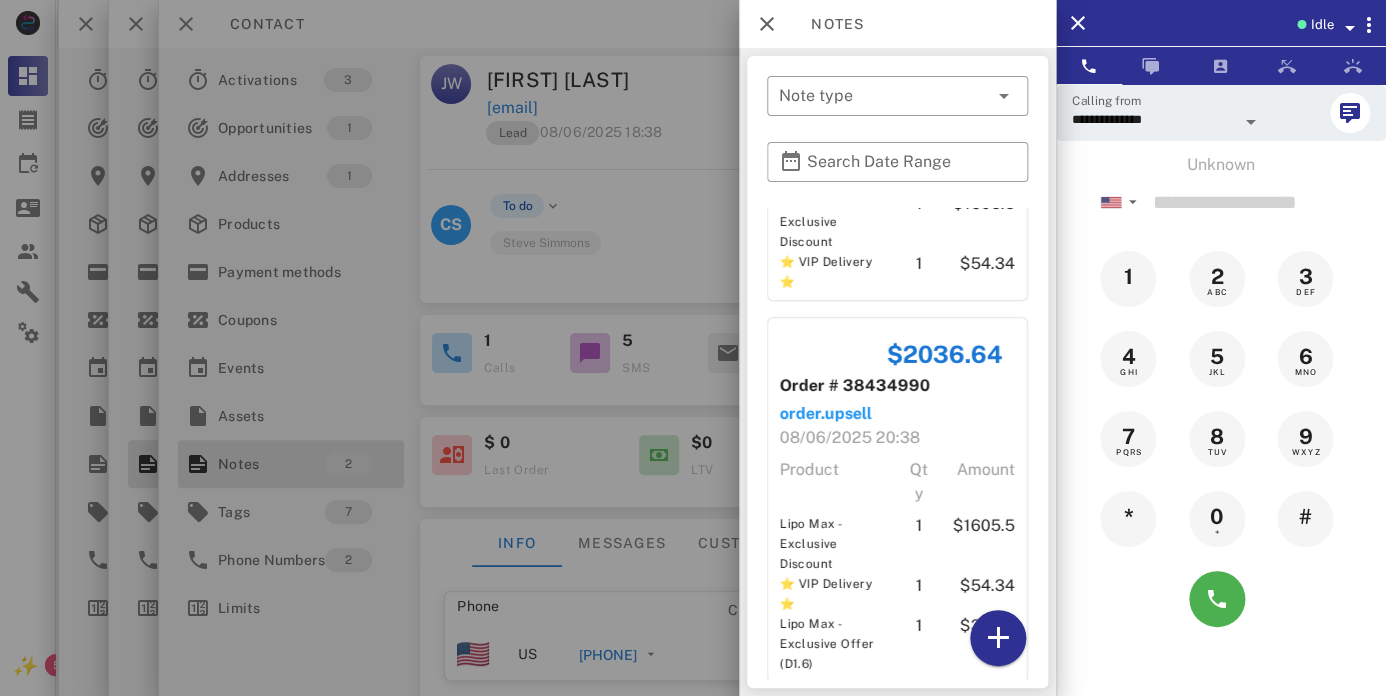 click at bounding box center (693, 348) 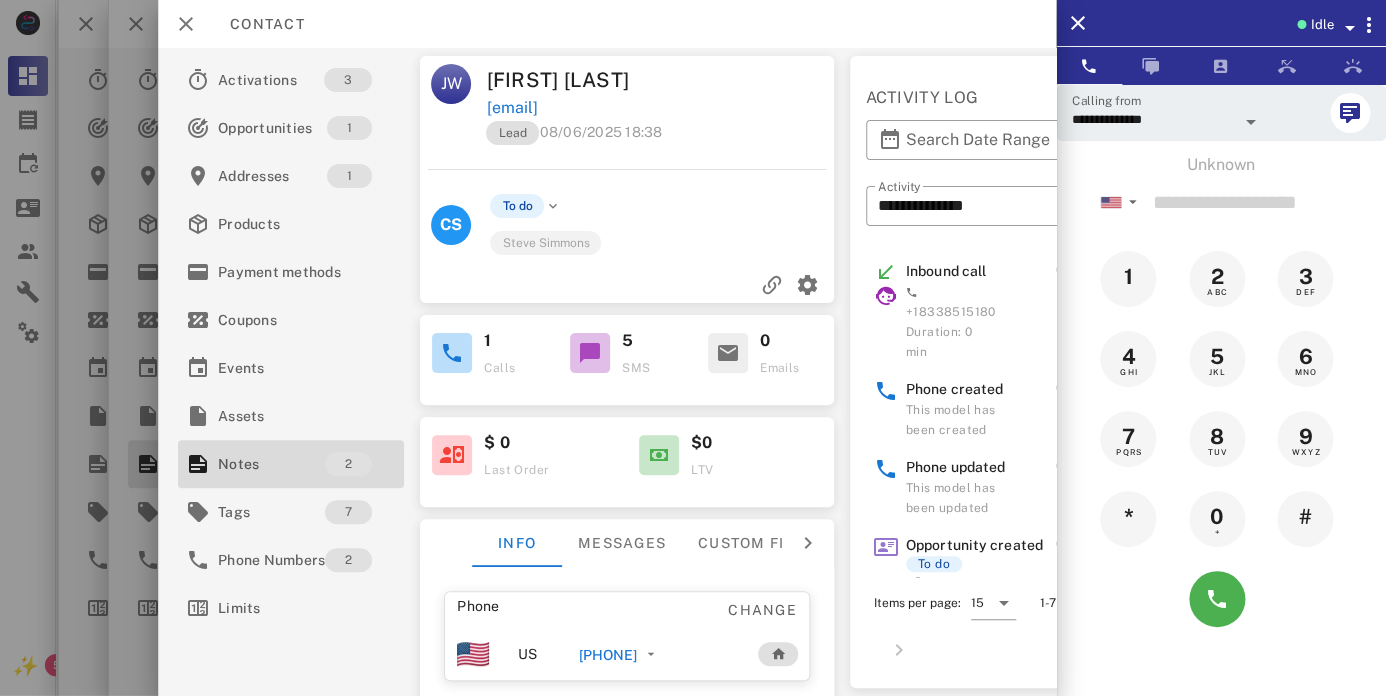 click on "[PHONE]" at bounding box center [608, 655] 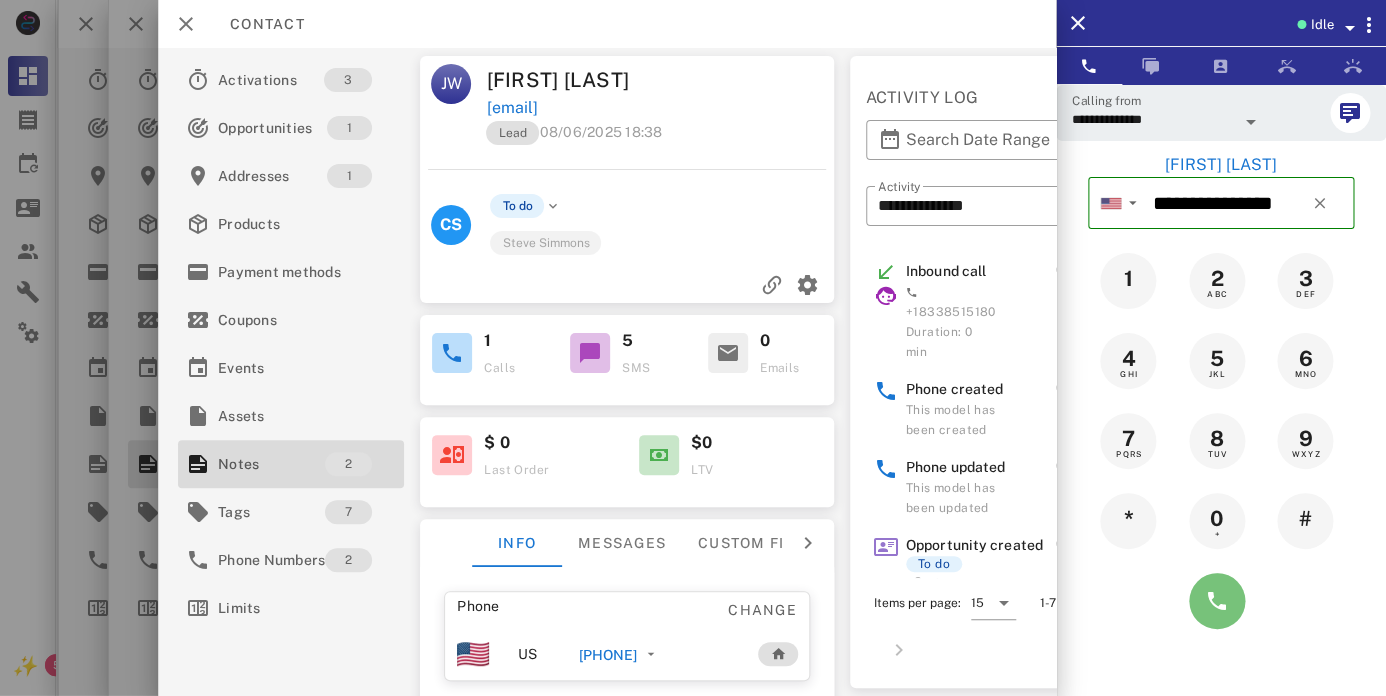 click at bounding box center (1217, 601) 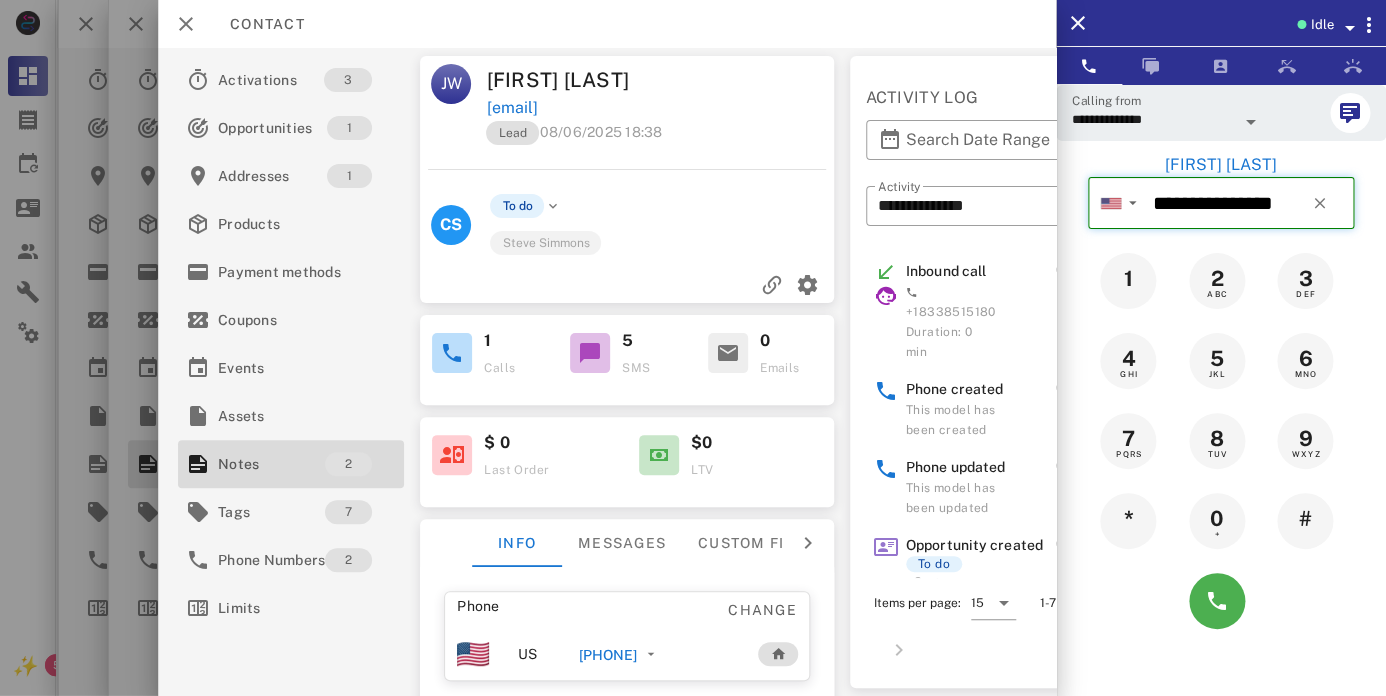type 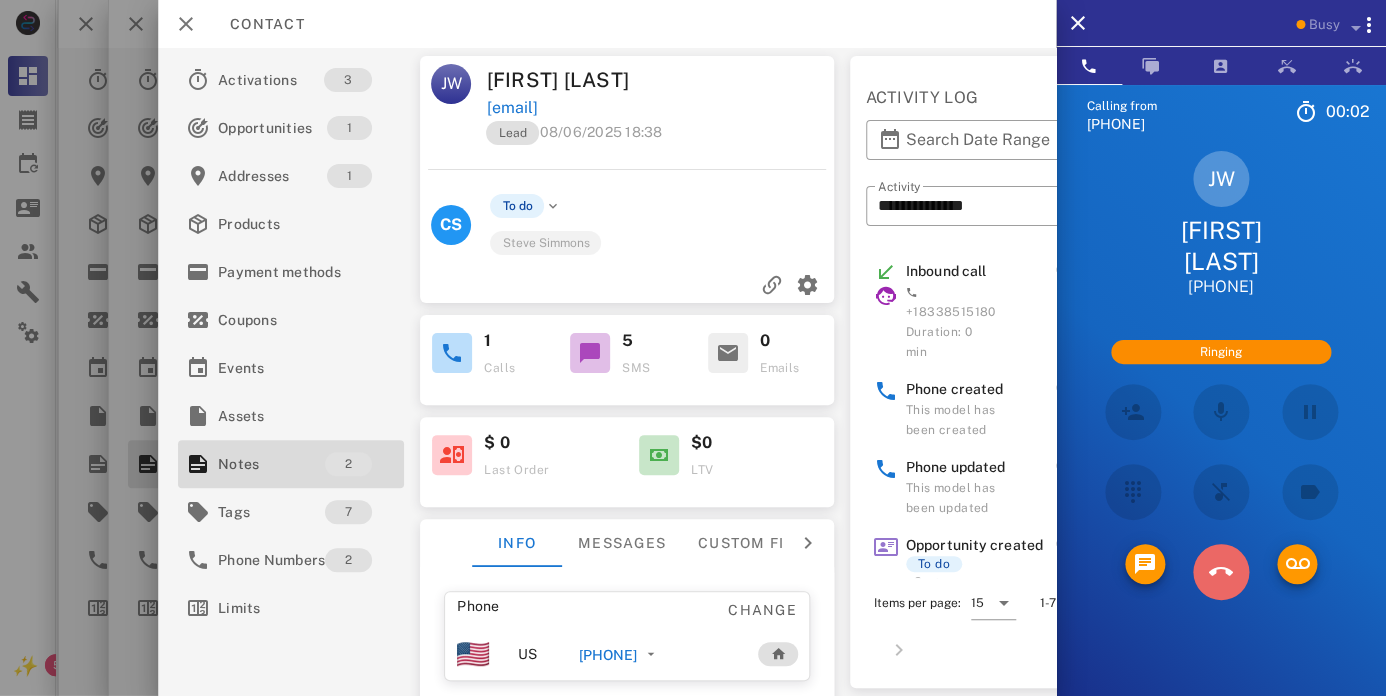 click at bounding box center (1221, 572) 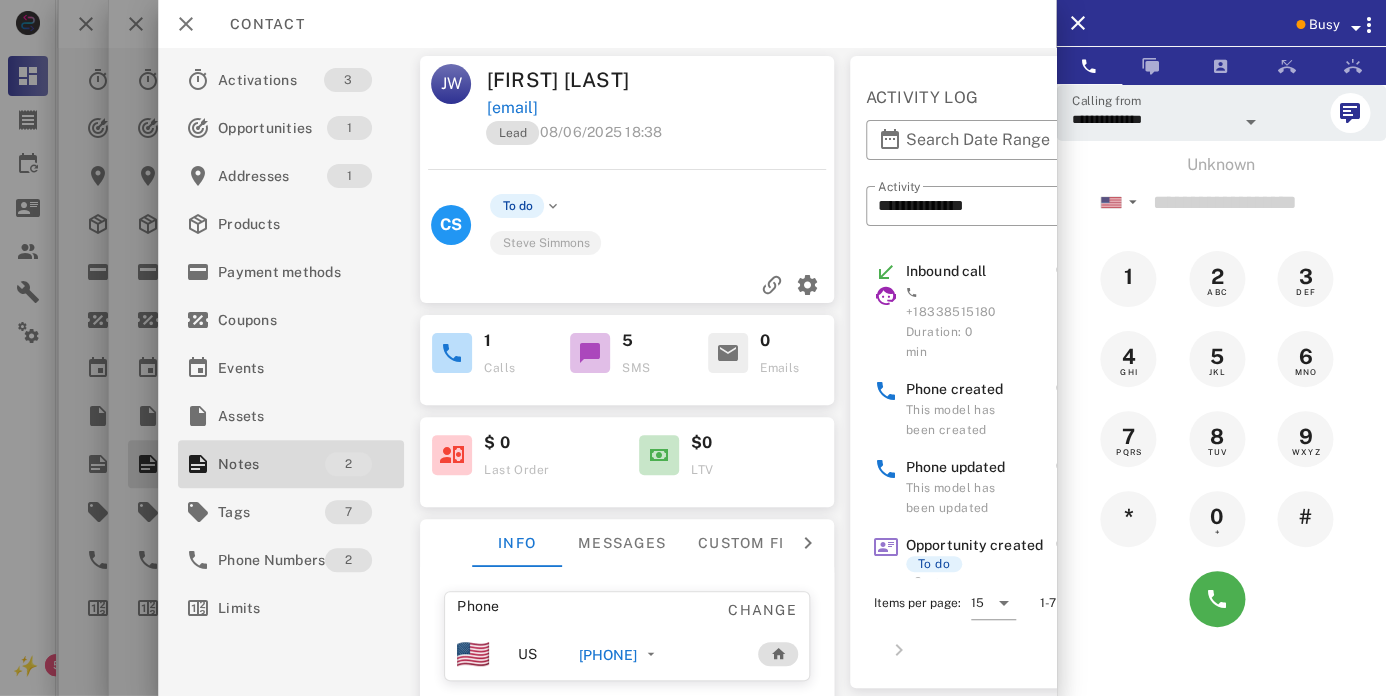 click on "[FIRST] [LAST]" at bounding box center (575, 80) 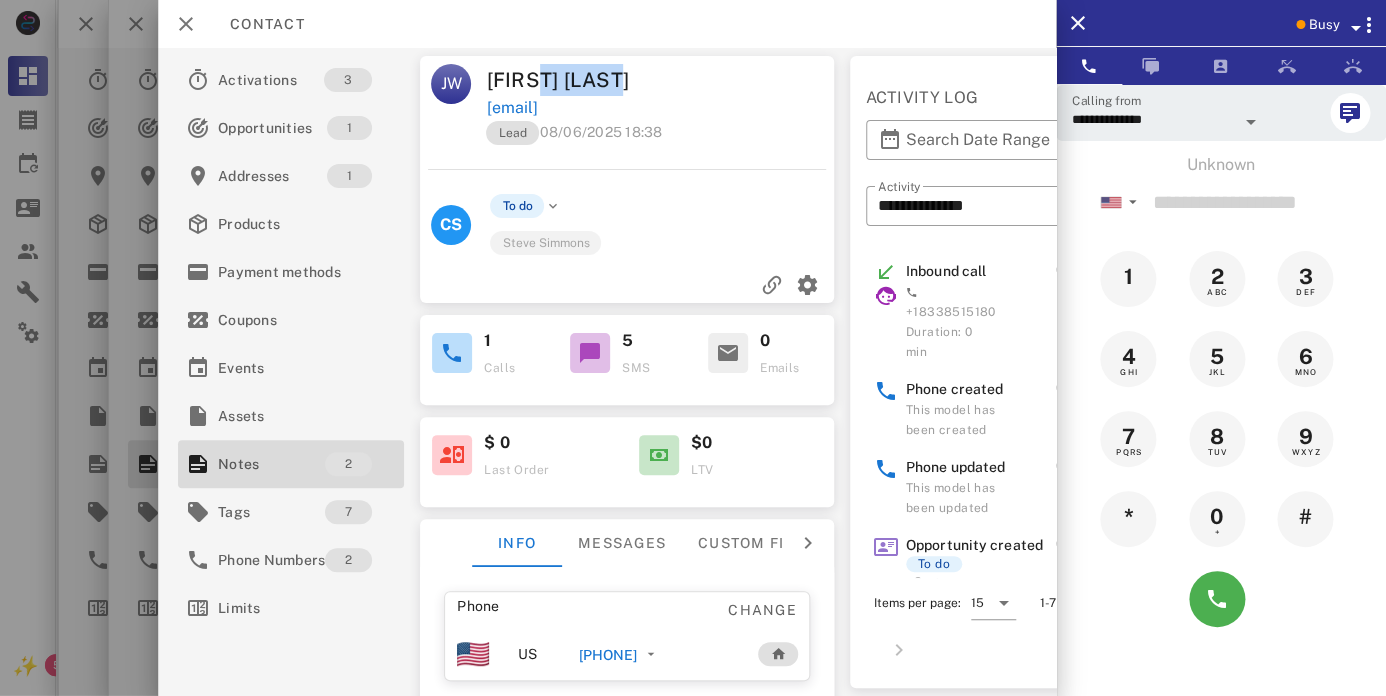 click on "[FIRST] [LAST]" at bounding box center (575, 80) 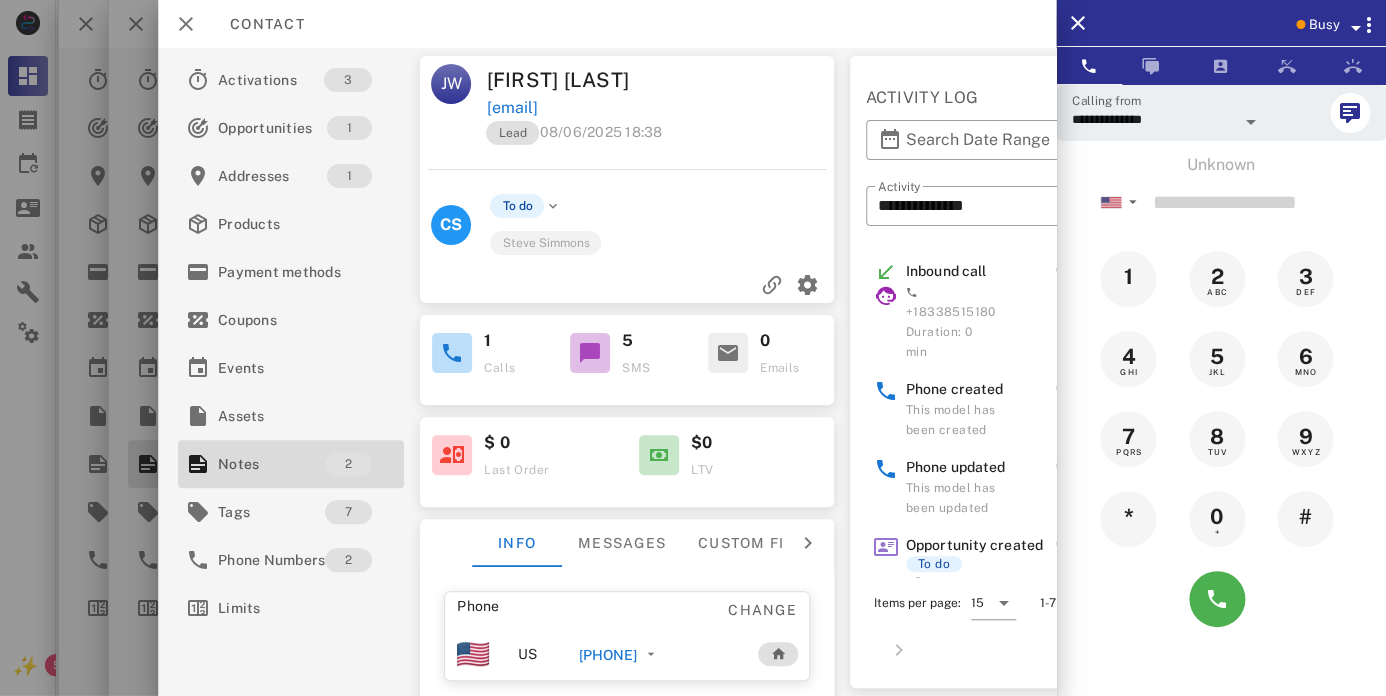 click on "[FIRST] [LAST]" at bounding box center (575, 80) 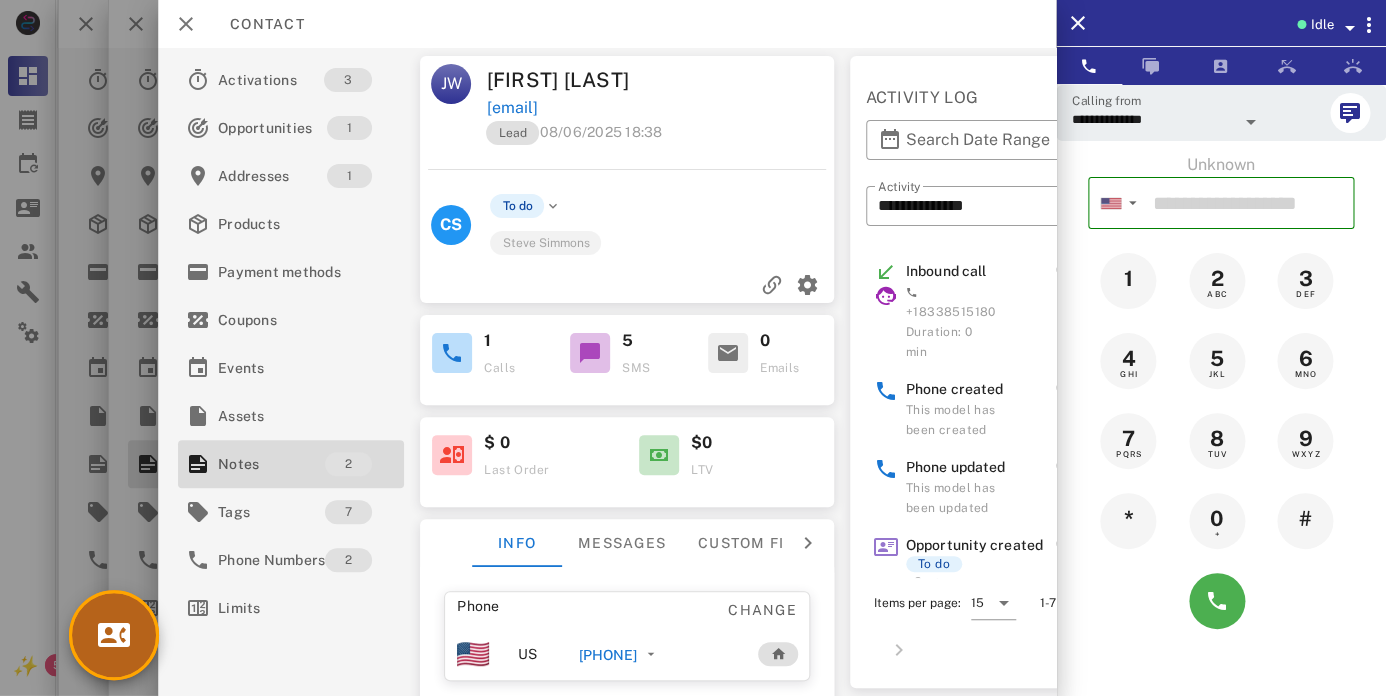 click at bounding box center [114, 635] 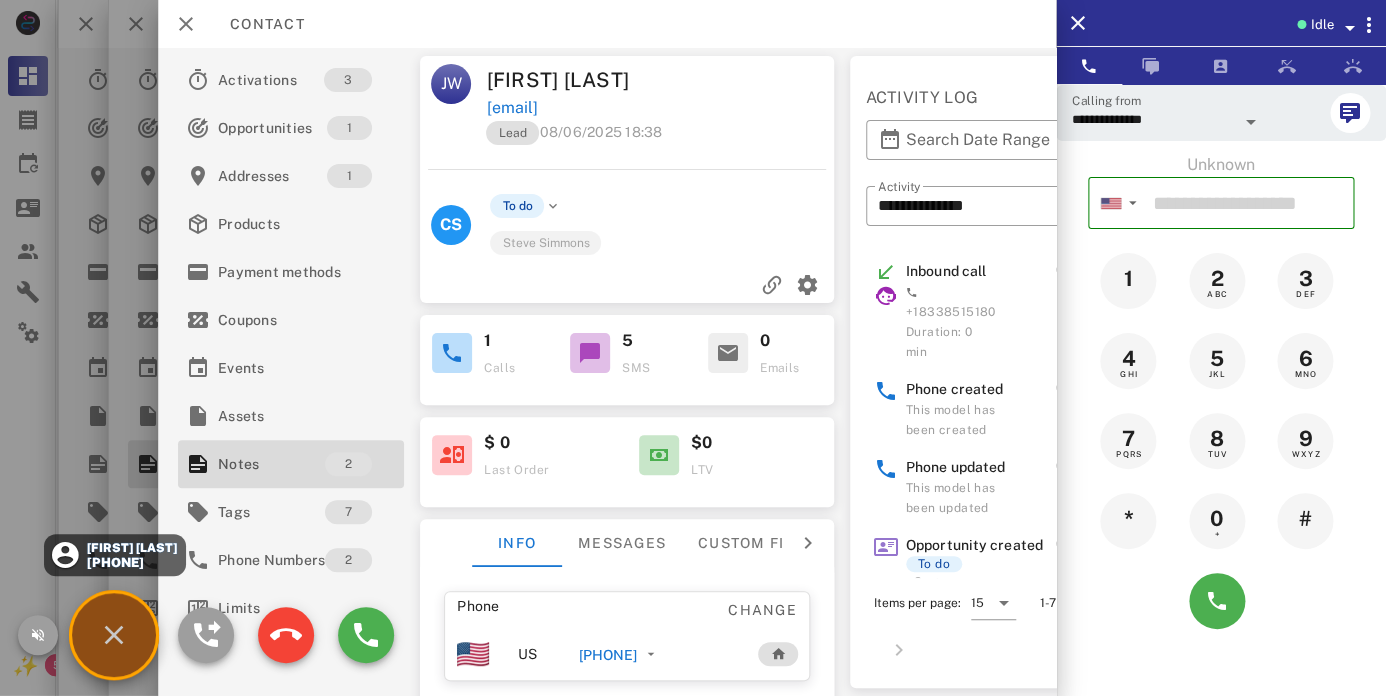 click on "[FIRST] [LAST]" at bounding box center [130, 548] 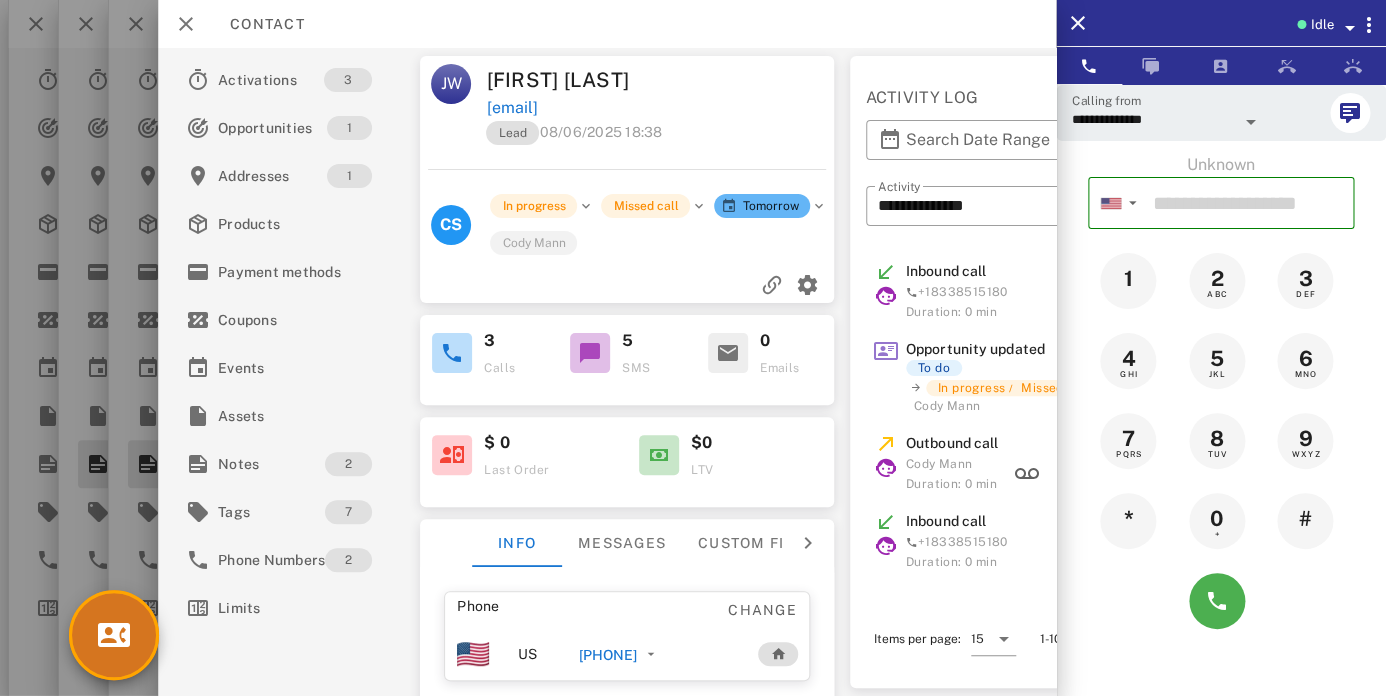 click on "[FIRST] [LAST]" at bounding box center (575, 80) 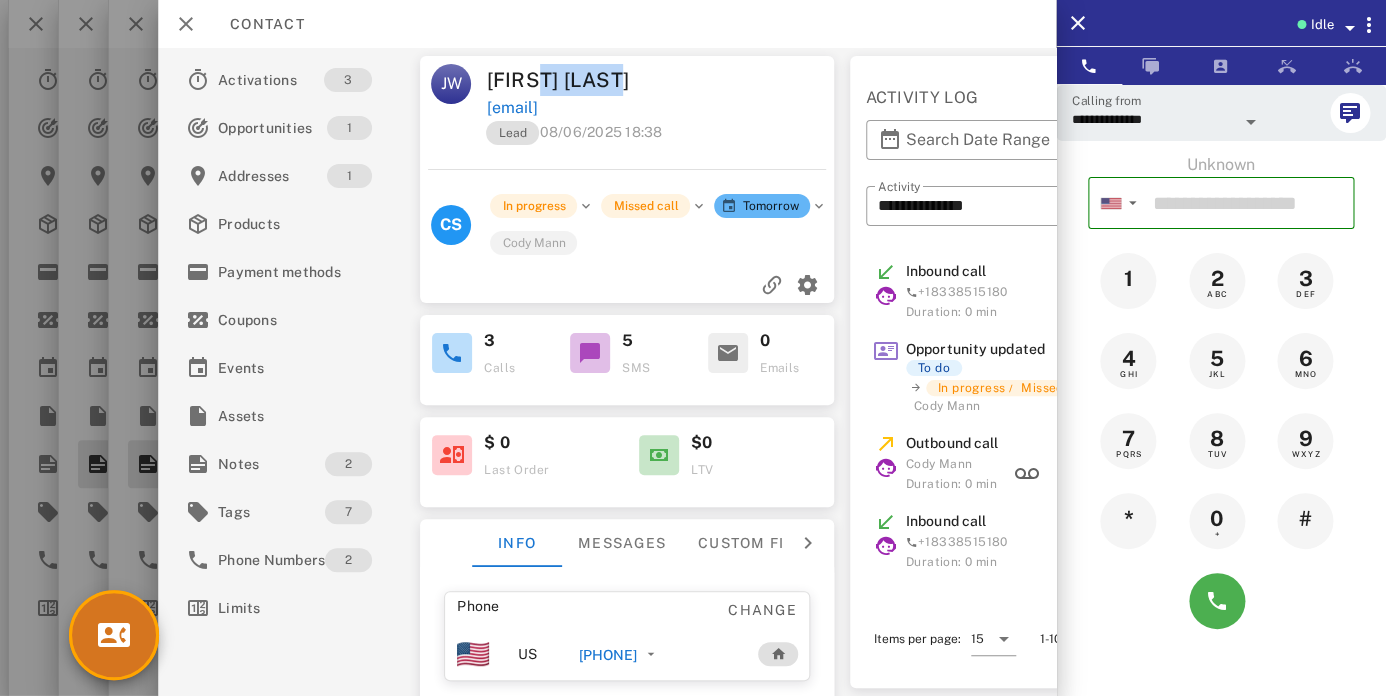 click on "[FIRST] [LAST]" at bounding box center [575, 80] 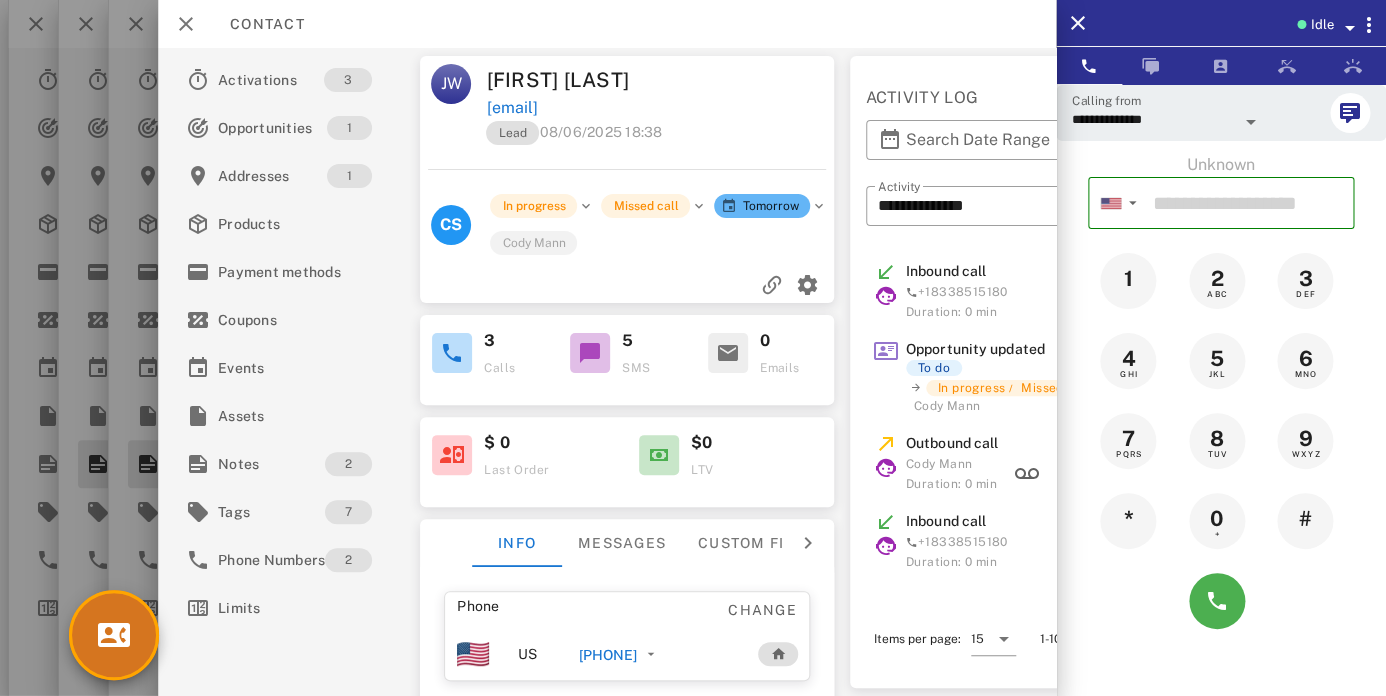 click on "[FIRST] [LAST]" at bounding box center (575, 80) 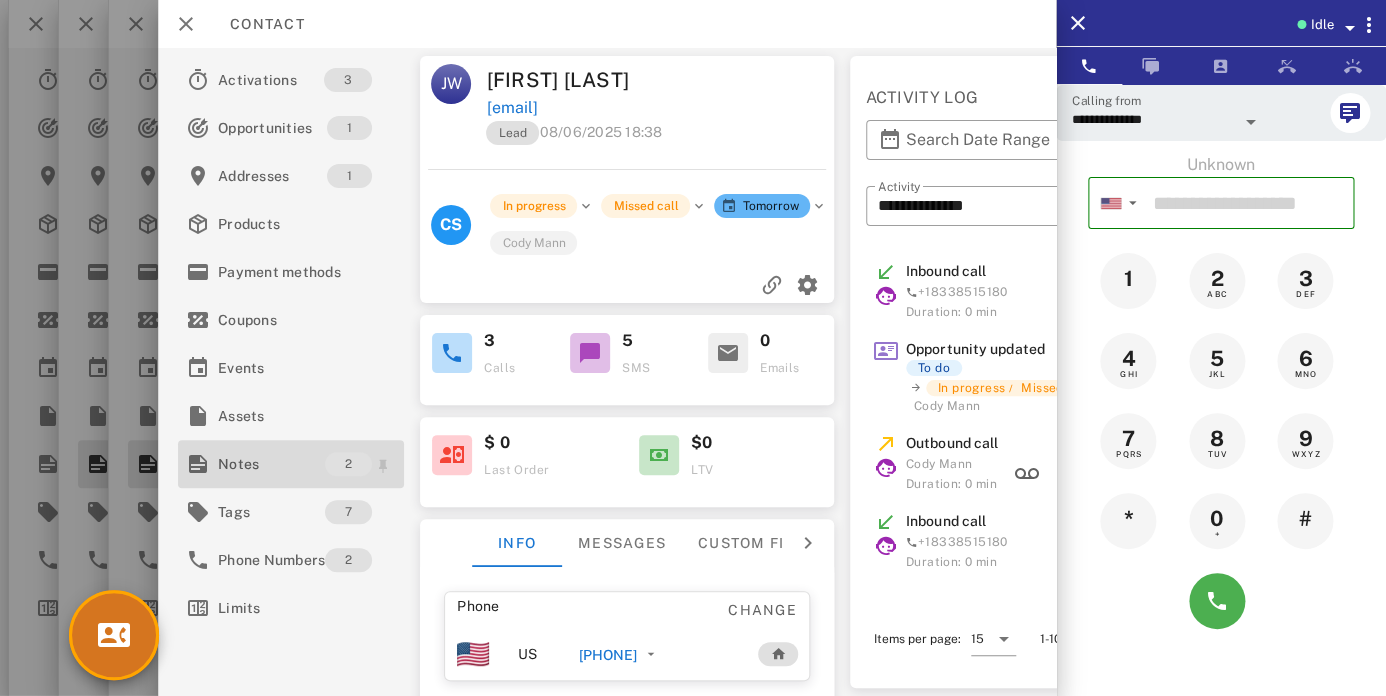 click on "Notes" at bounding box center [271, 464] 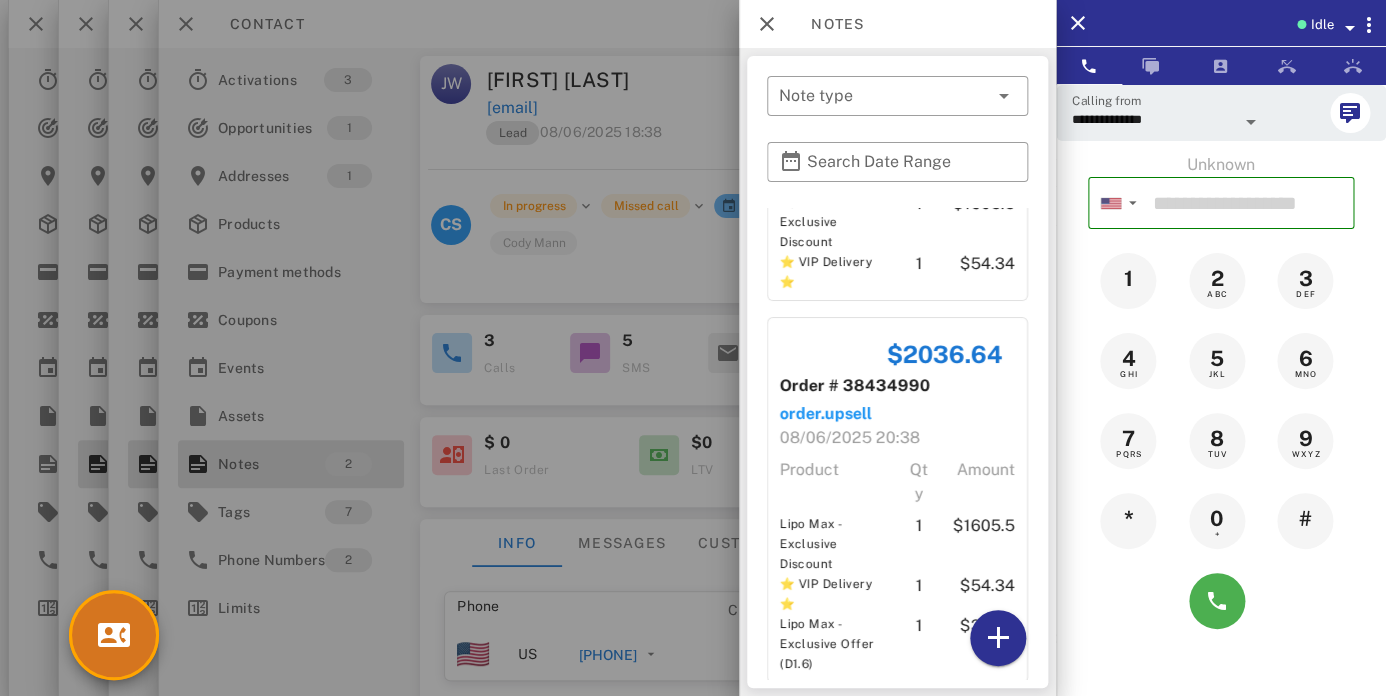 scroll, scrollTop: 213, scrollLeft: 0, axis: vertical 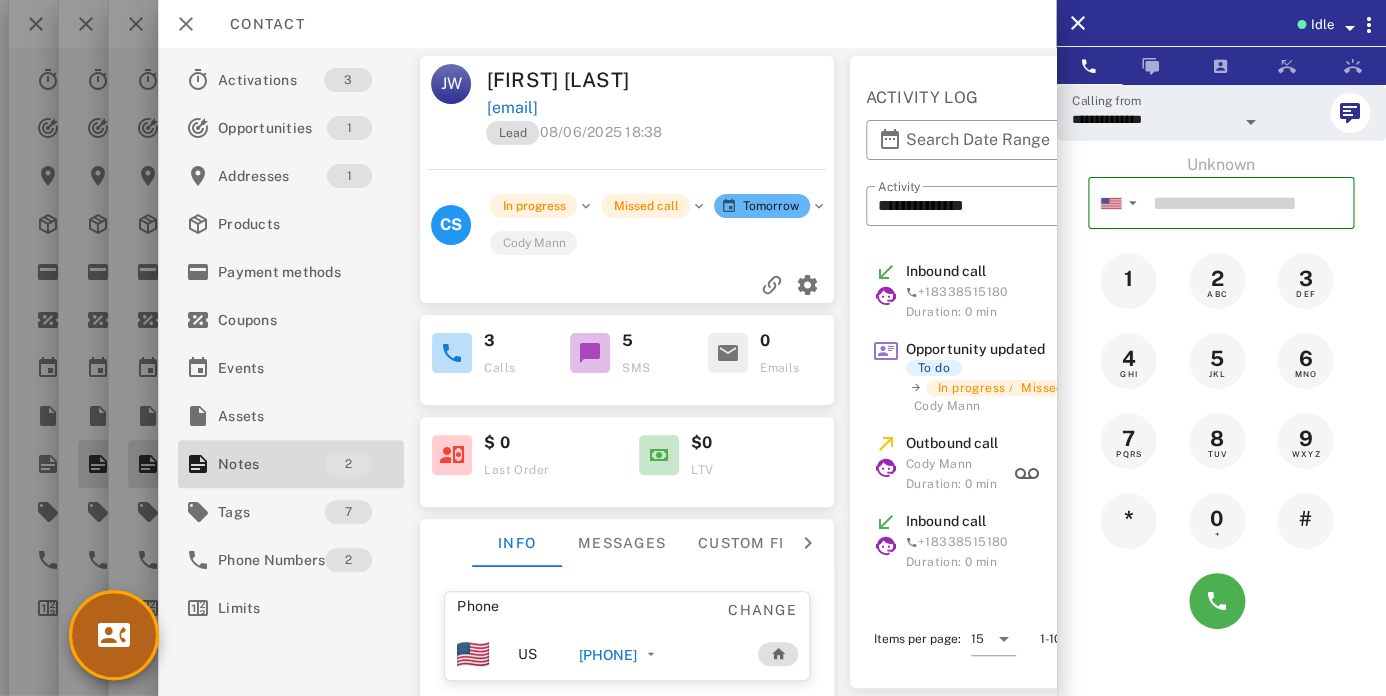 click at bounding box center (114, 635) 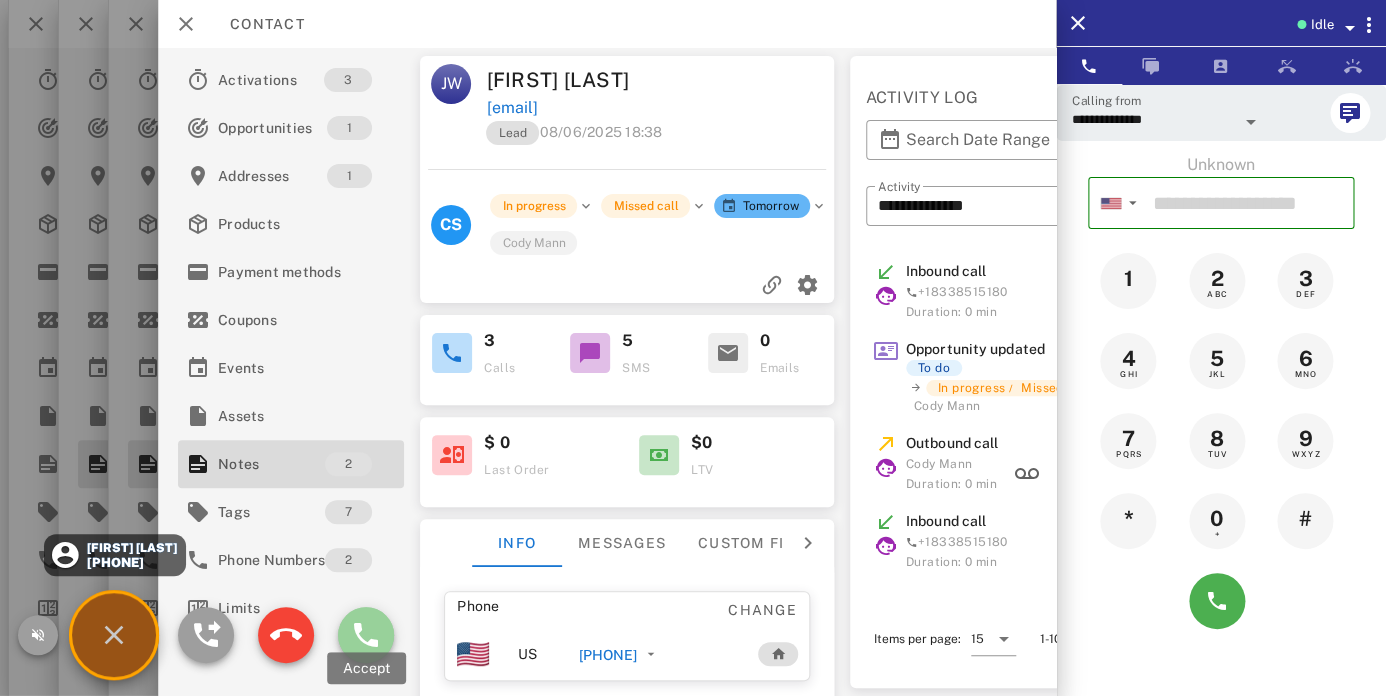 click at bounding box center [366, 635] 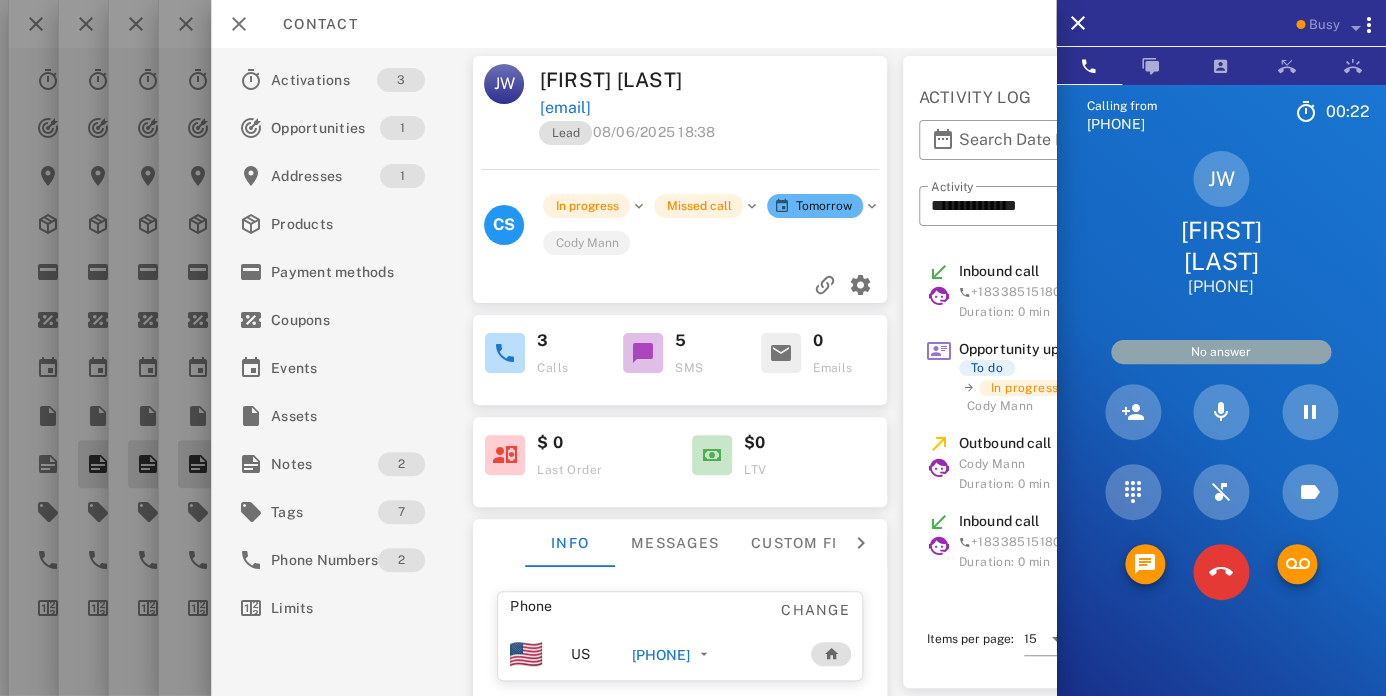 scroll, scrollTop: 289, scrollLeft: 0, axis: vertical 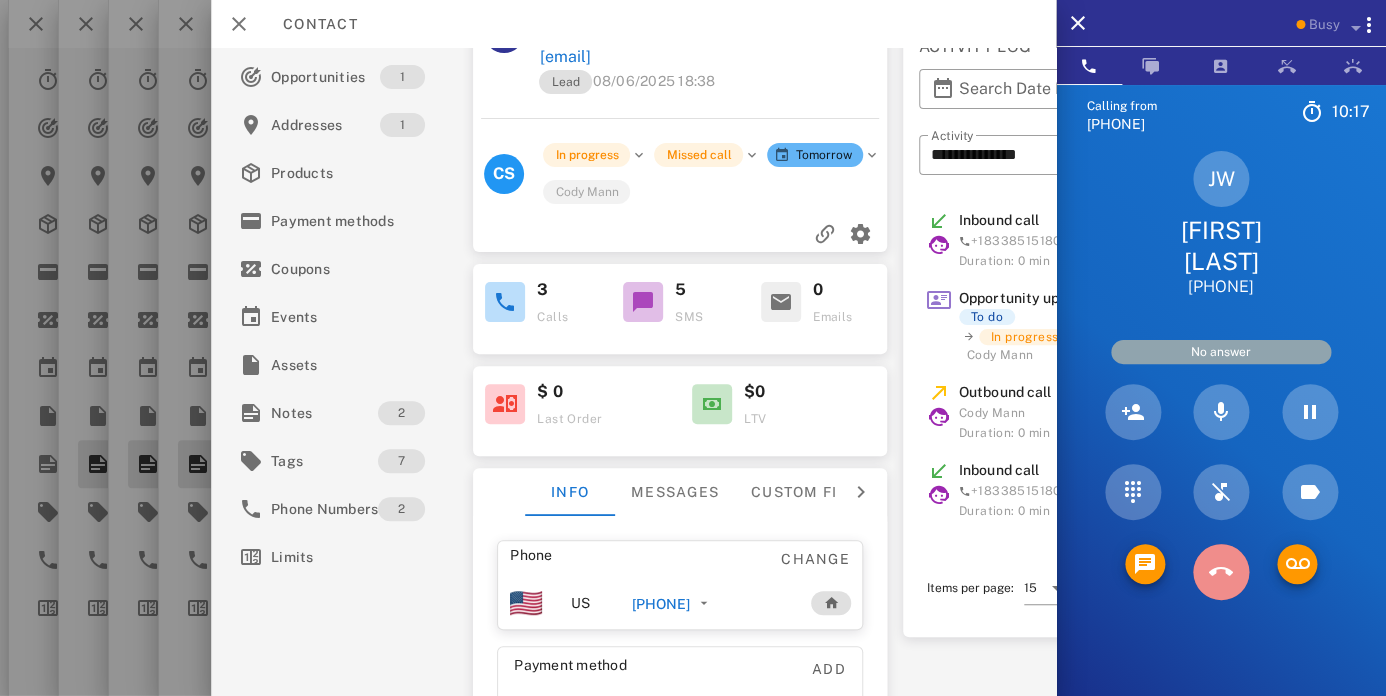 click at bounding box center [1221, 572] 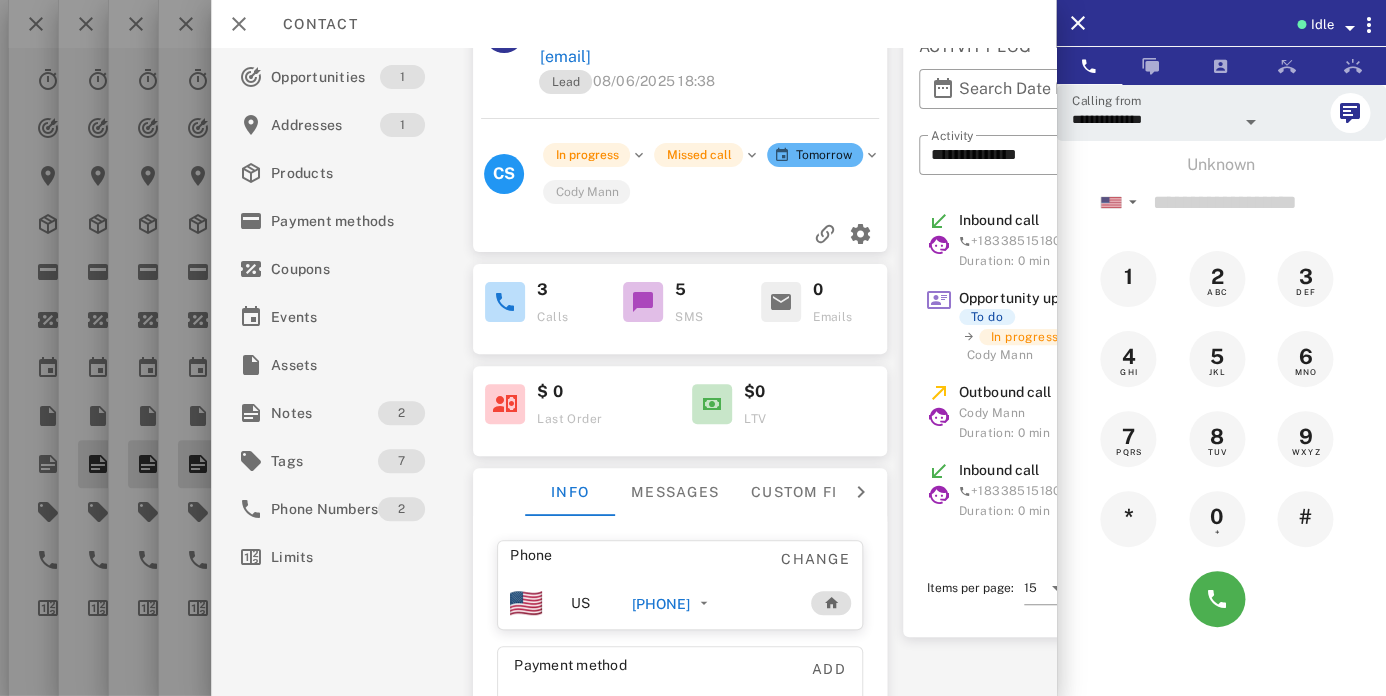 click on "**********" at bounding box center [1106, 168] 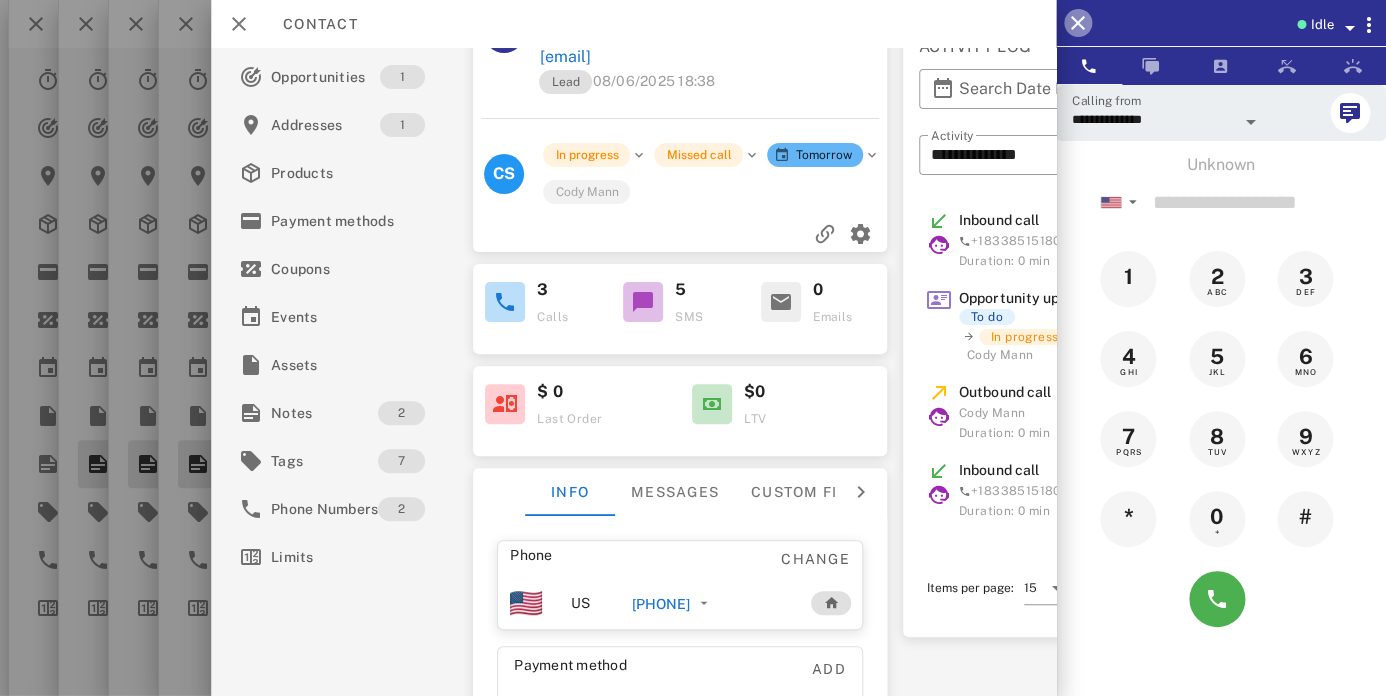 click at bounding box center (1078, 23) 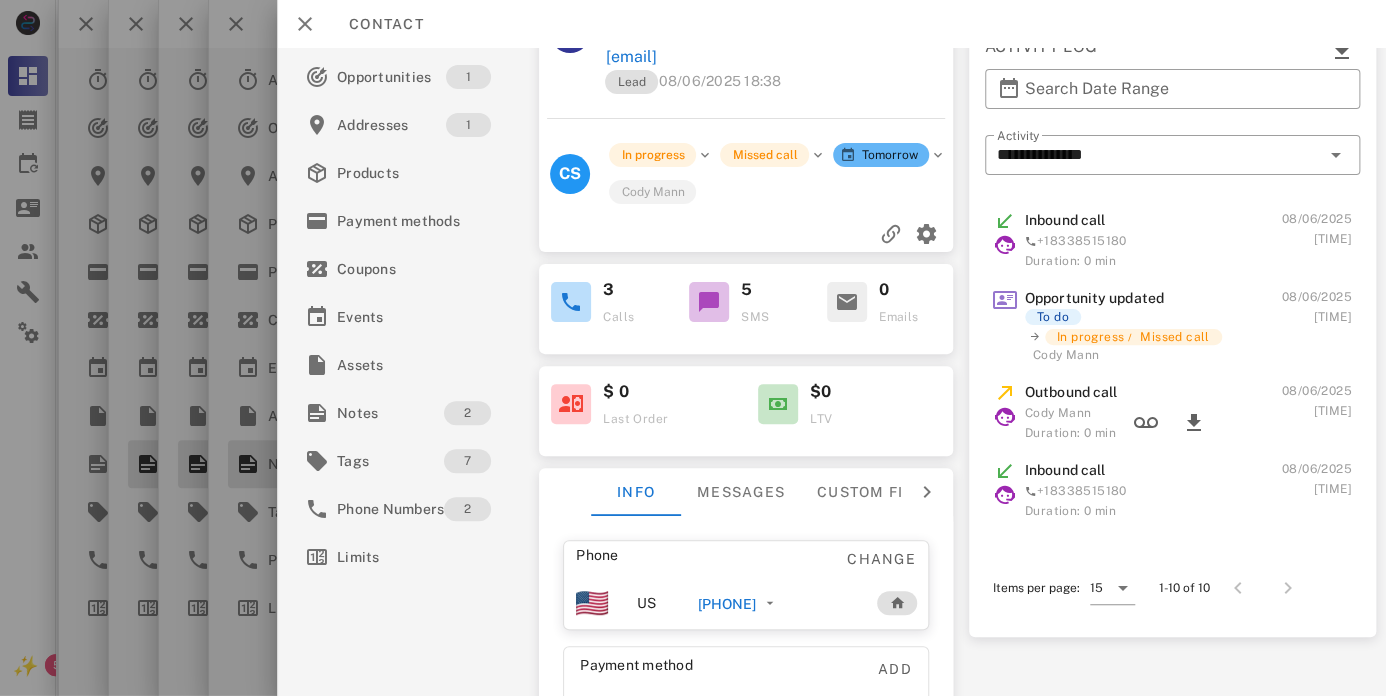 click on "In progress   Missed call   Tomorrow   [FIRST] [LAST]" at bounding box center [783, 173] 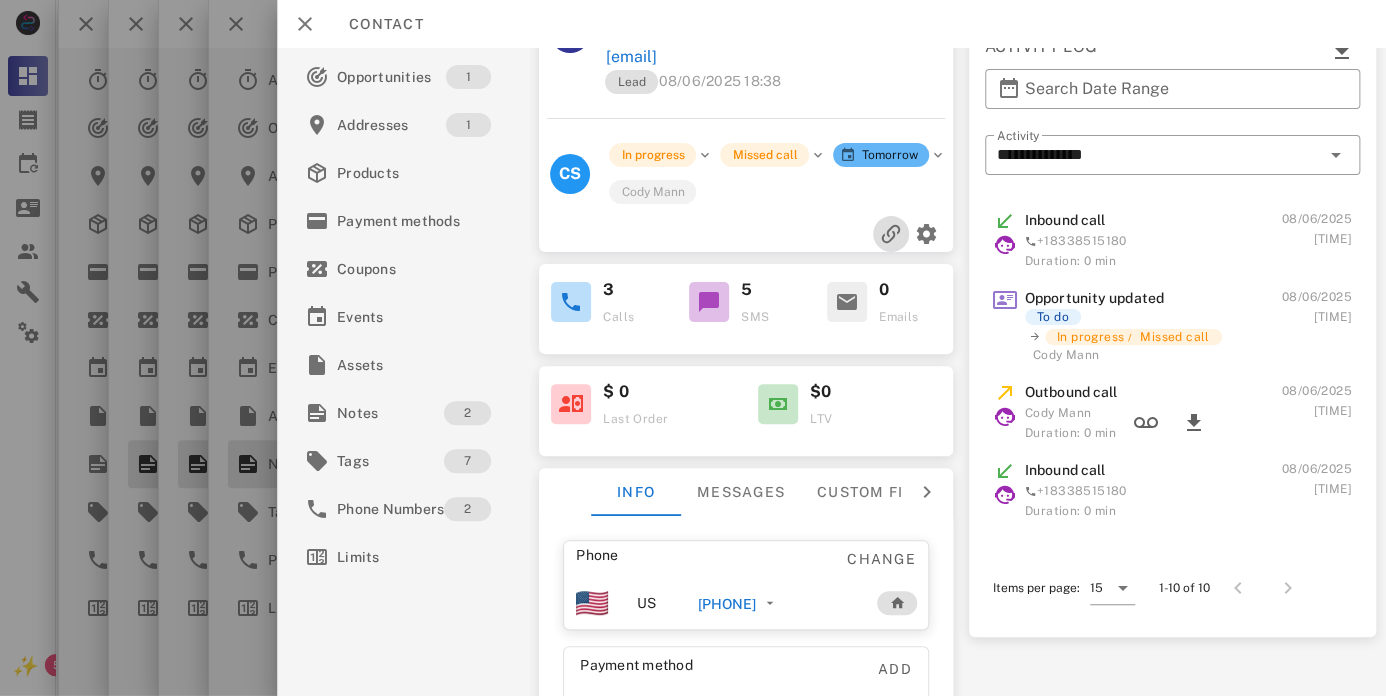 click at bounding box center [891, 234] 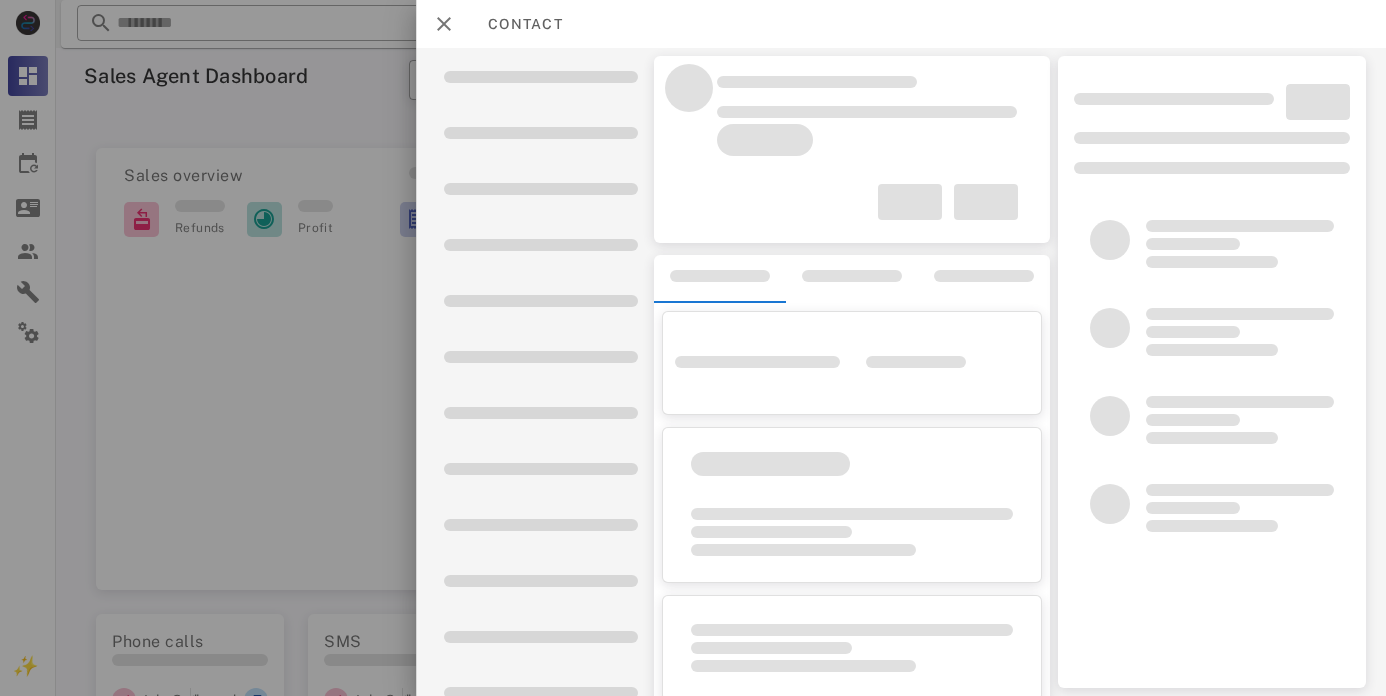 scroll, scrollTop: 0, scrollLeft: 0, axis: both 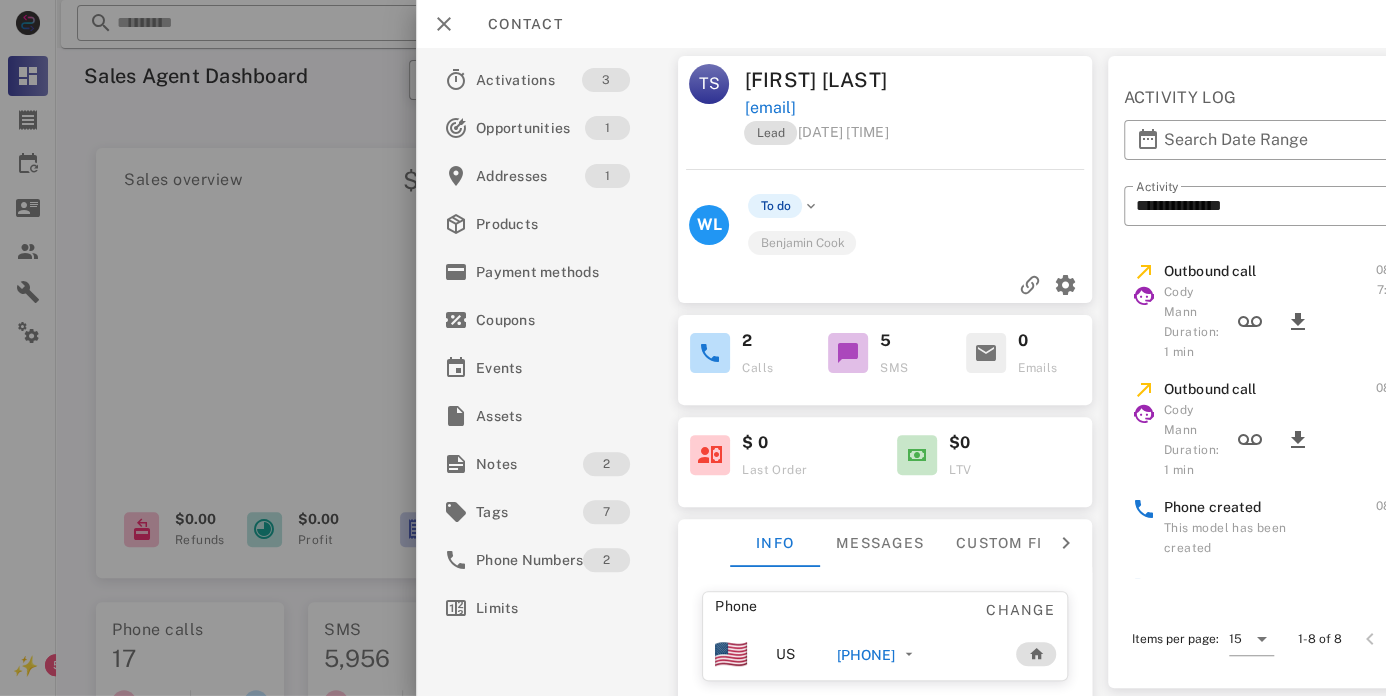 click on "Thea Smothers" at bounding box center (832, 80) 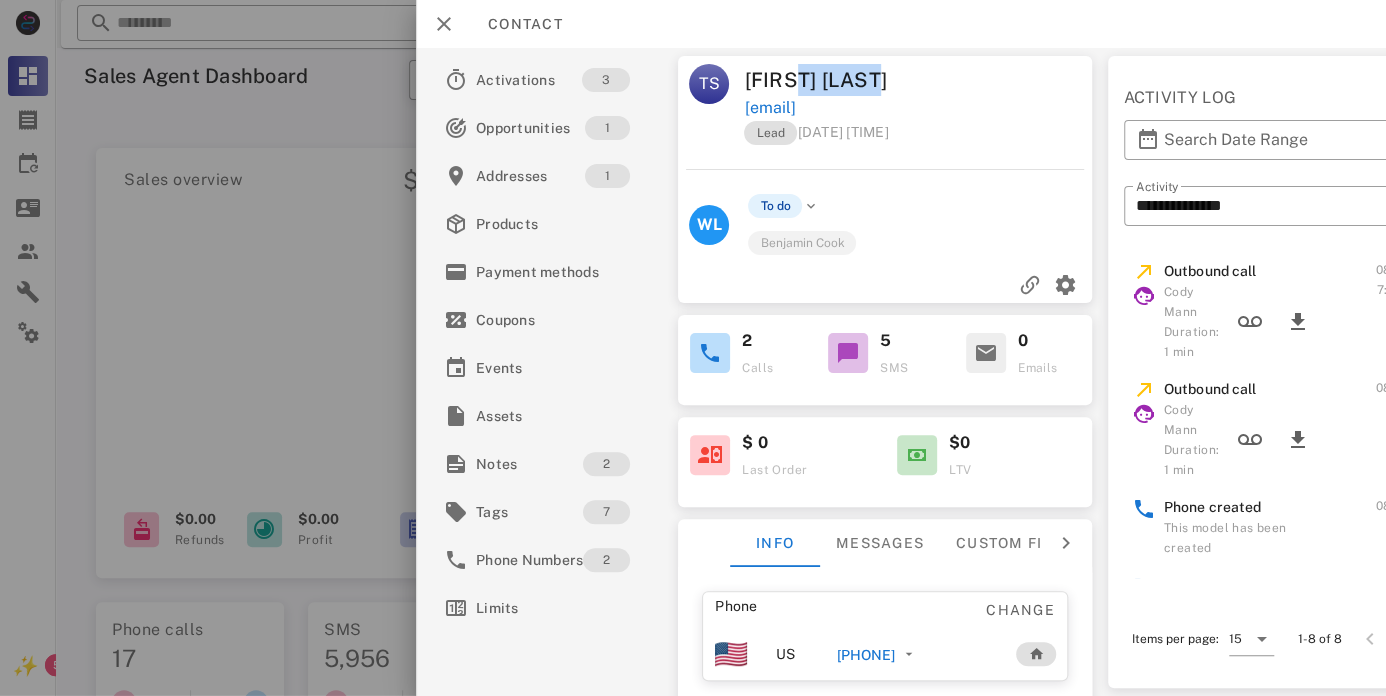 click on "Thea Smothers" at bounding box center (832, 80) 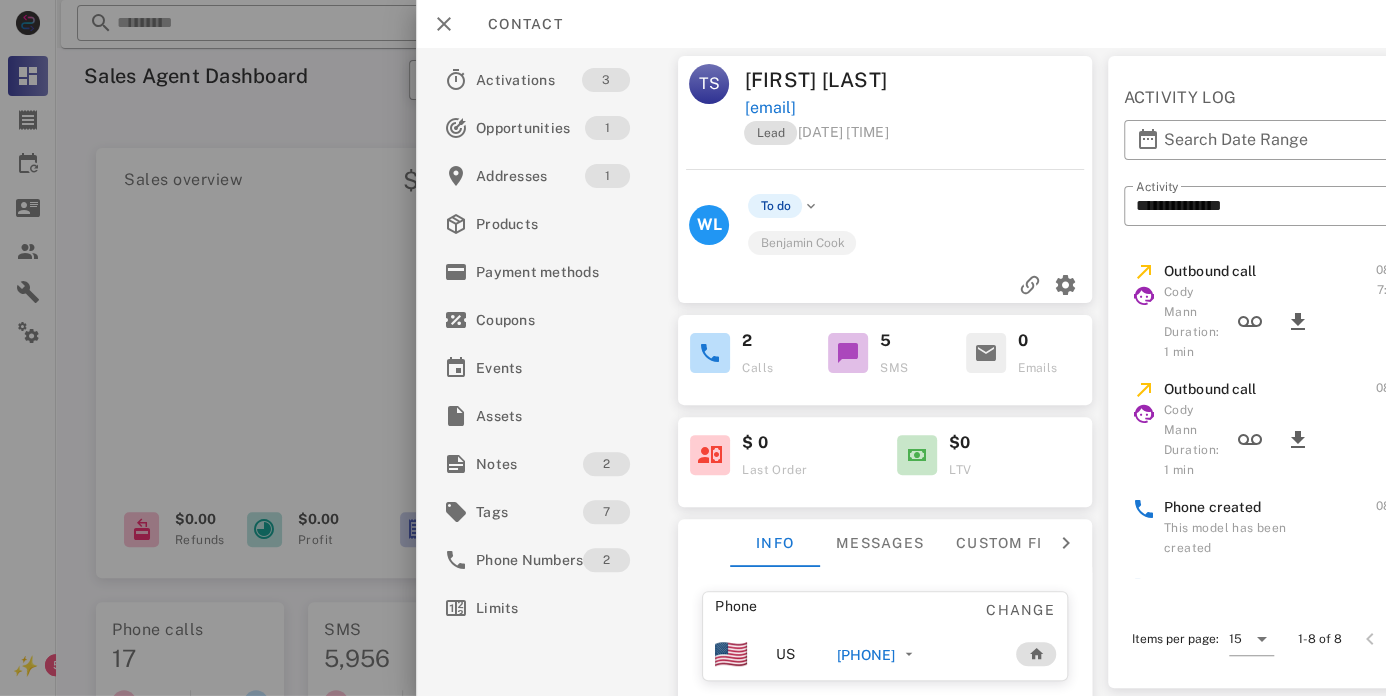 click on "Thea Smothers" at bounding box center (832, 80) 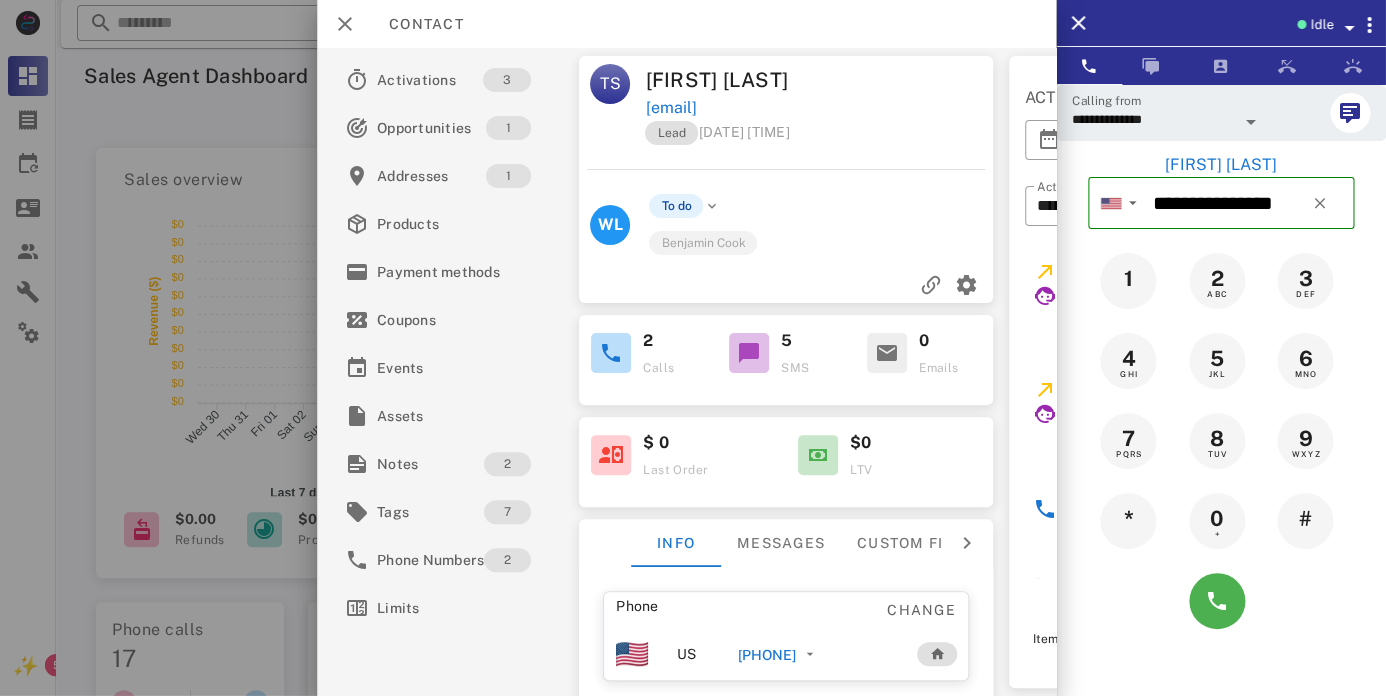 click at bounding box center [1221, 601] 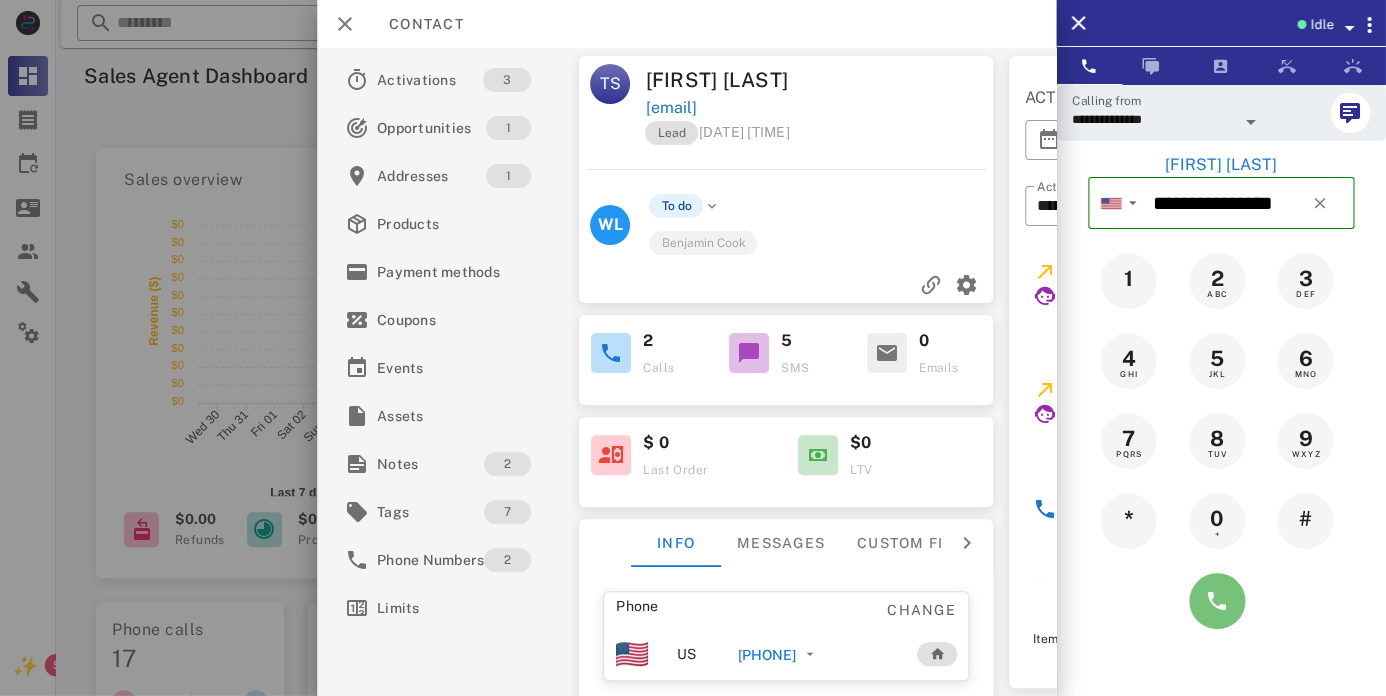 click at bounding box center (1217, 601) 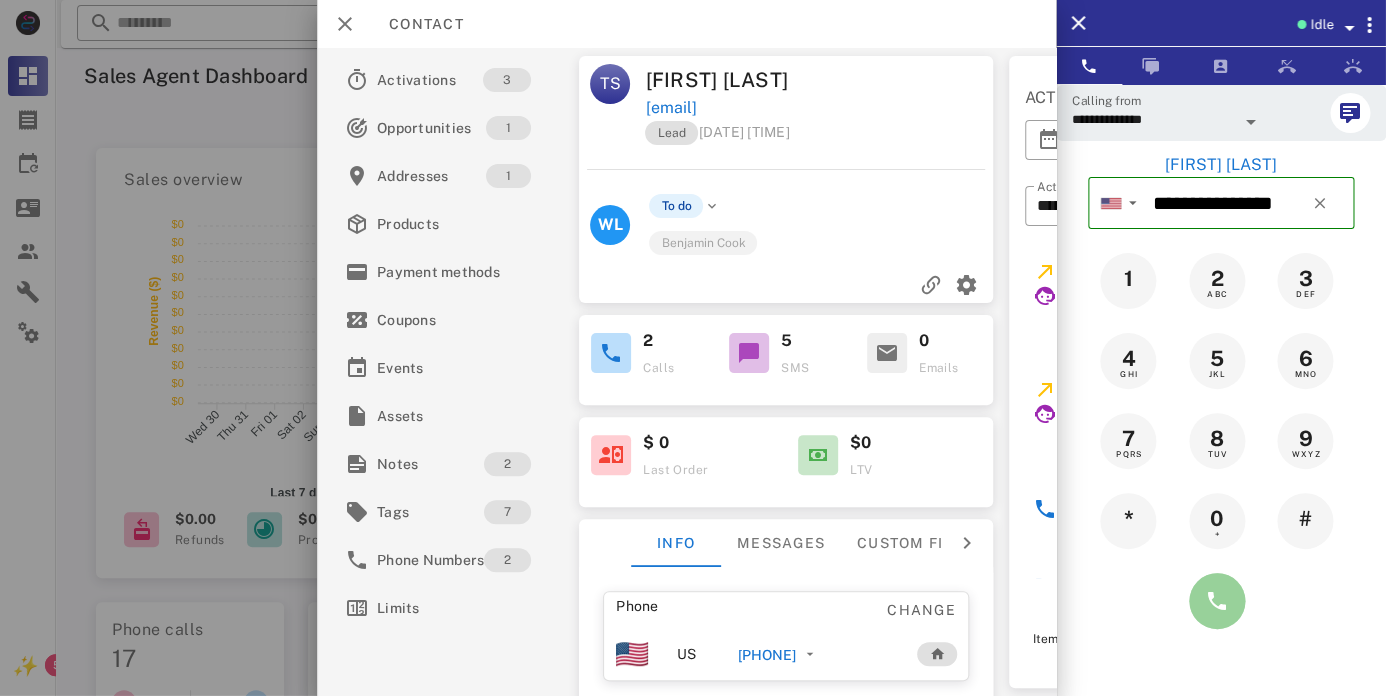type 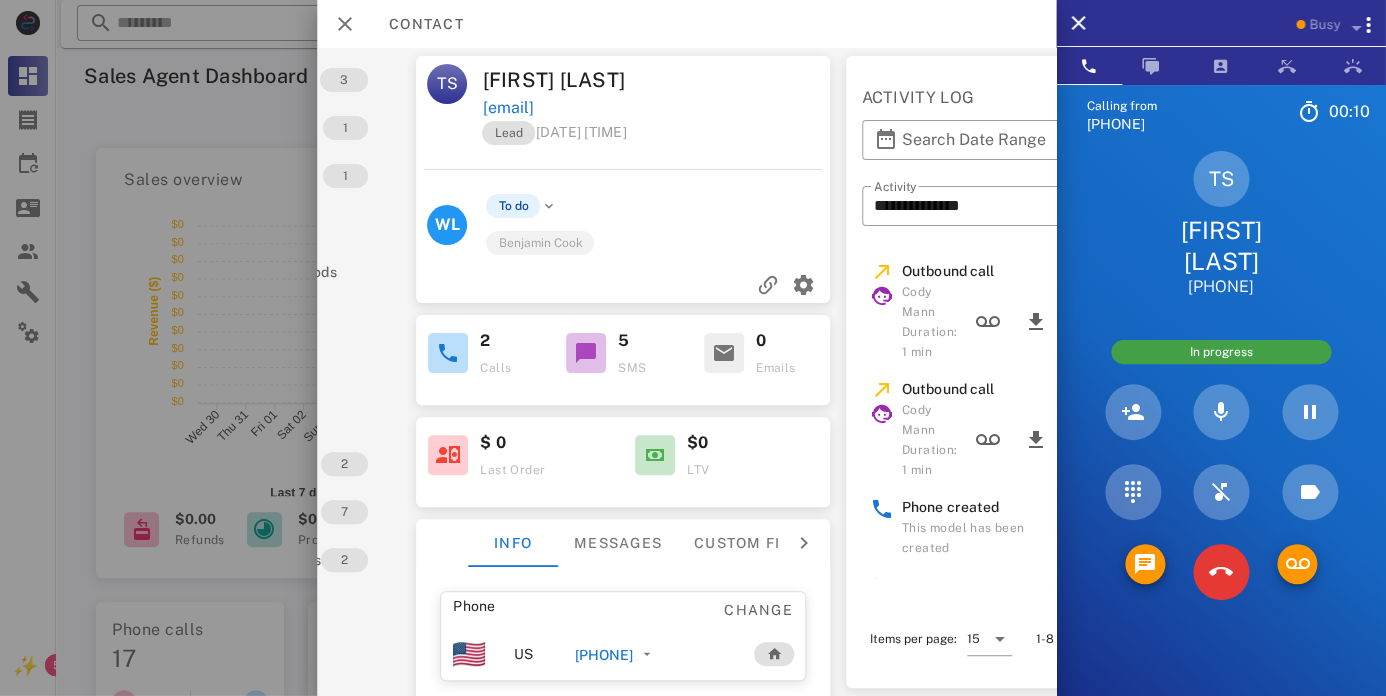 scroll, scrollTop: 0, scrollLeft: 315, axis: horizontal 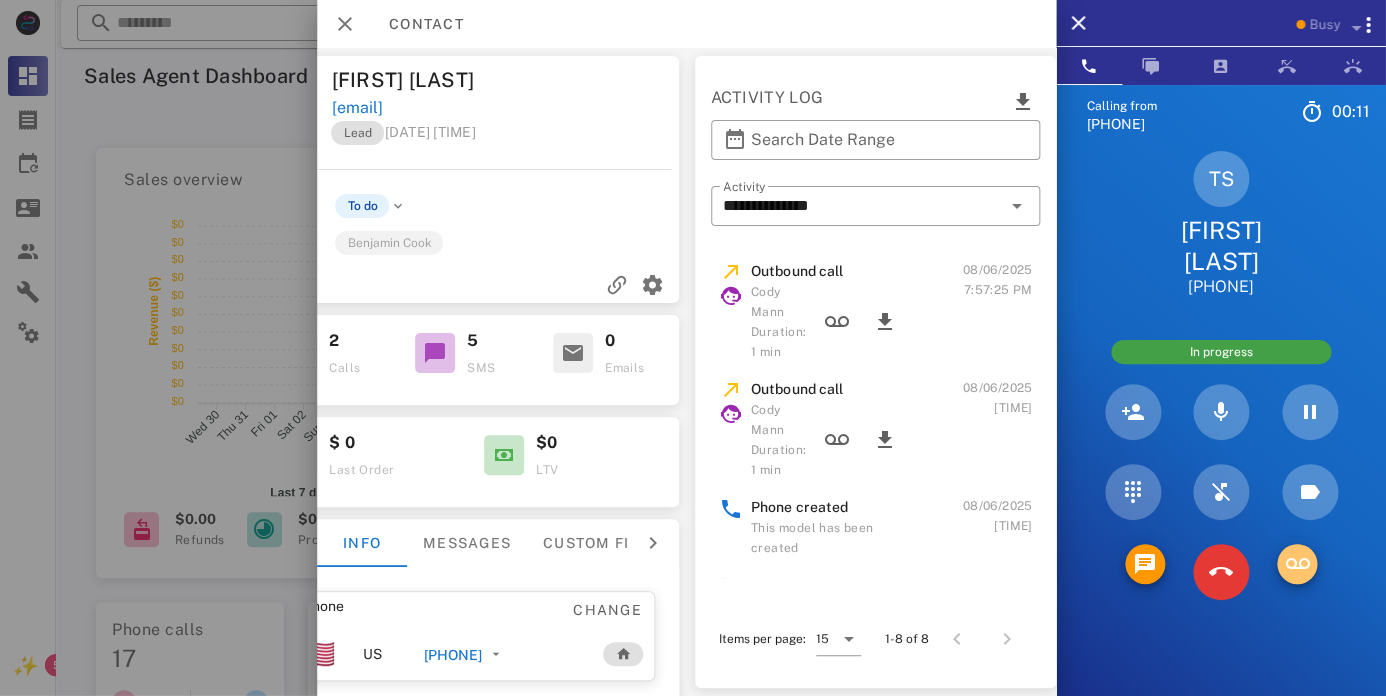 click at bounding box center (1297, 564) 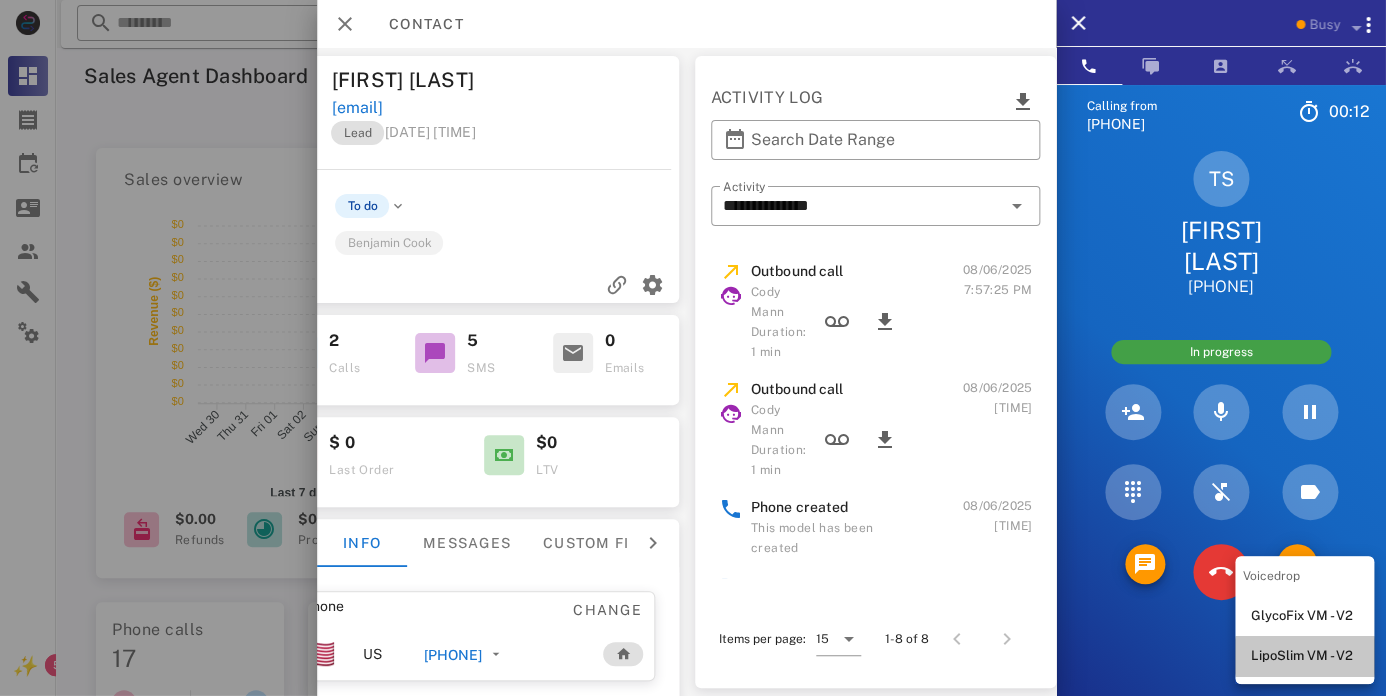 click on "LipoSlim VM - V2" at bounding box center (1304, 656) 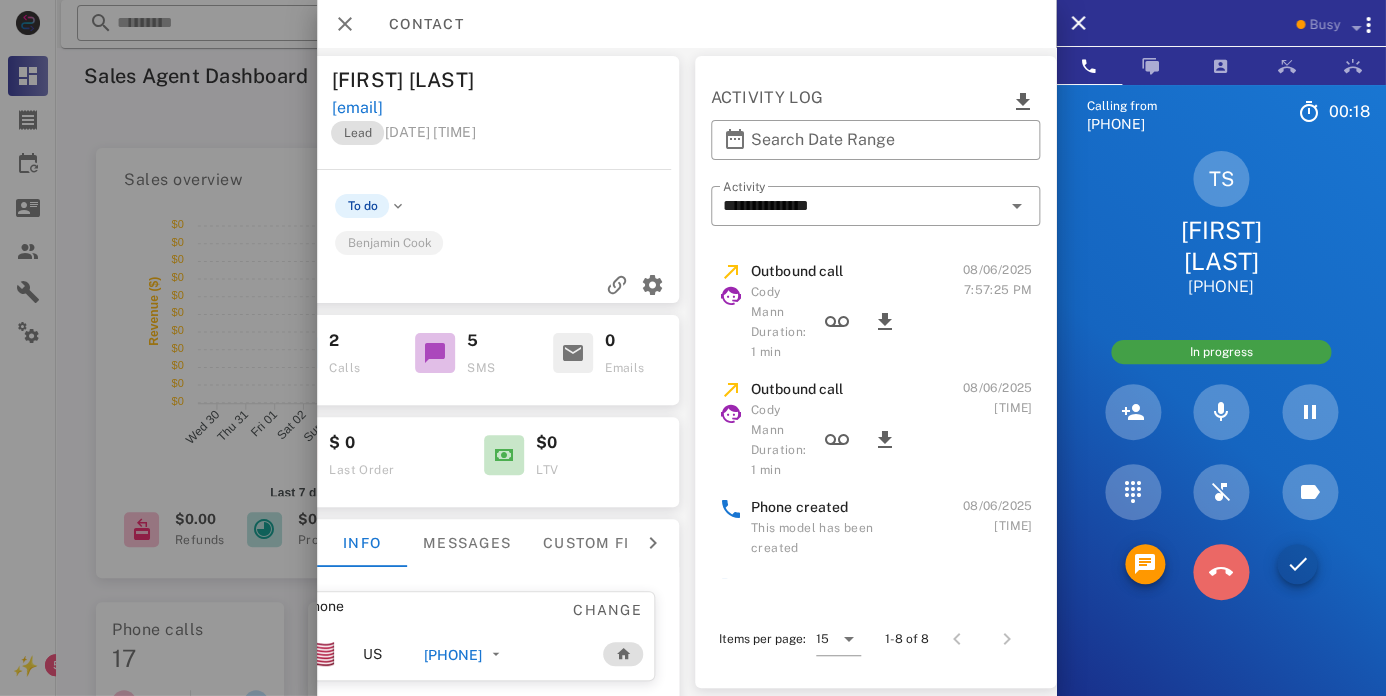 click at bounding box center (1221, 572) 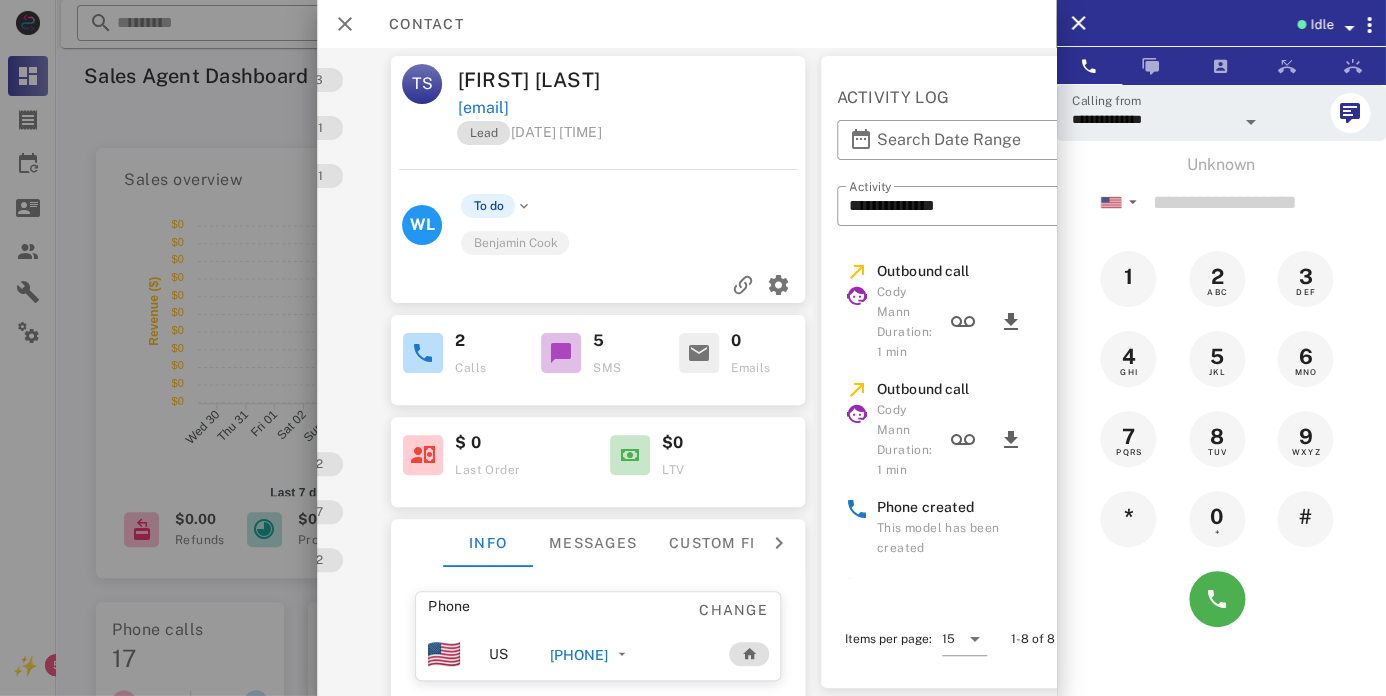 scroll, scrollTop: 0, scrollLeft: 0, axis: both 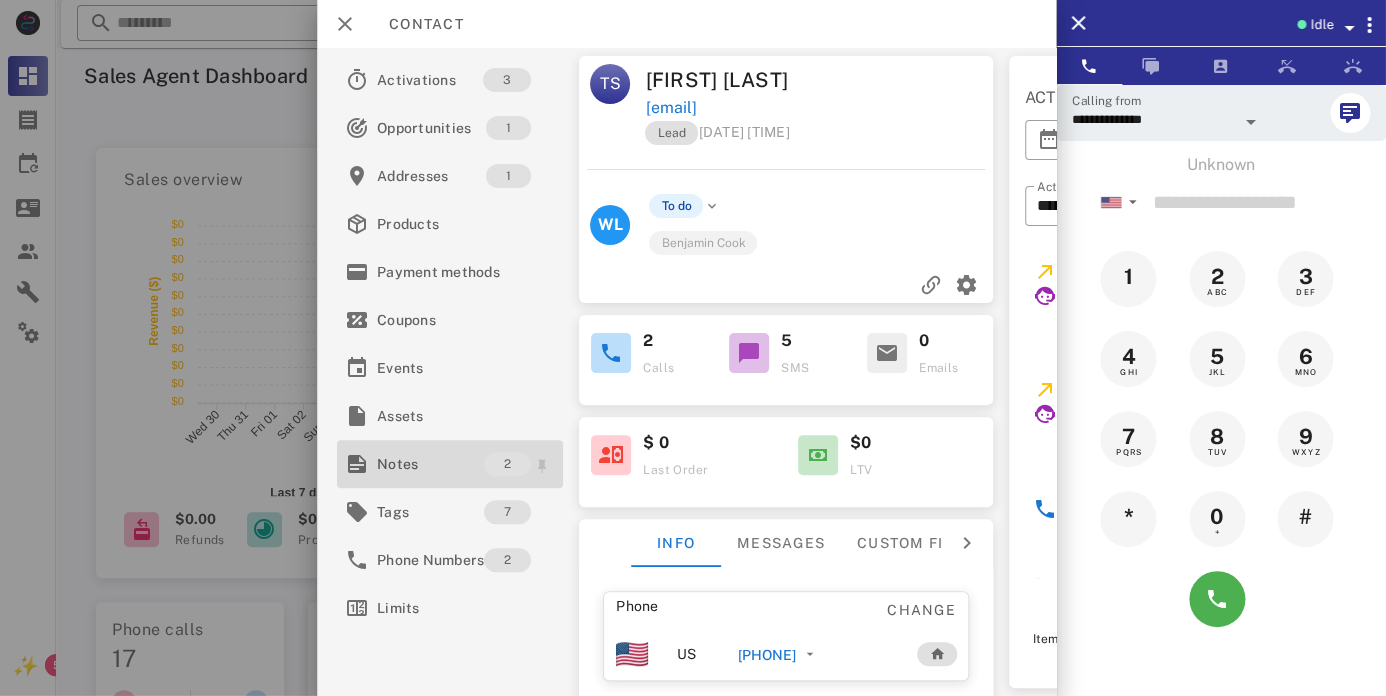 click on "Notes" at bounding box center (430, 464) 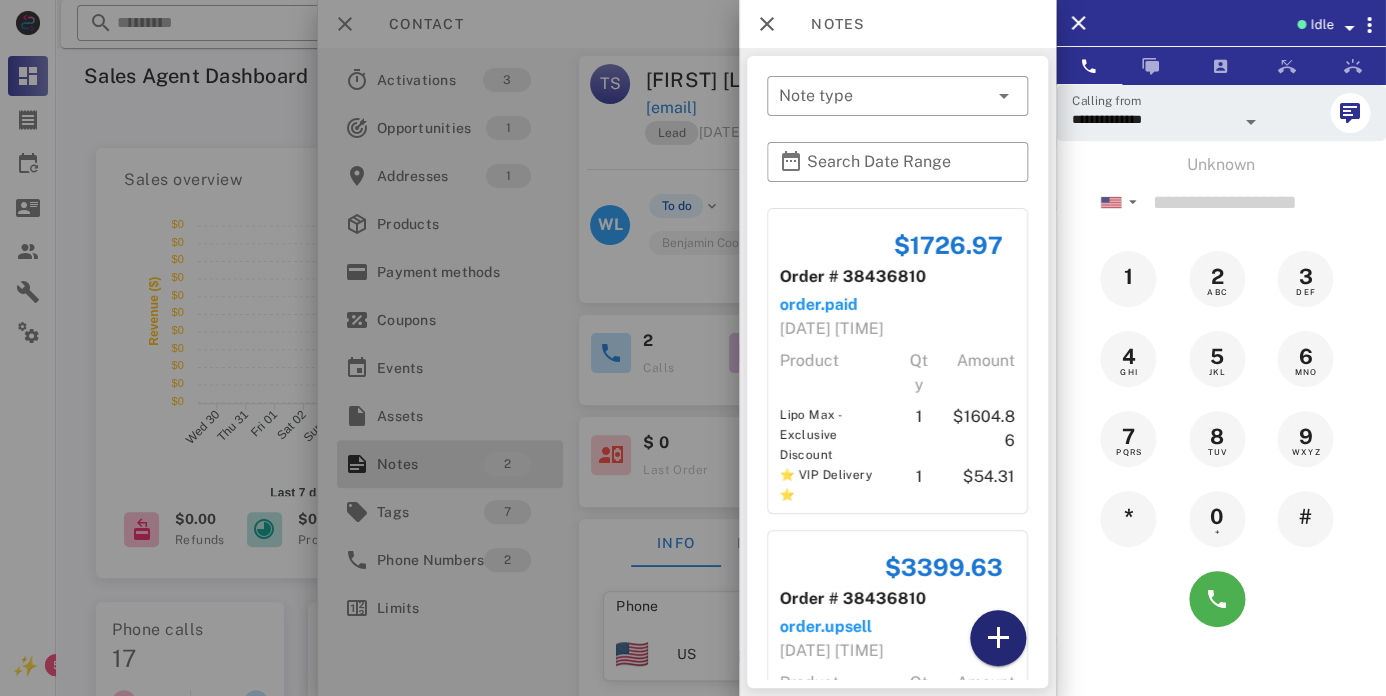 click at bounding box center (998, 638) 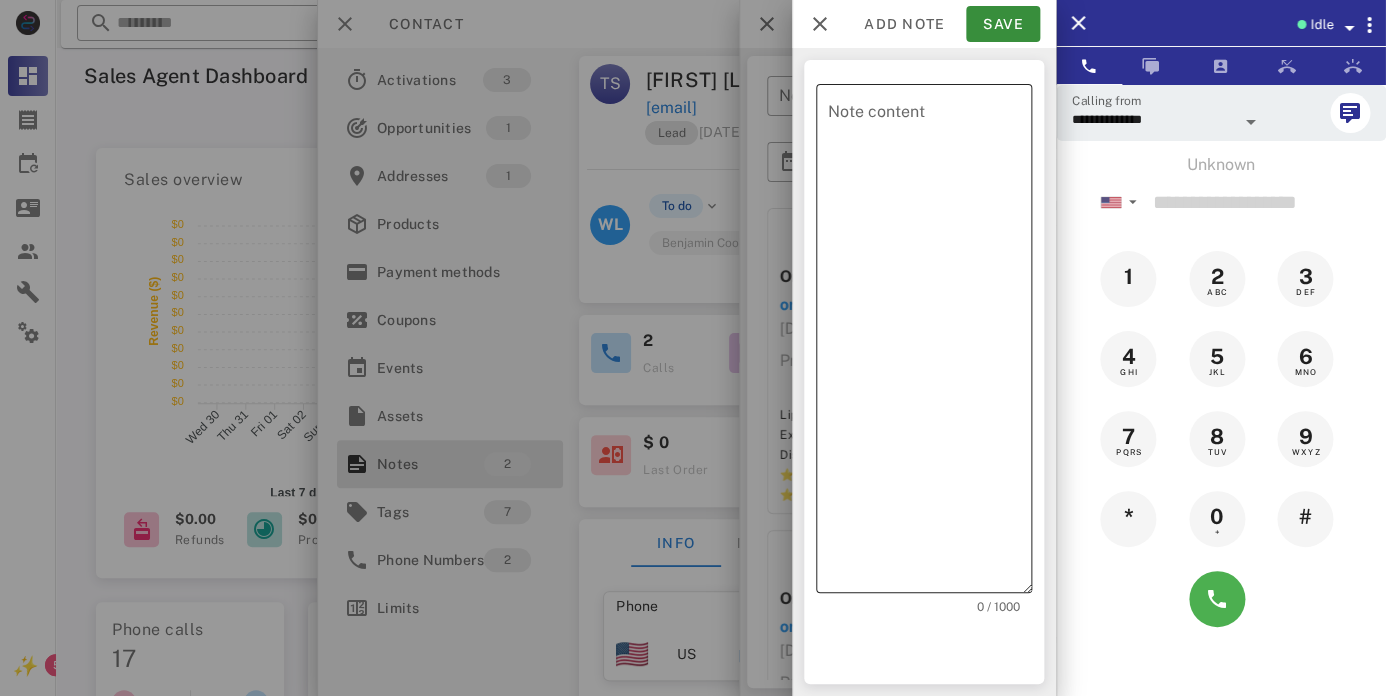 click on "Note content" at bounding box center [930, 343] 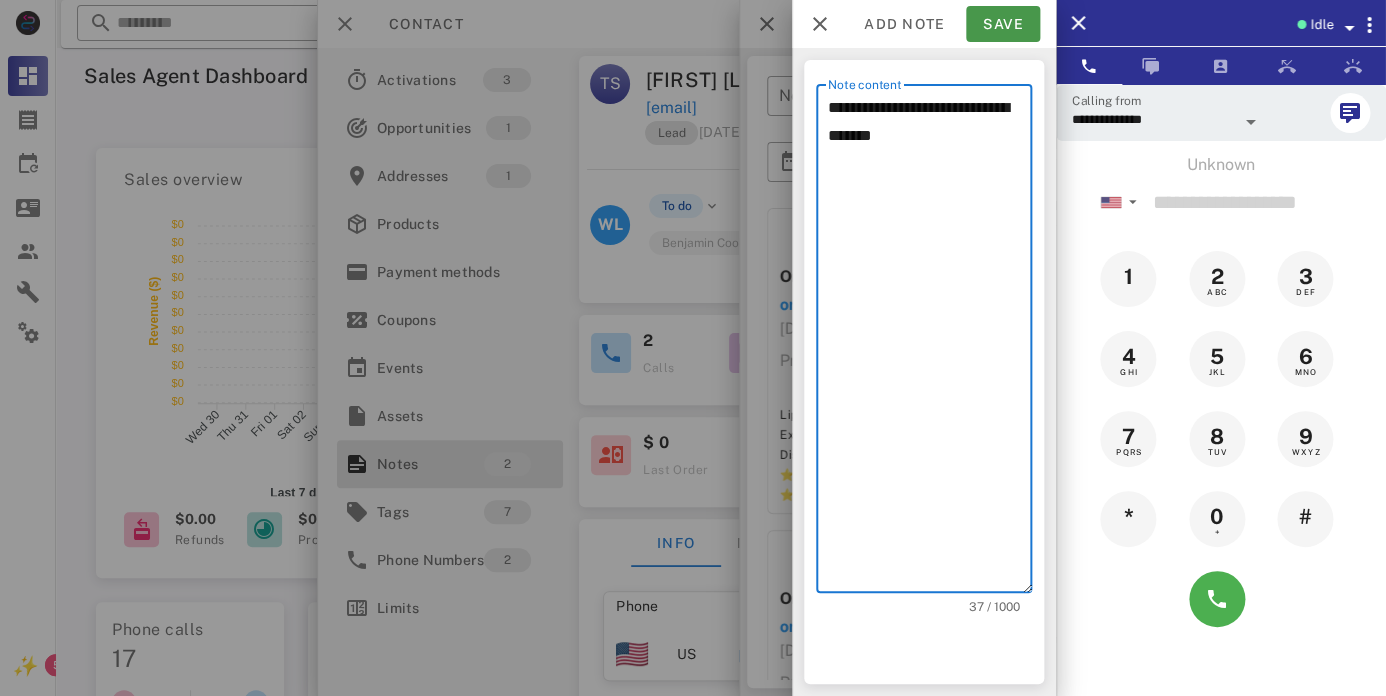 type on "**********" 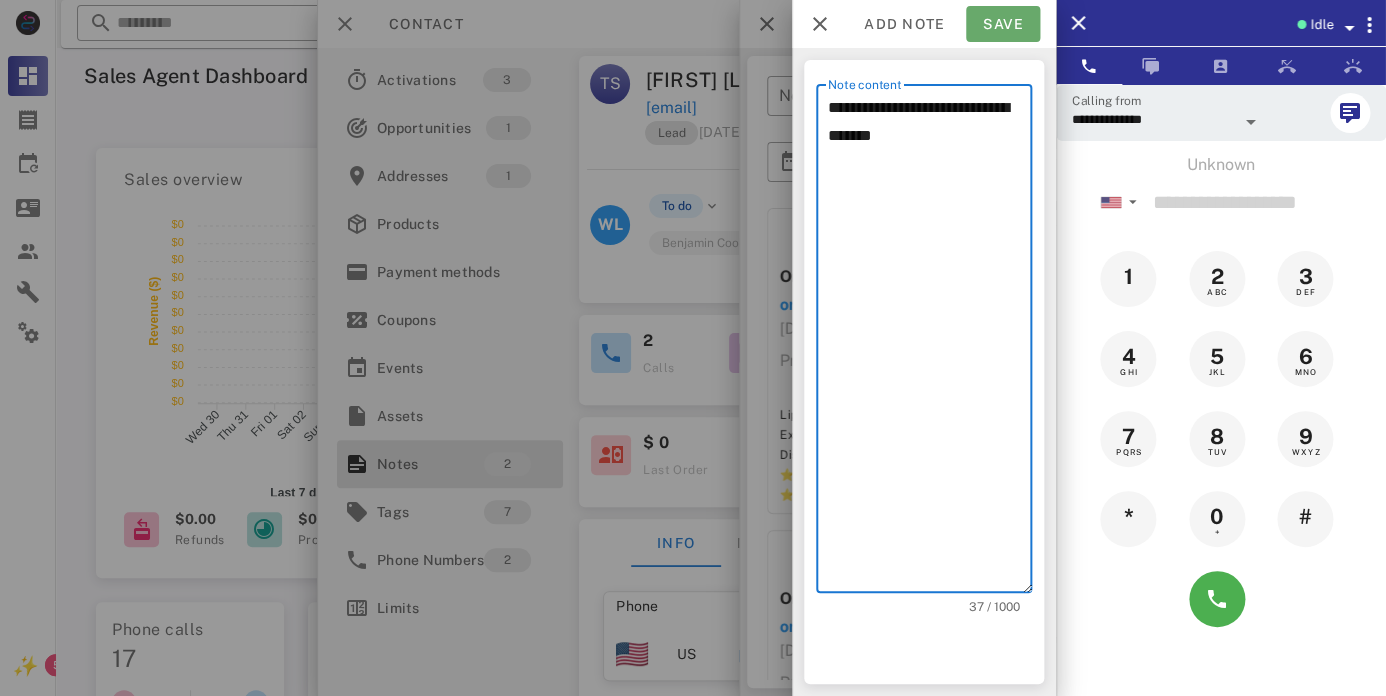 click on "Save" at bounding box center [1003, 24] 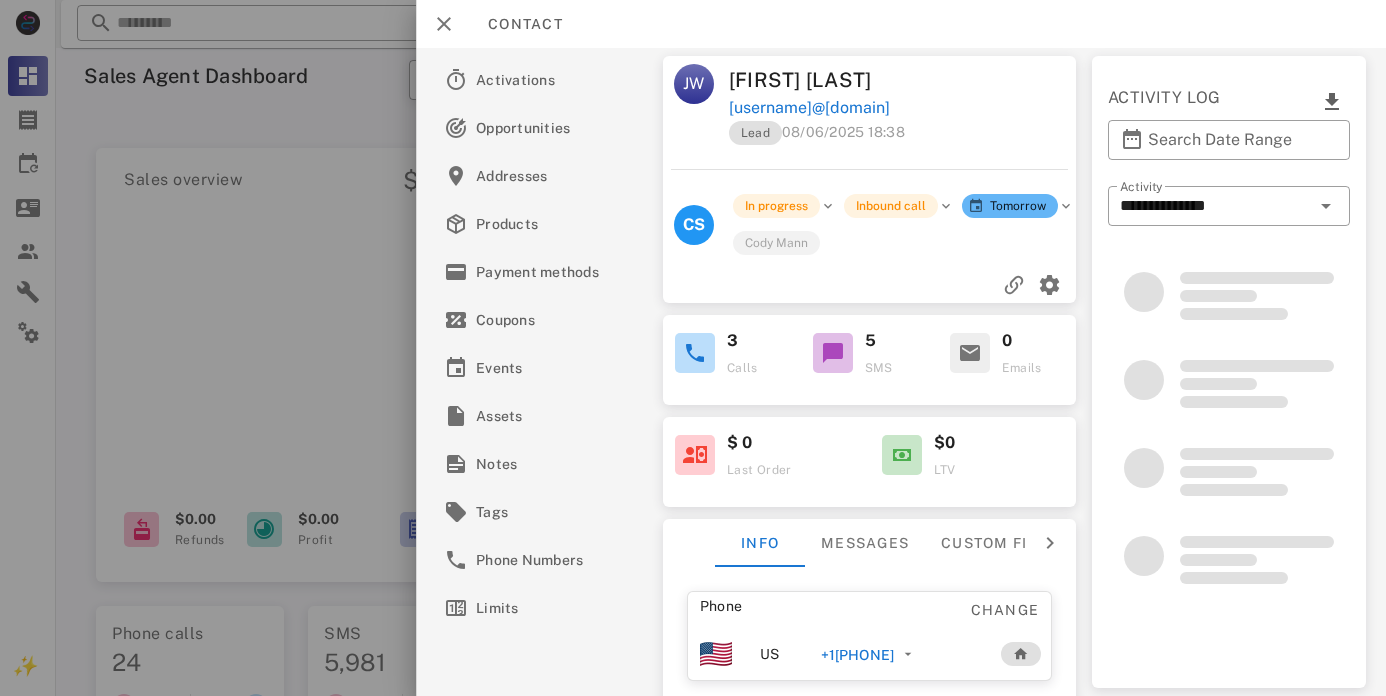 scroll, scrollTop: 0, scrollLeft: 0, axis: both 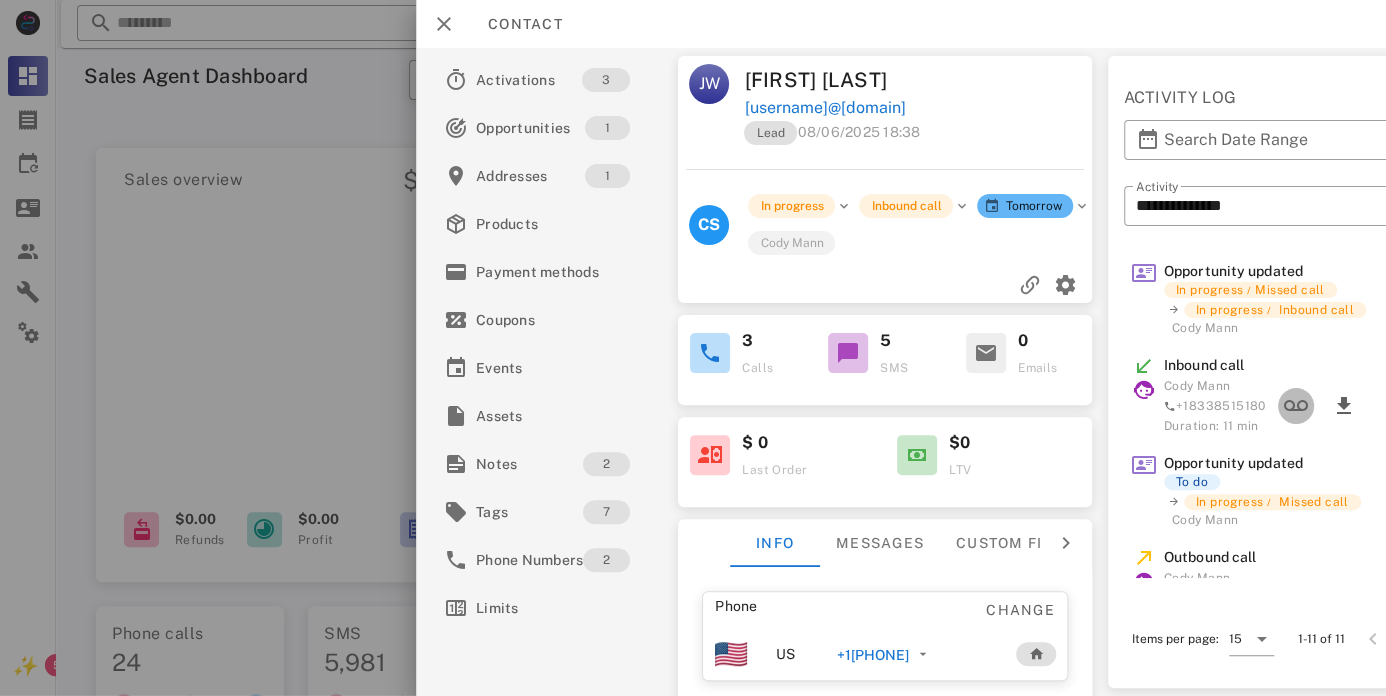 click at bounding box center (1295, 406) 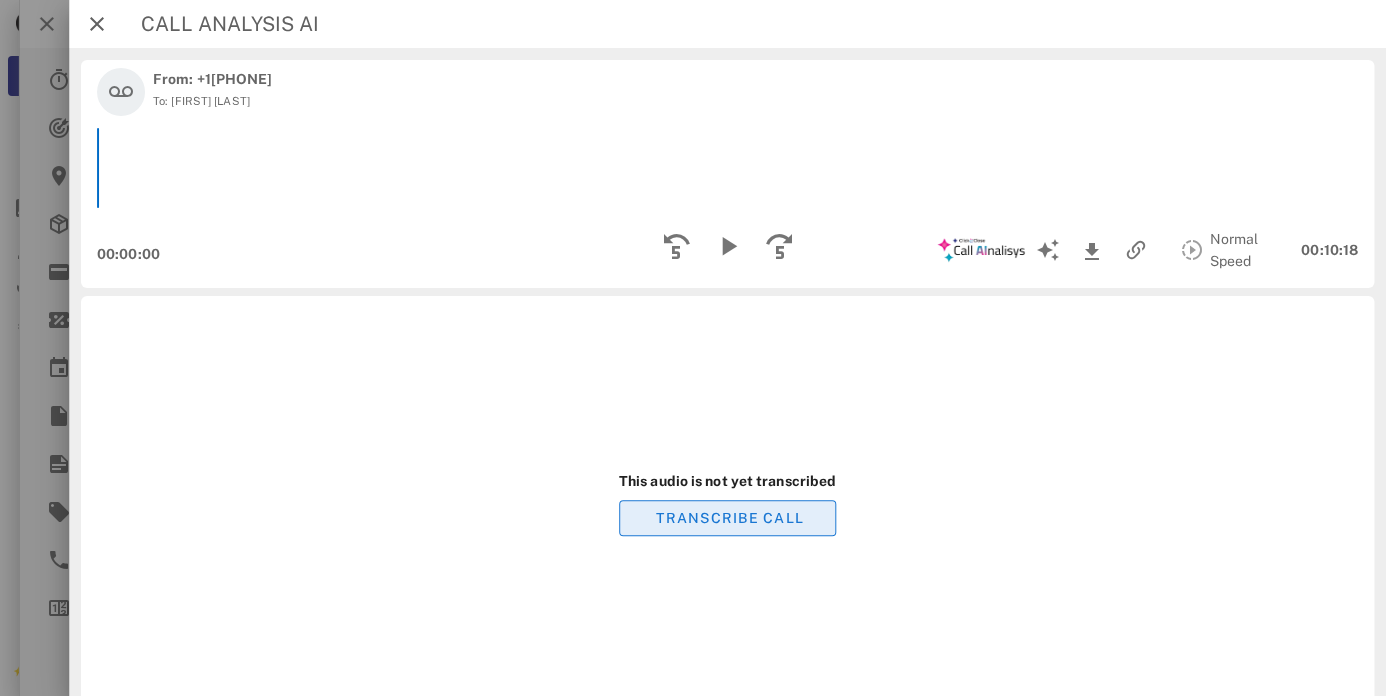 click on "TRANSCRIBE CALL" at bounding box center [729, 518] 